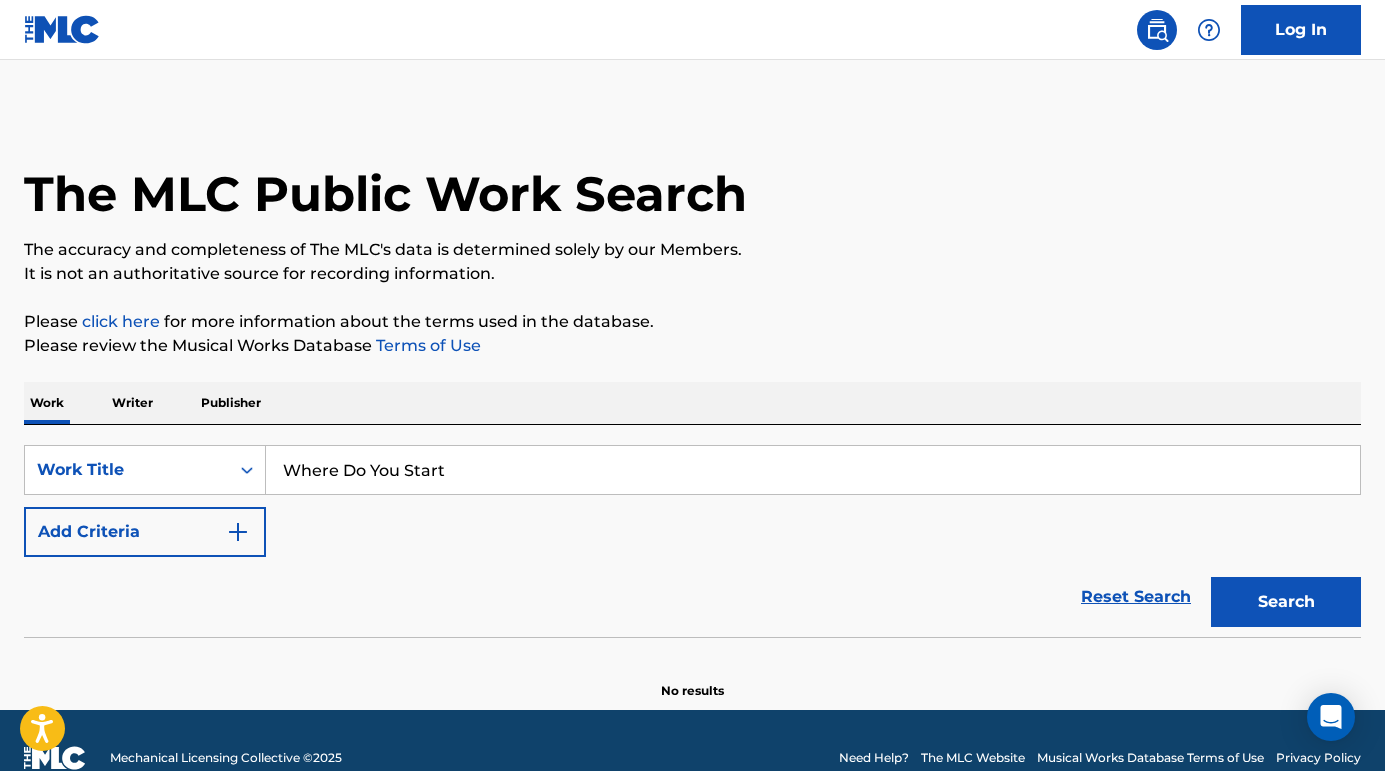 scroll, scrollTop: 0, scrollLeft: 0, axis: both 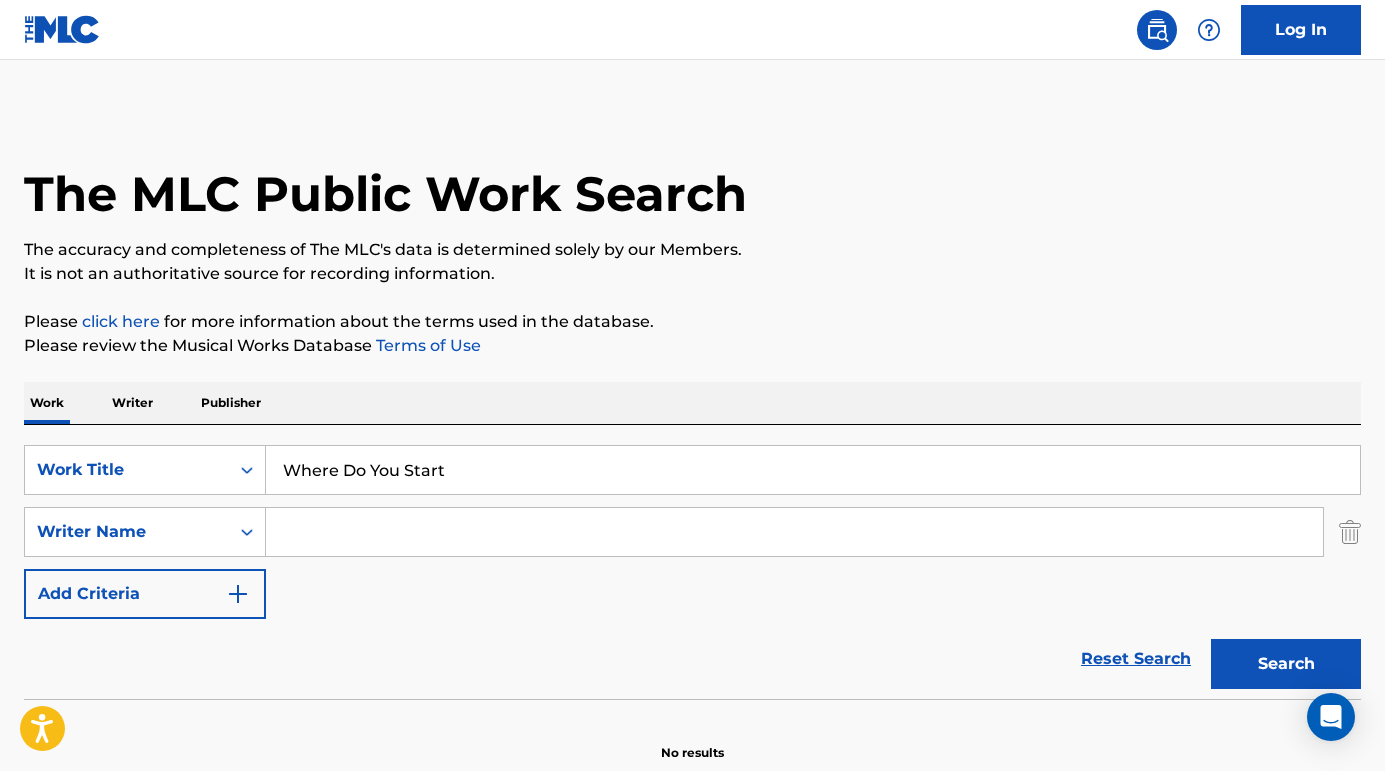 click at bounding box center [794, 532] 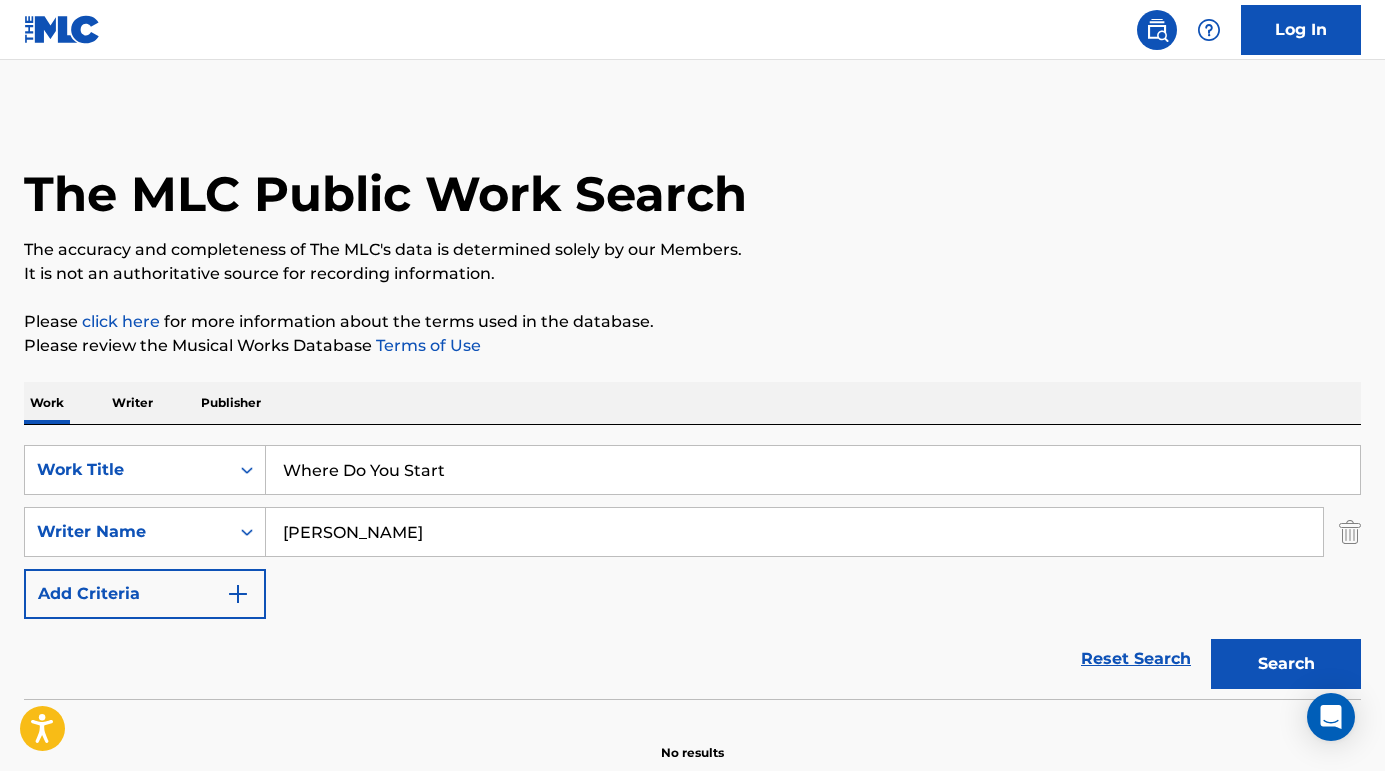 type on "[PERSON_NAME]" 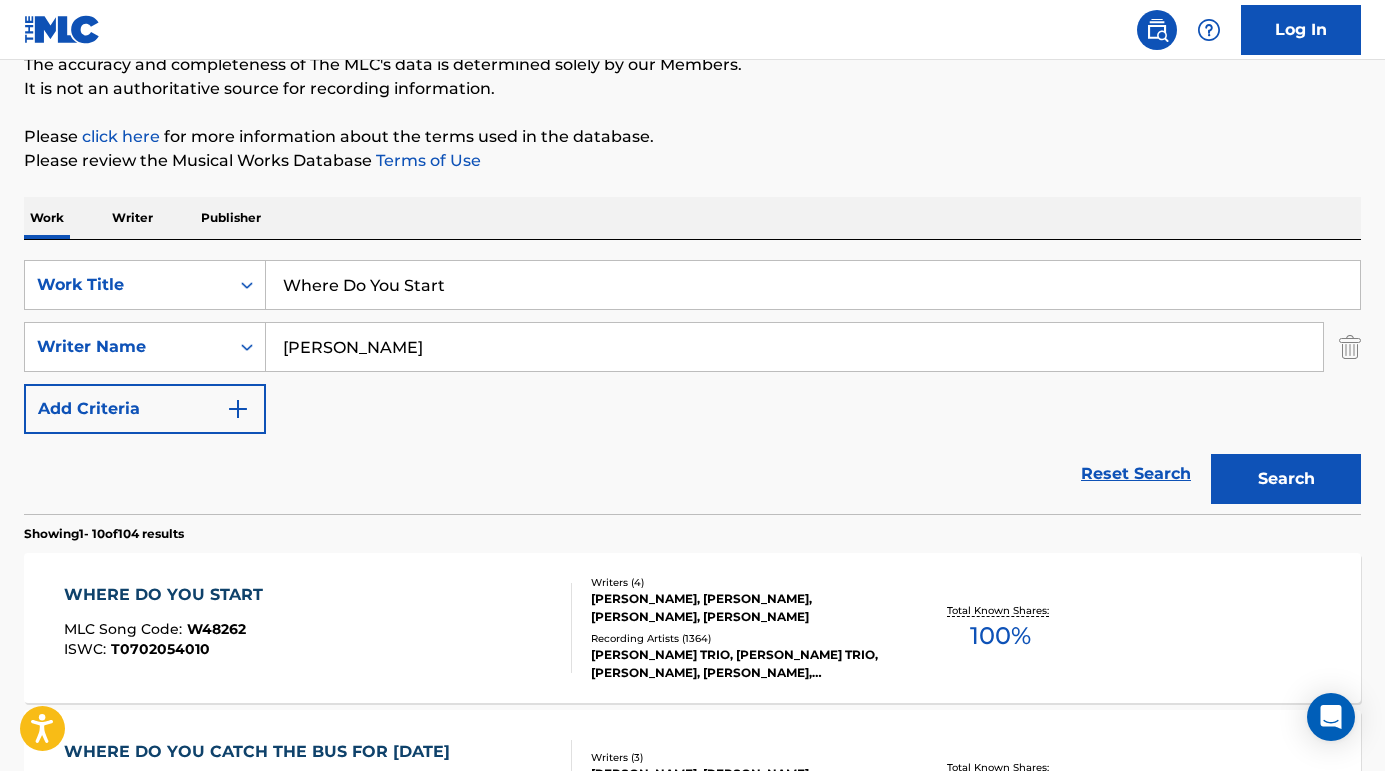 scroll, scrollTop: 306, scrollLeft: 0, axis: vertical 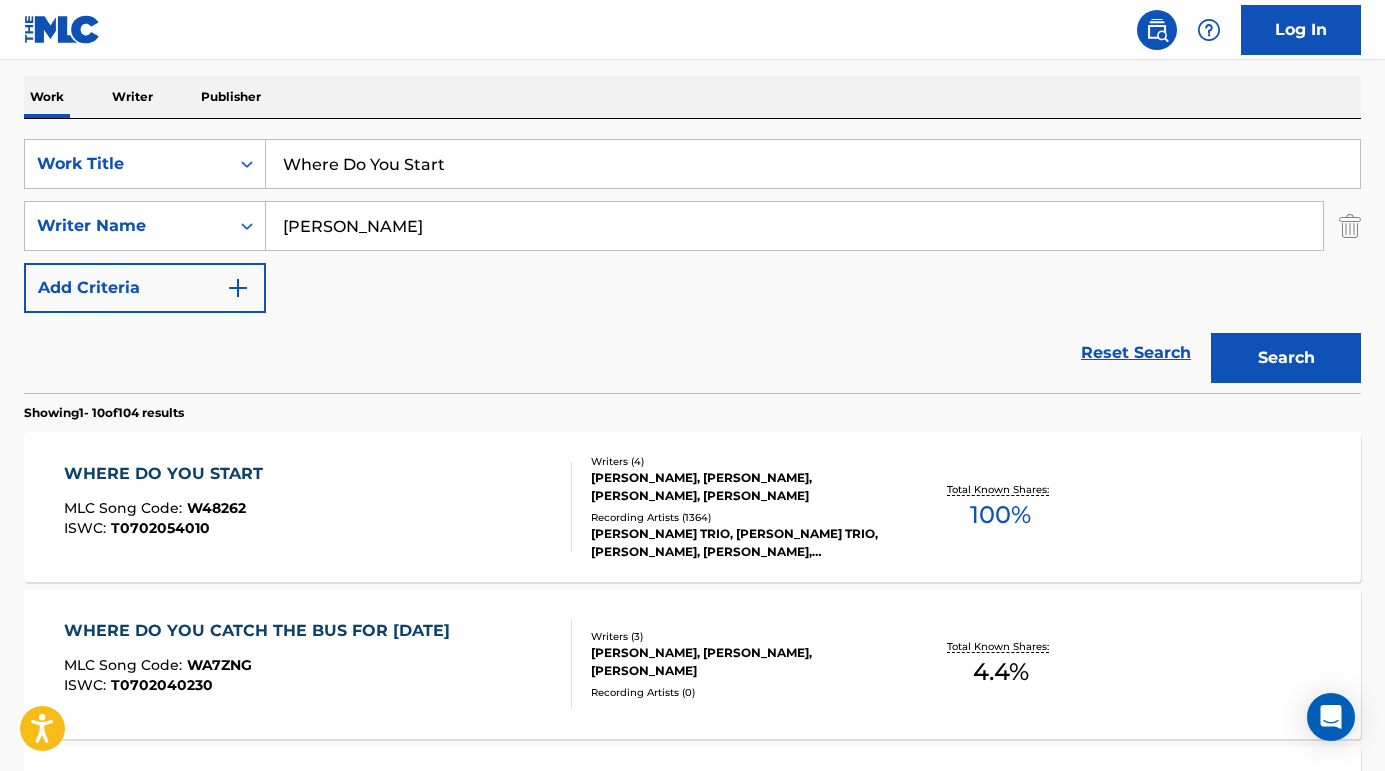 click on "WHERE DO YOU START" at bounding box center (168, 474) 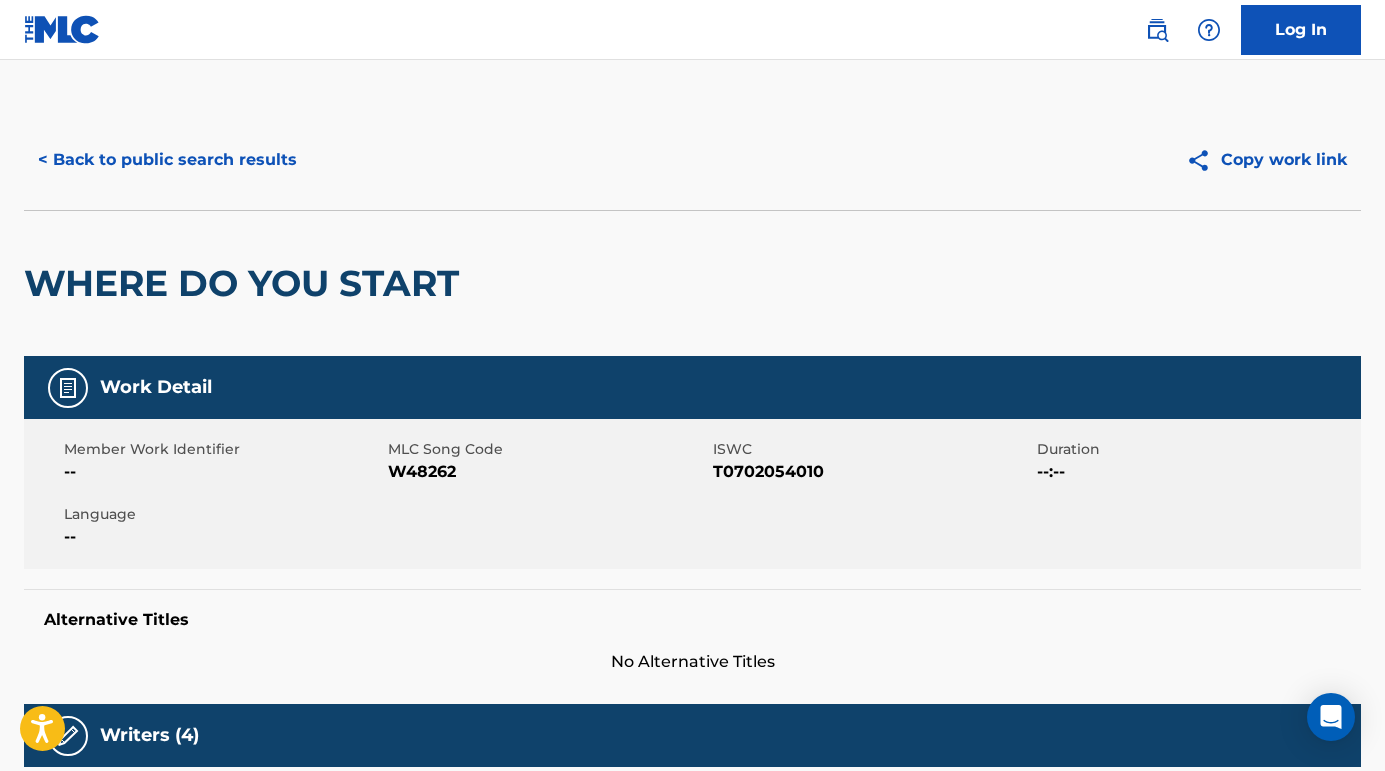 scroll, scrollTop: 0, scrollLeft: 0, axis: both 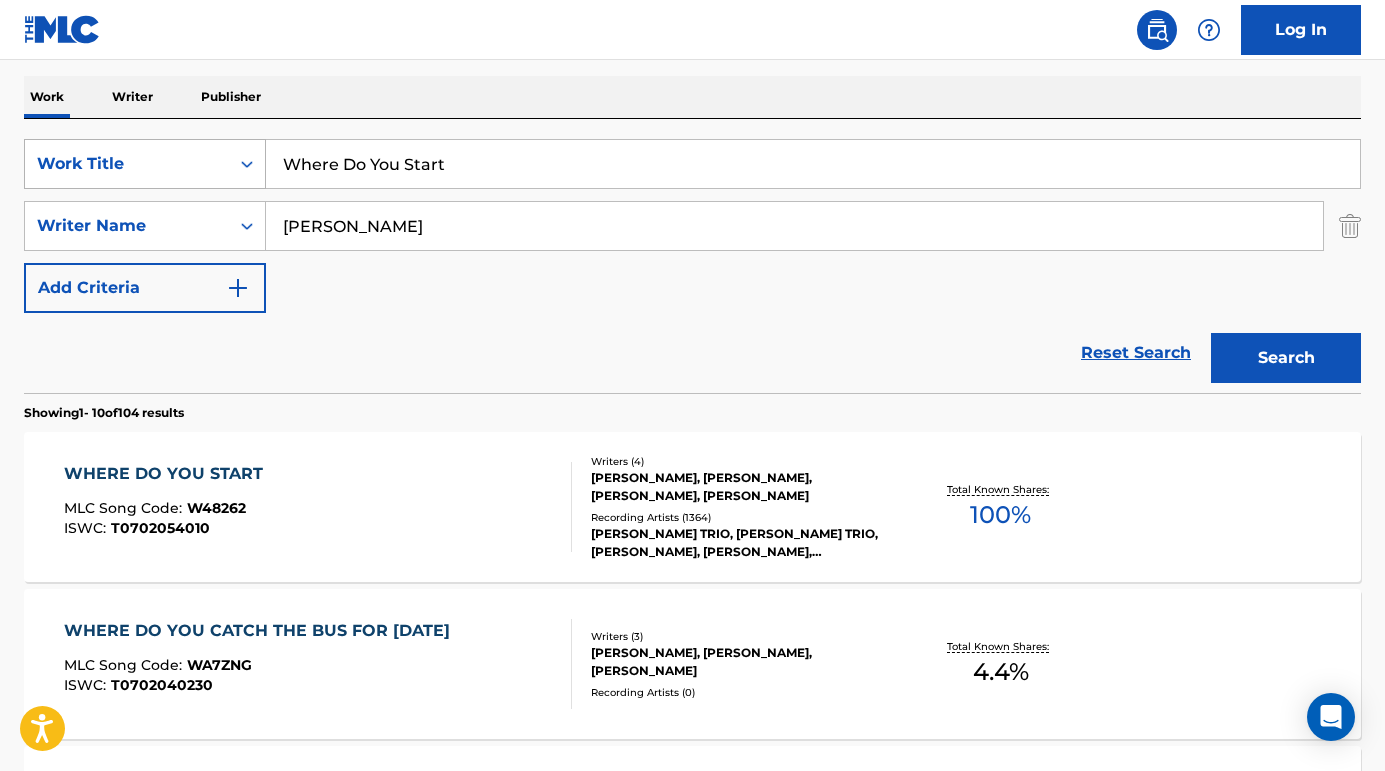 drag, startPoint x: 523, startPoint y: 164, endPoint x: 250, endPoint y: 155, distance: 273.14832 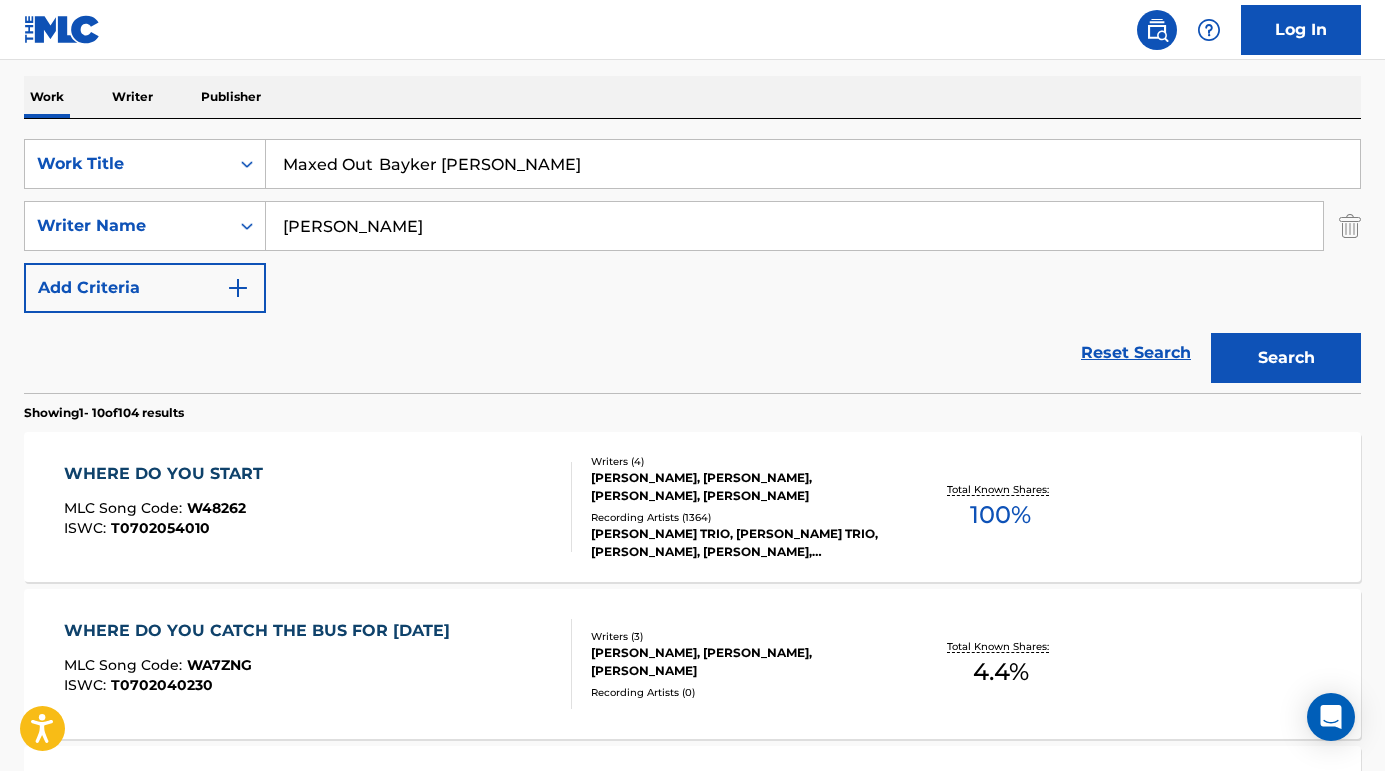 click on "Maxed Out	Bayker [PERSON_NAME]" at bounding box center (813, 164) 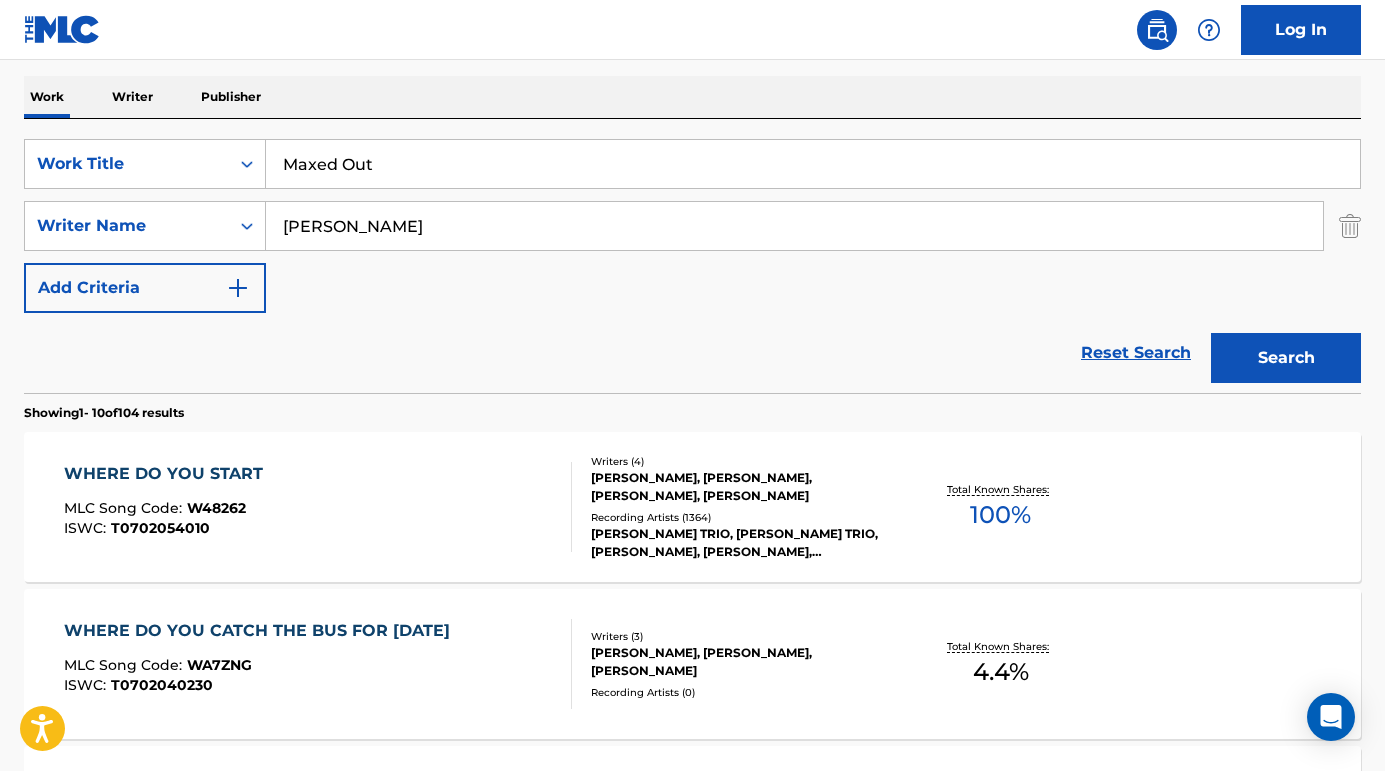 type on "Maxed Out" 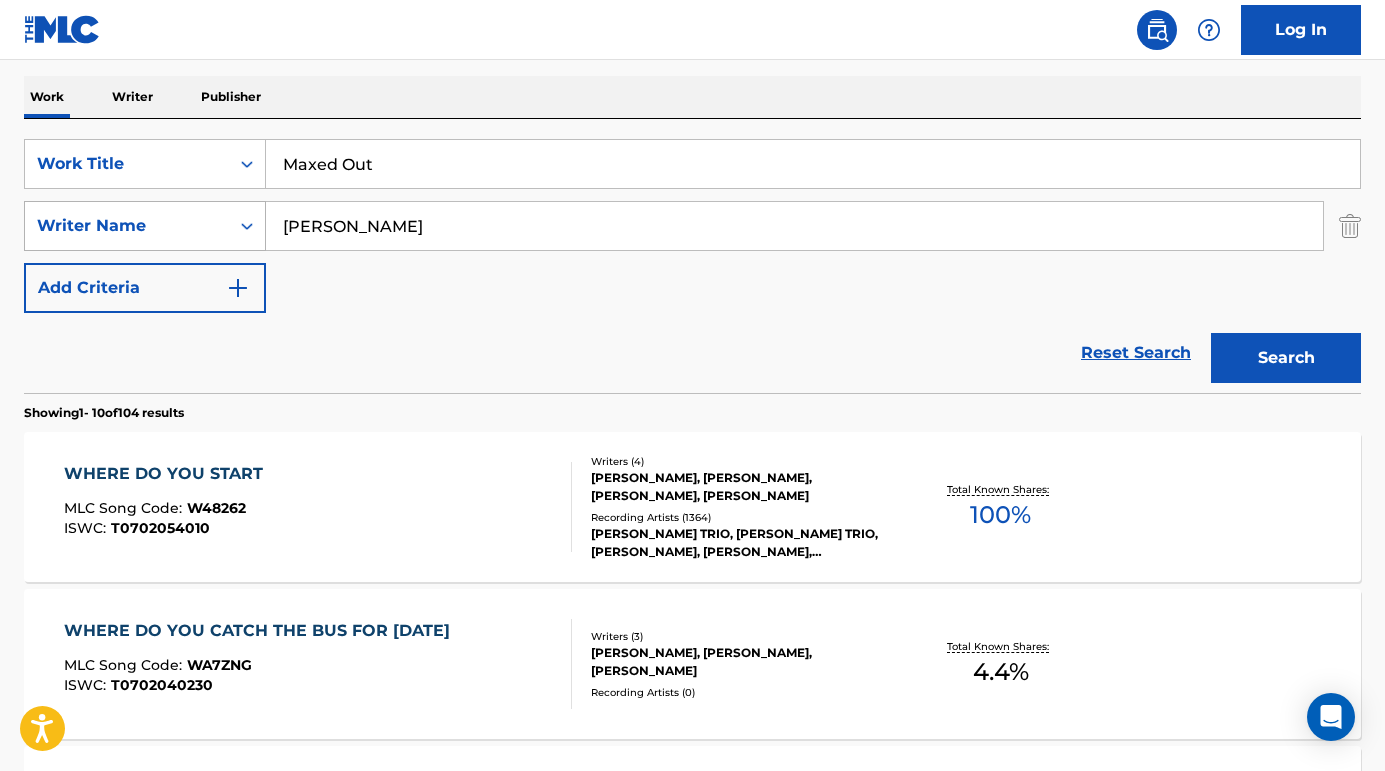 drag, startPoint x: 428, startPoint y: 229, endPoint x: 120, endPoint y: 205, distance: 308.93365 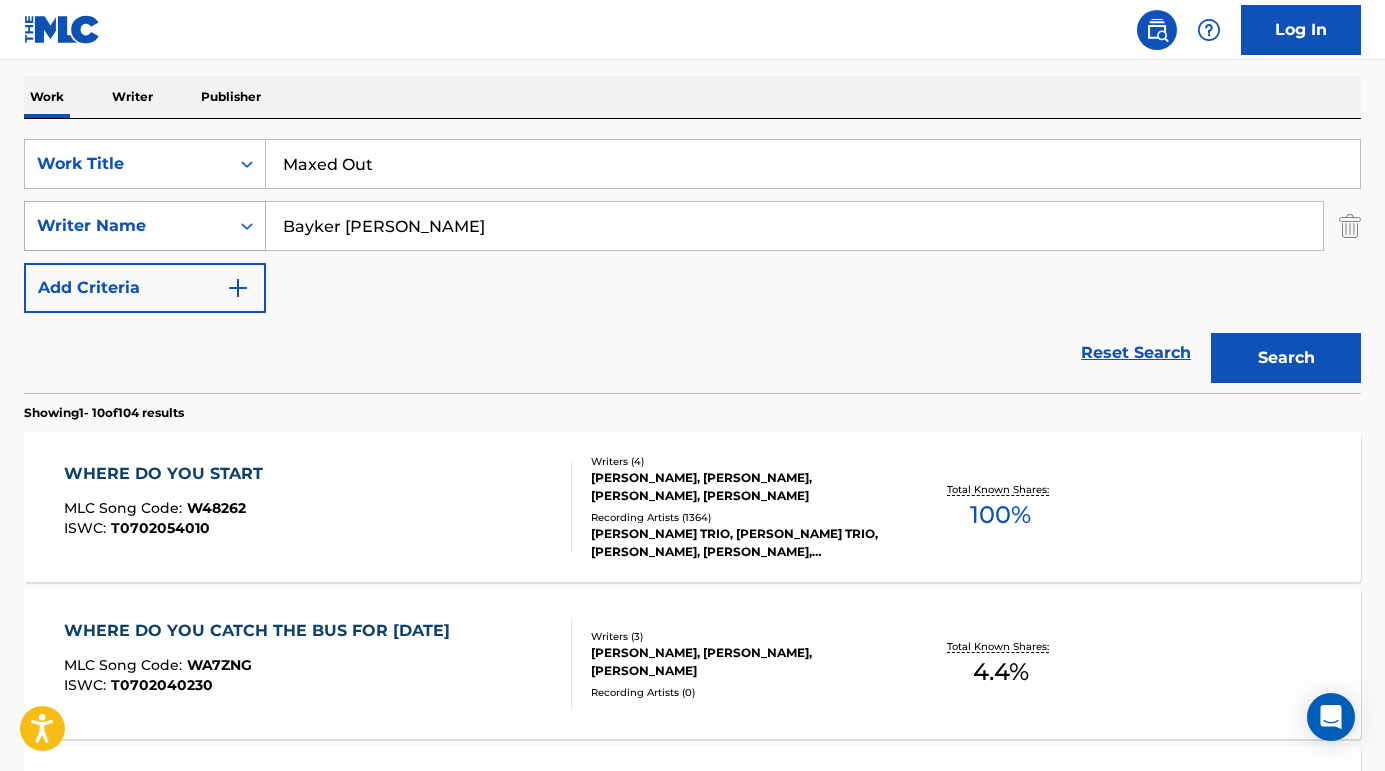 click on "Search" at bounding box center [1286, 358] 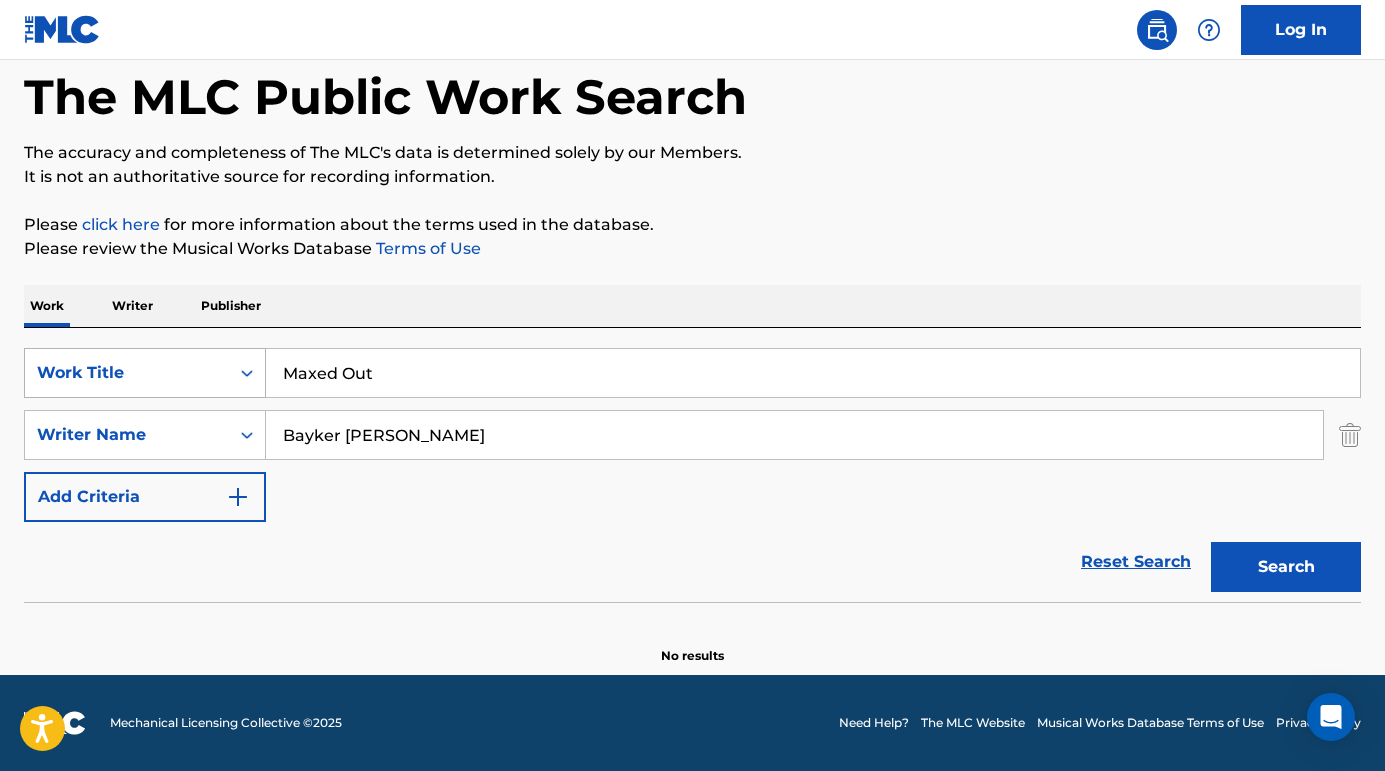 scroll, scrollTop: 97, scrollLeft: 0, axis: vertical 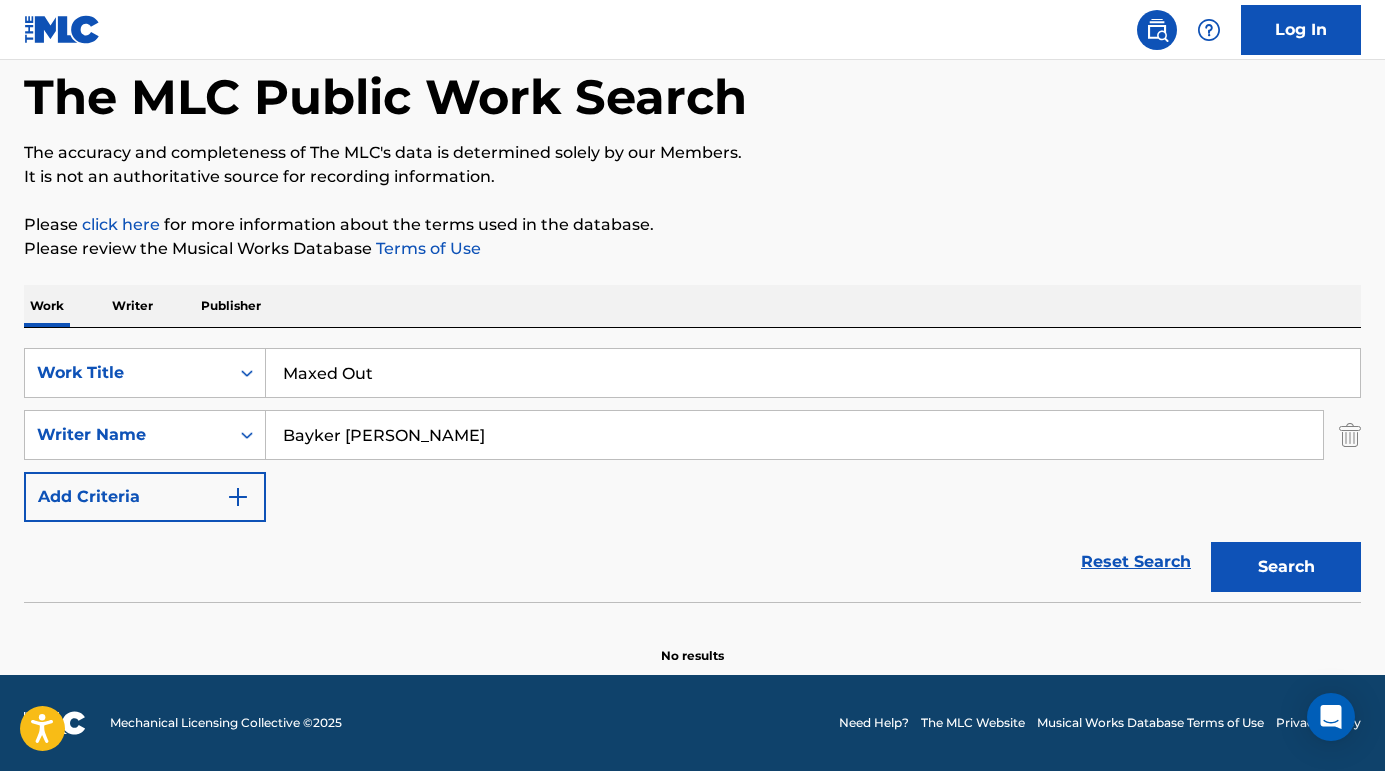 click on "Bayker [PERSON_NAME]" at bounding box center (794, 435) 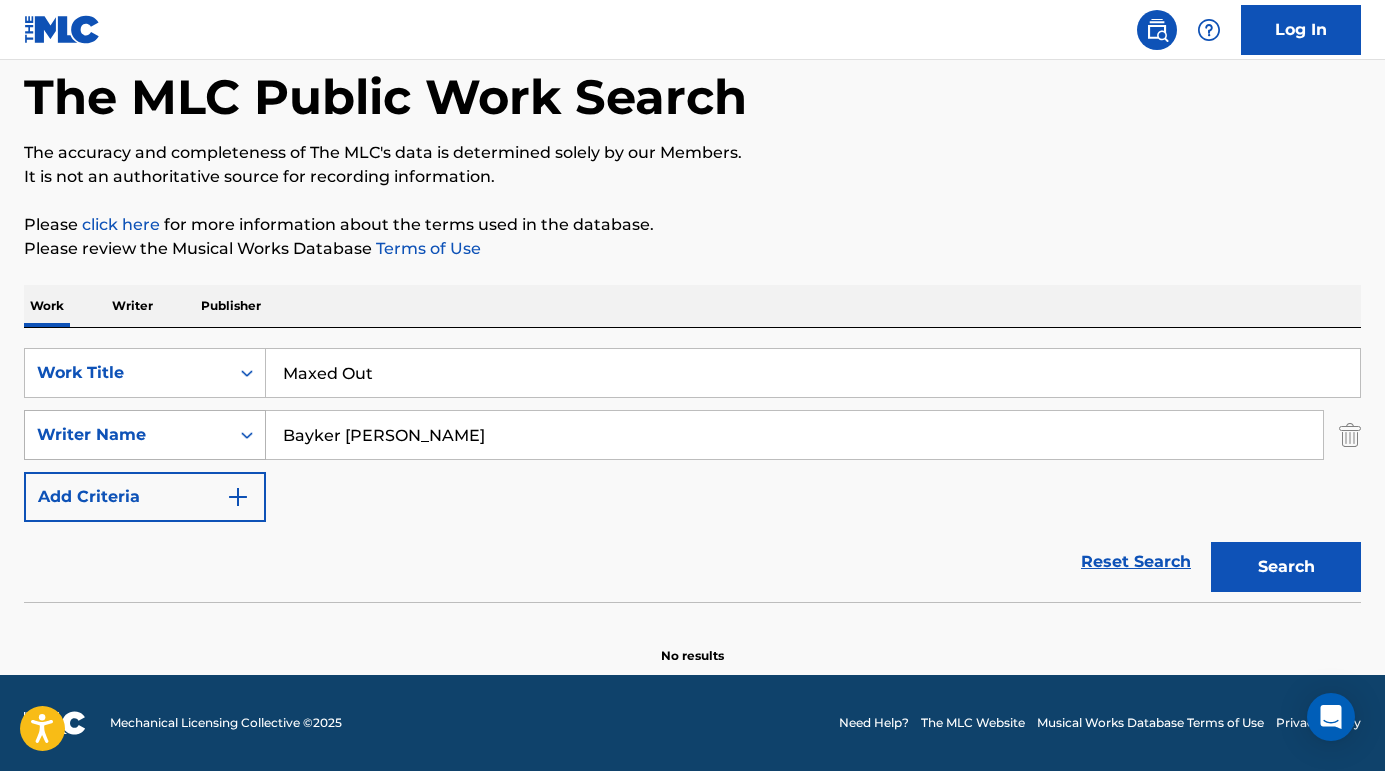 drag, startPoint x: 465, startPoint y: 439, endPoint x: 135, endPoint y: 439, distance: 330 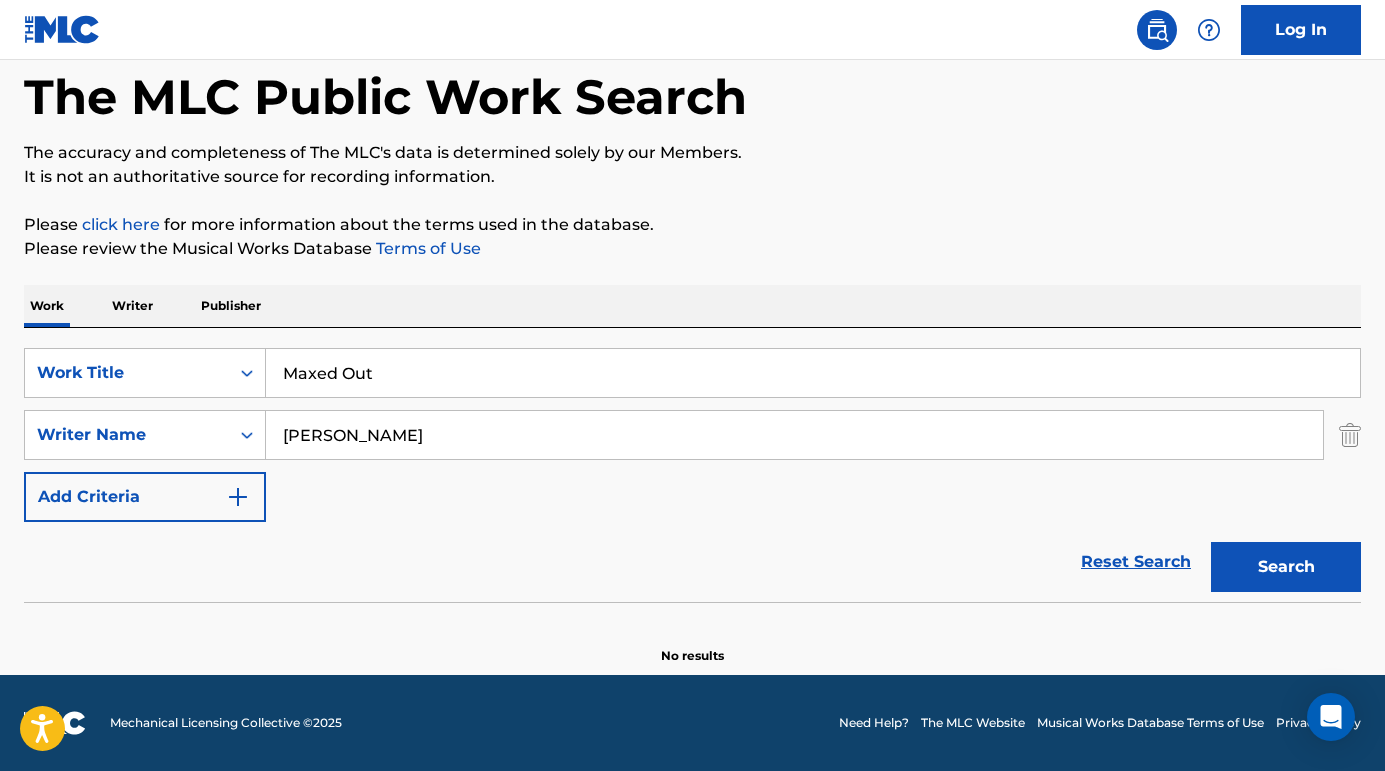 type on "[PERSON_NAME]" 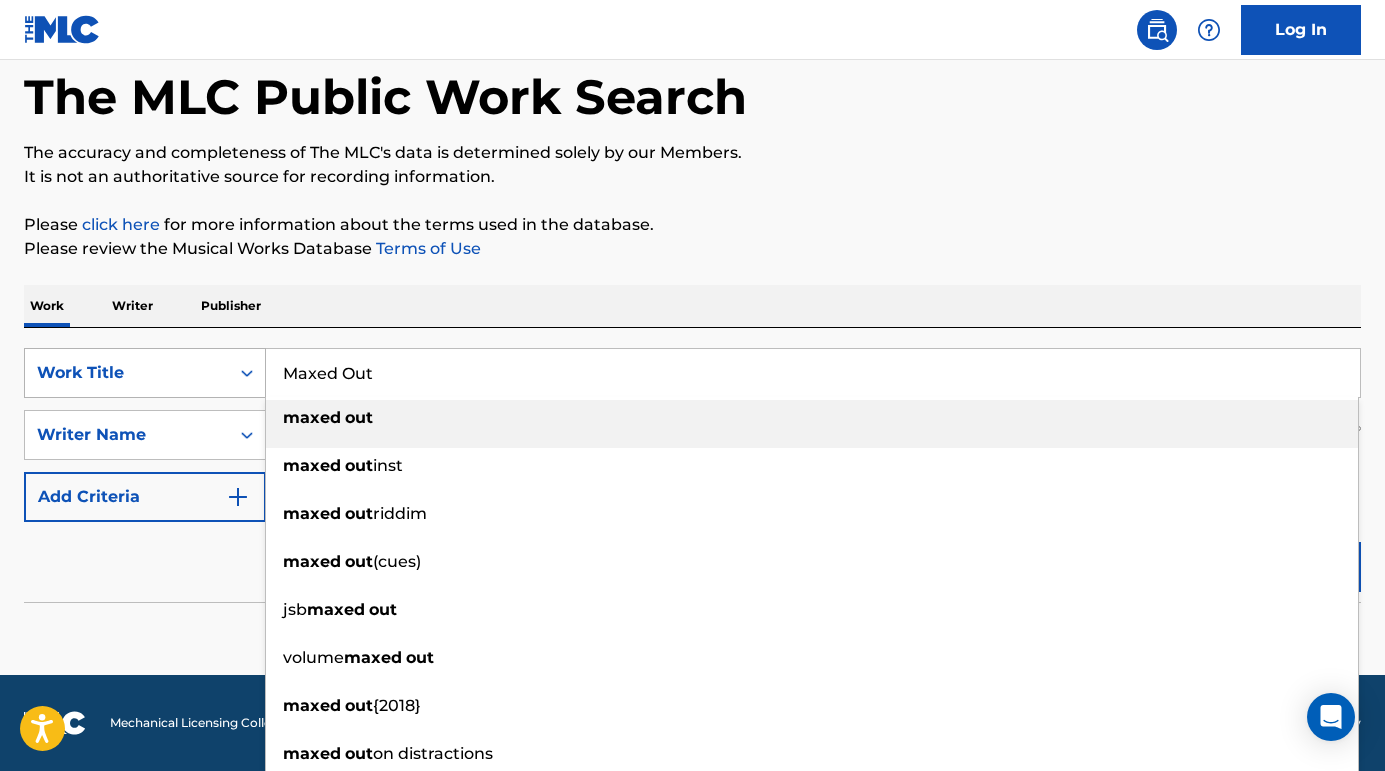 drag, startPoint x: 384, startPoint y: 382, endPoint x: 117, endPoint y: 357, distance: 268.16785 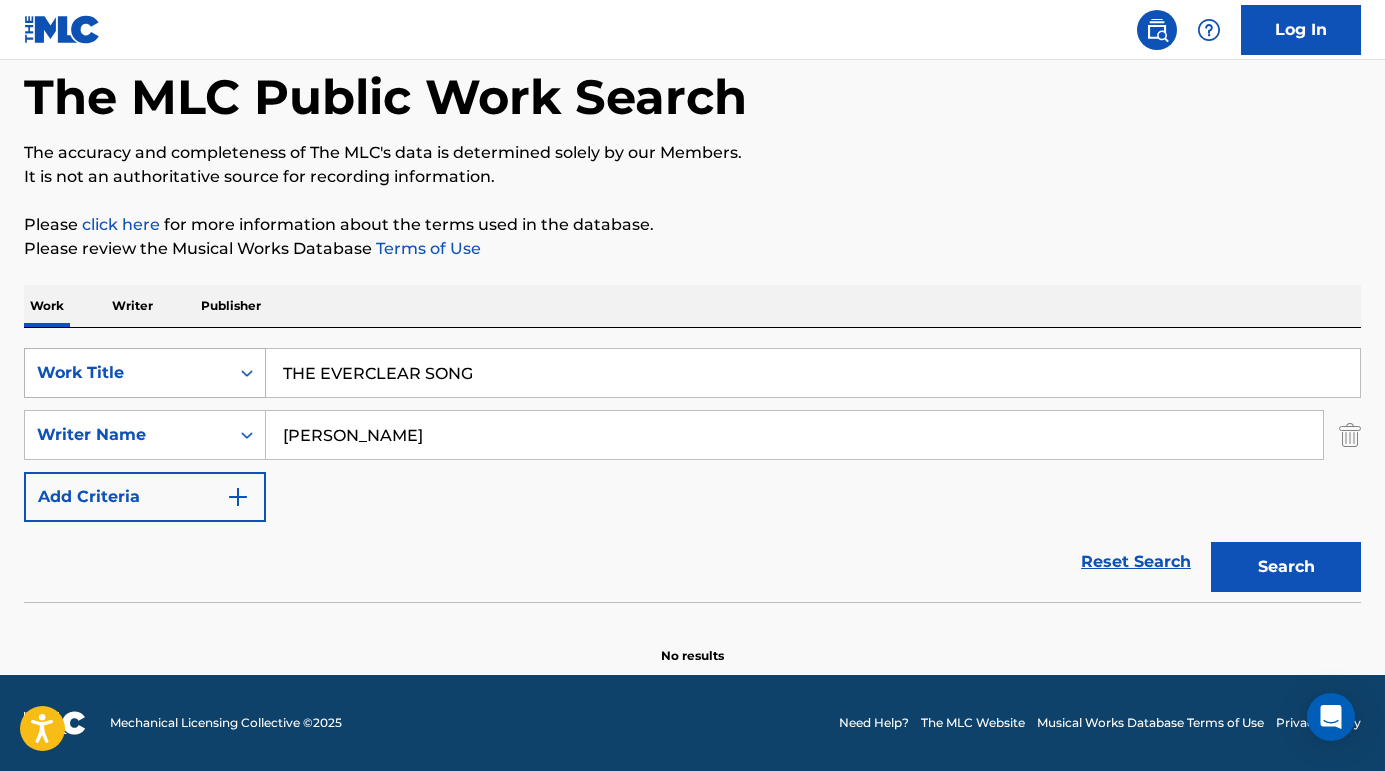 type on "THE EVERCLEAR SONG" 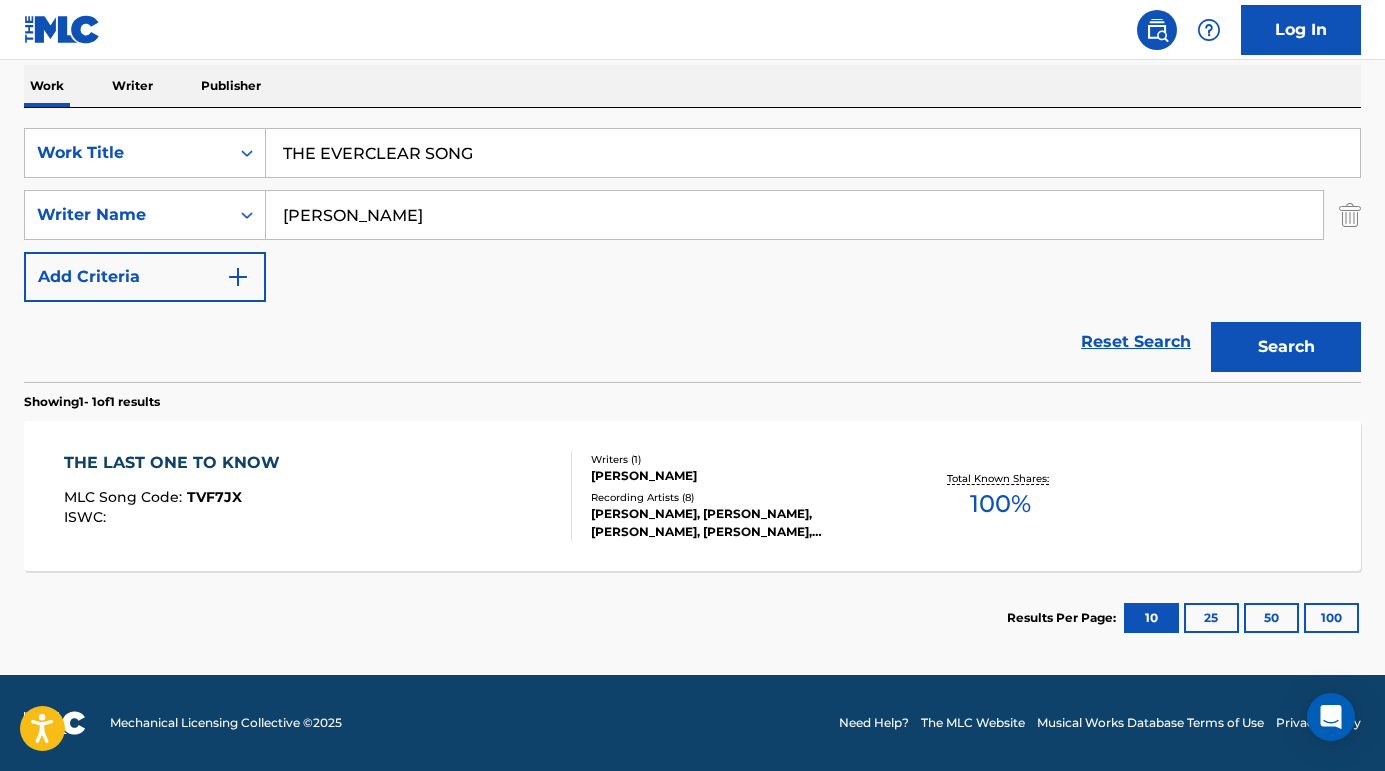 scroll, scrollTop: 317, scrollLeft: 0, axis: vertical 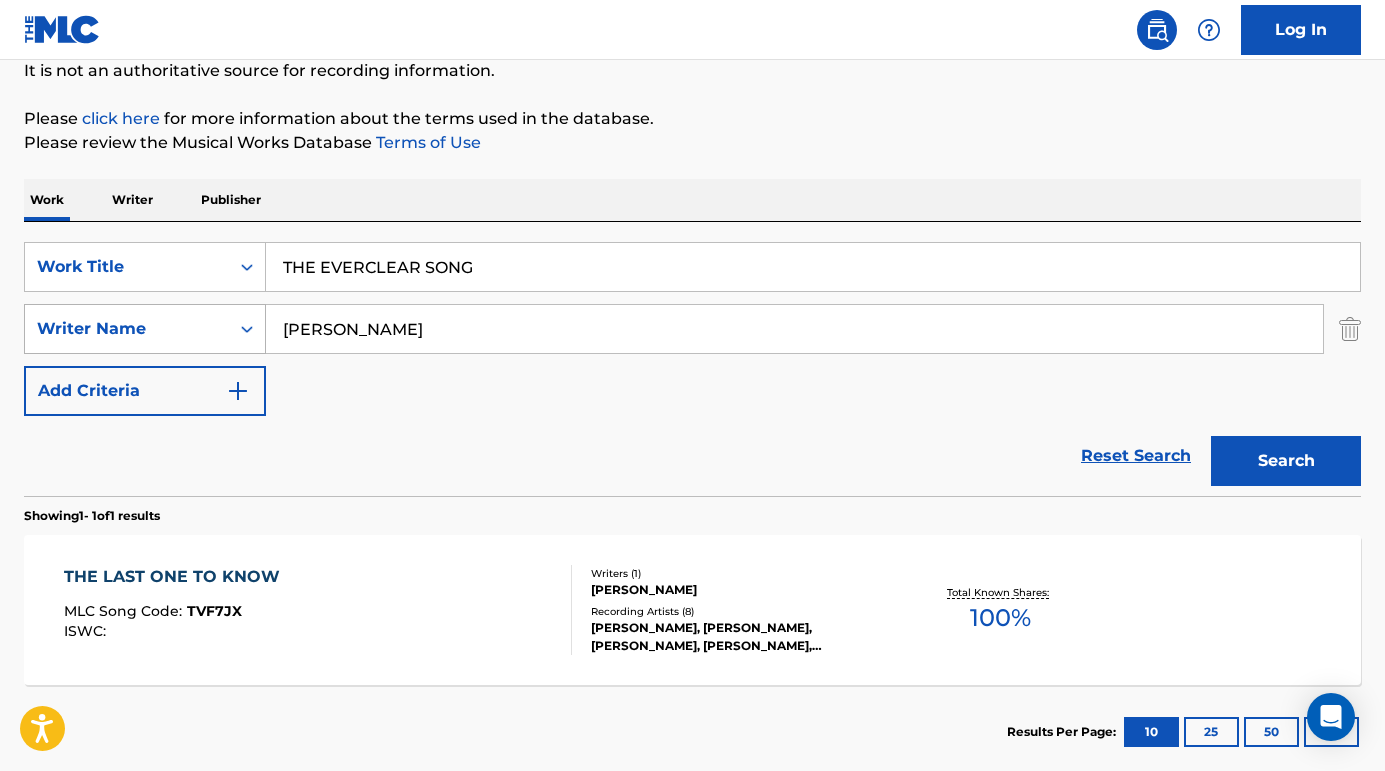 drag, startPoint x: 470, startPoint y: 320, endPoint x: 251, endPoint y: 320, distance: 219 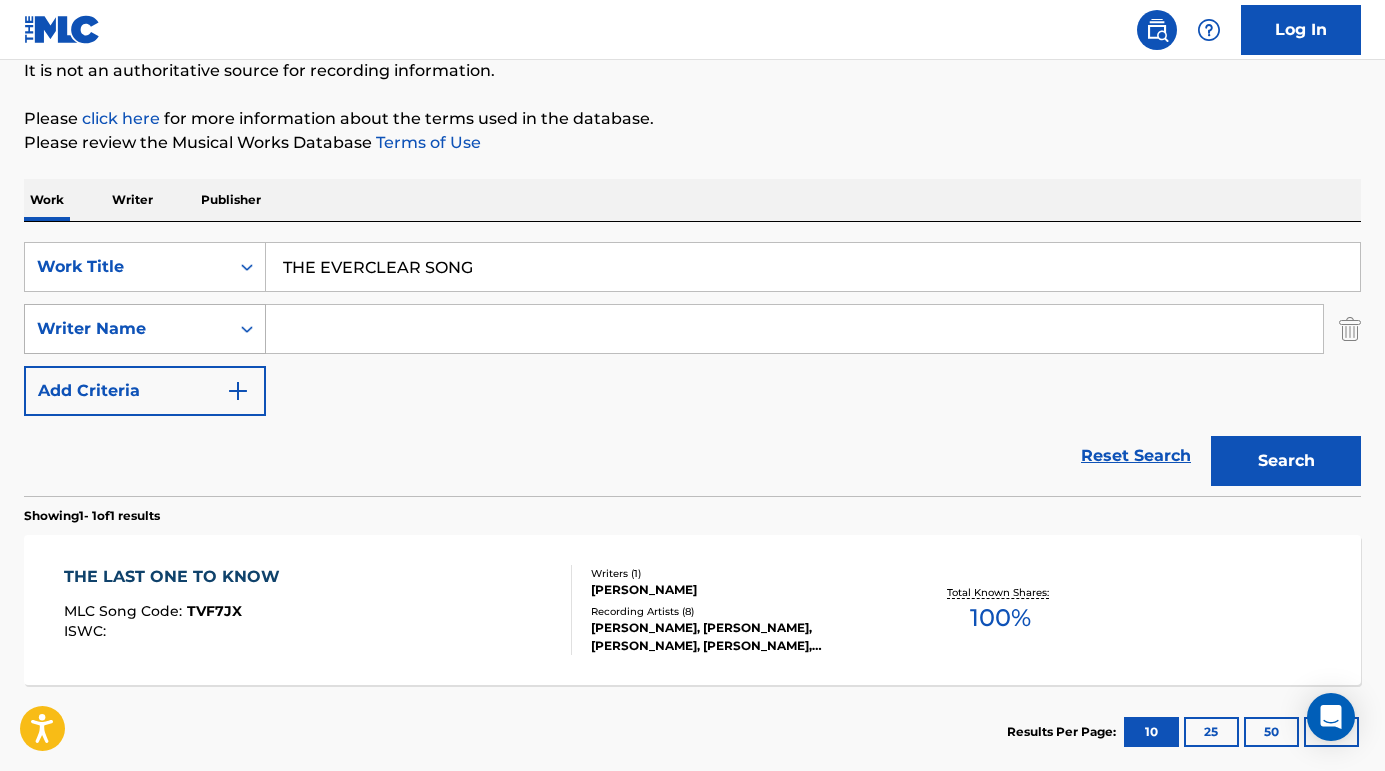 type 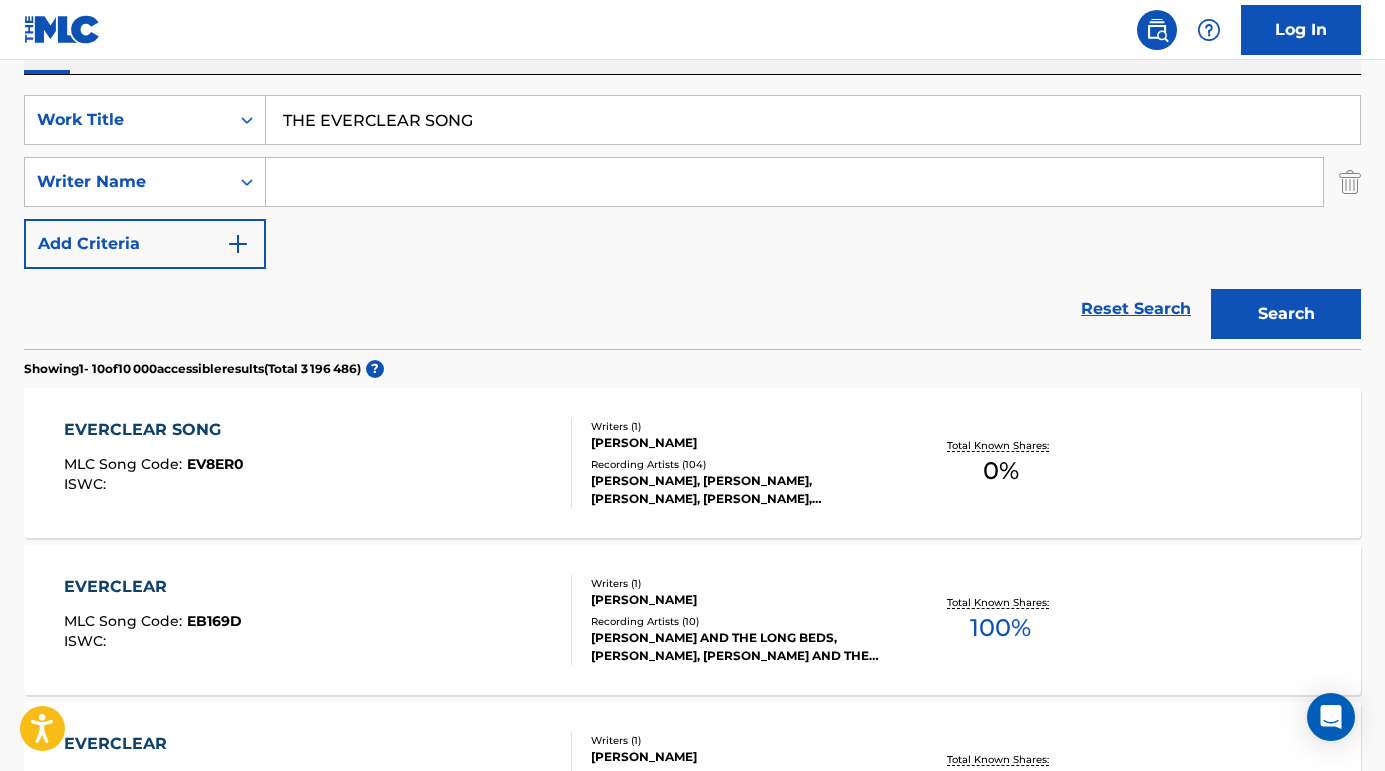 scroll, scrollTop: 320, scrollLeft: 0, axis: vertical 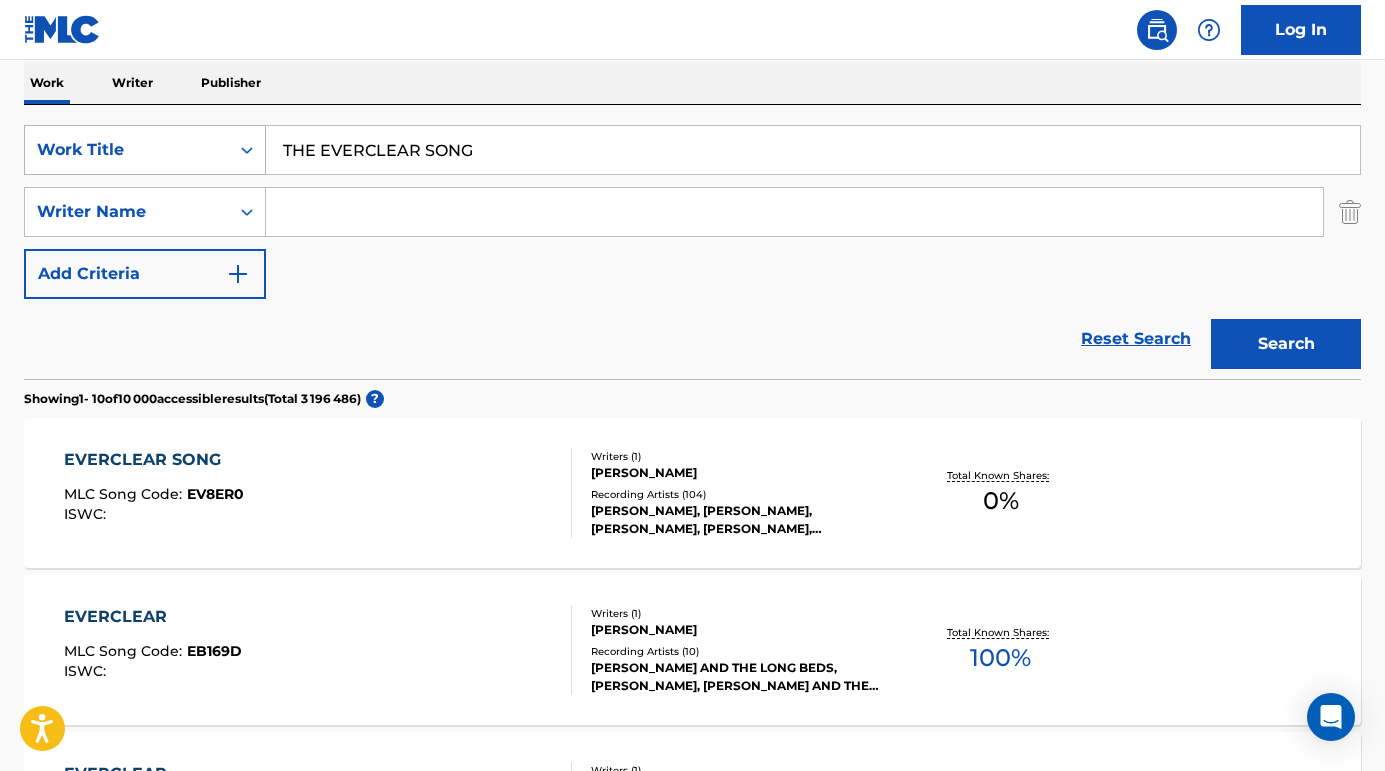 drag, startPoint x: 493, startPoint y: 159, endPoint x: 261, endPoint y: 158, distance: 232.00215 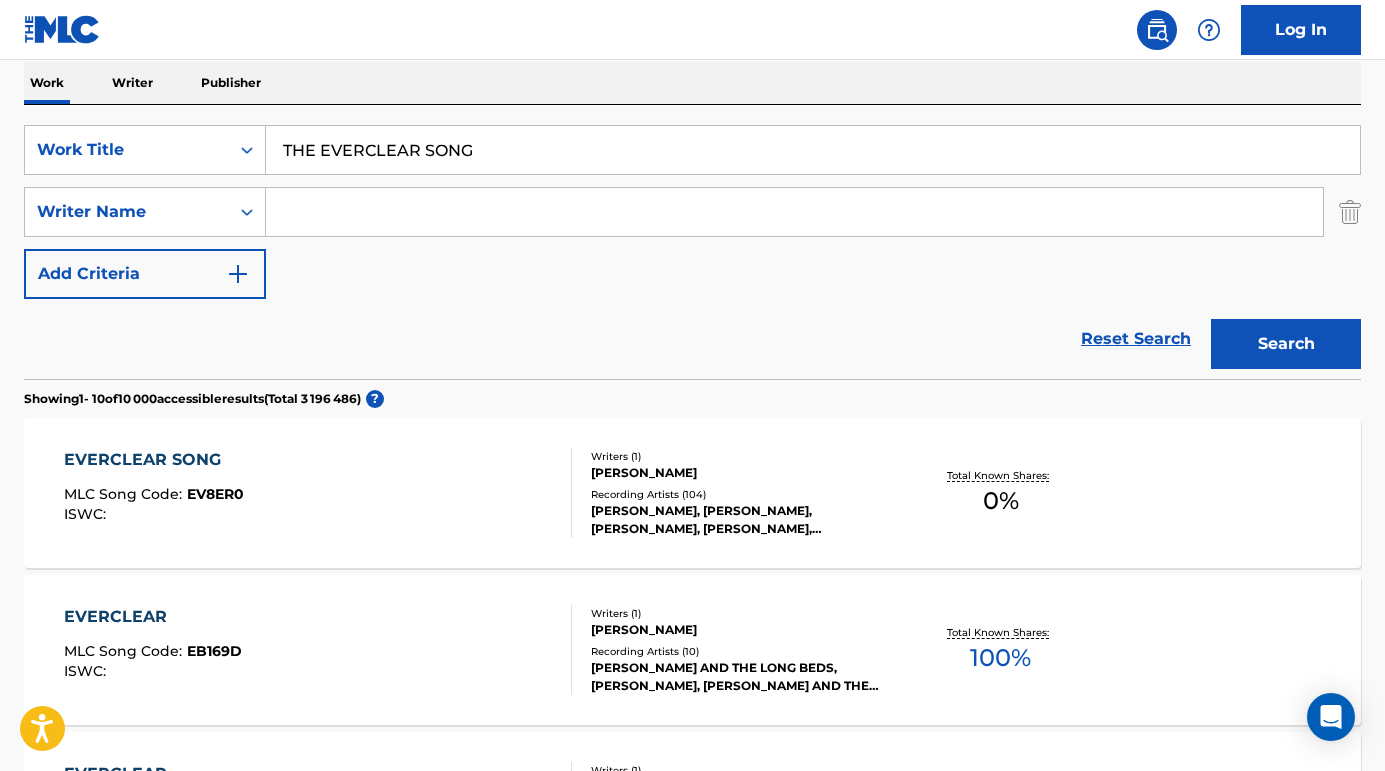 click on "EVERCLEAR SONG" at bounding box center [154, 460] 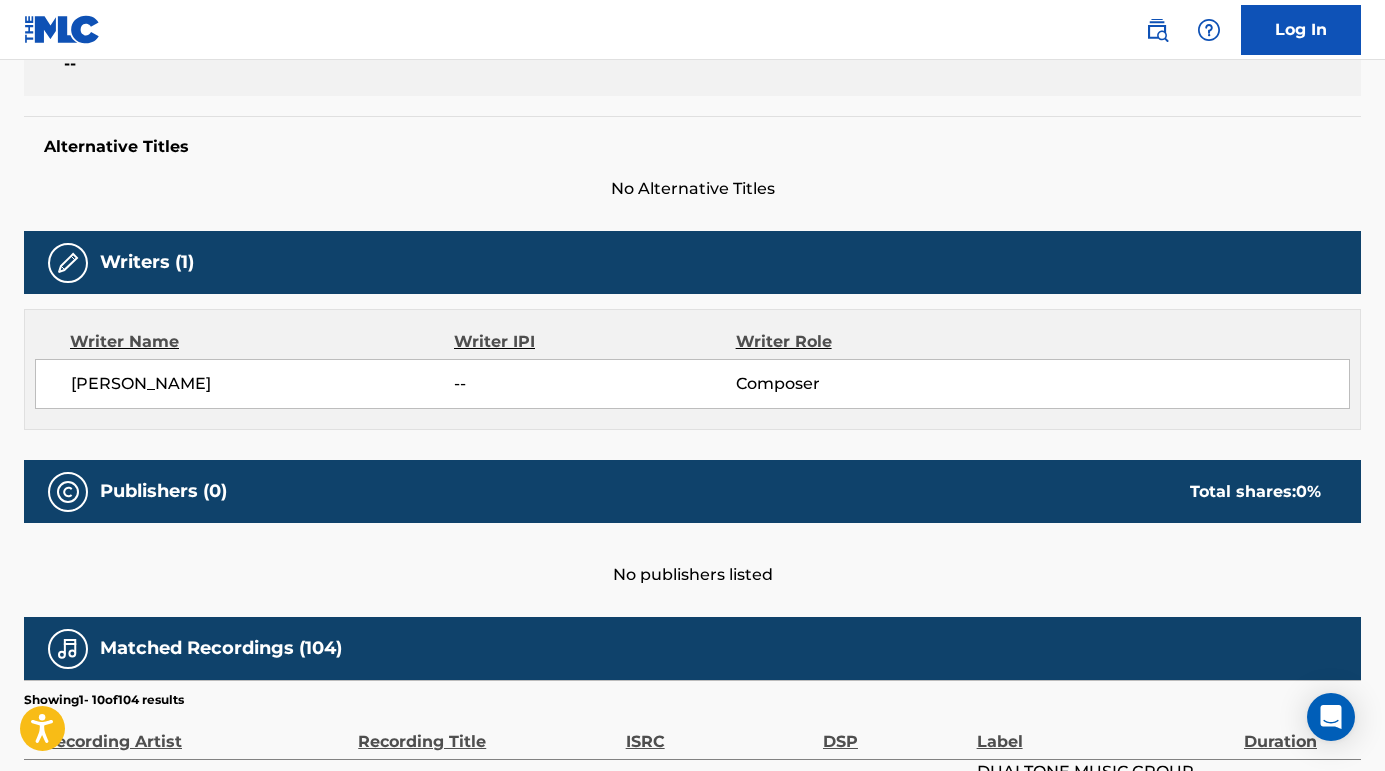 scroll, scrollTop: 703, scrollLeft: 0, axis: vertical 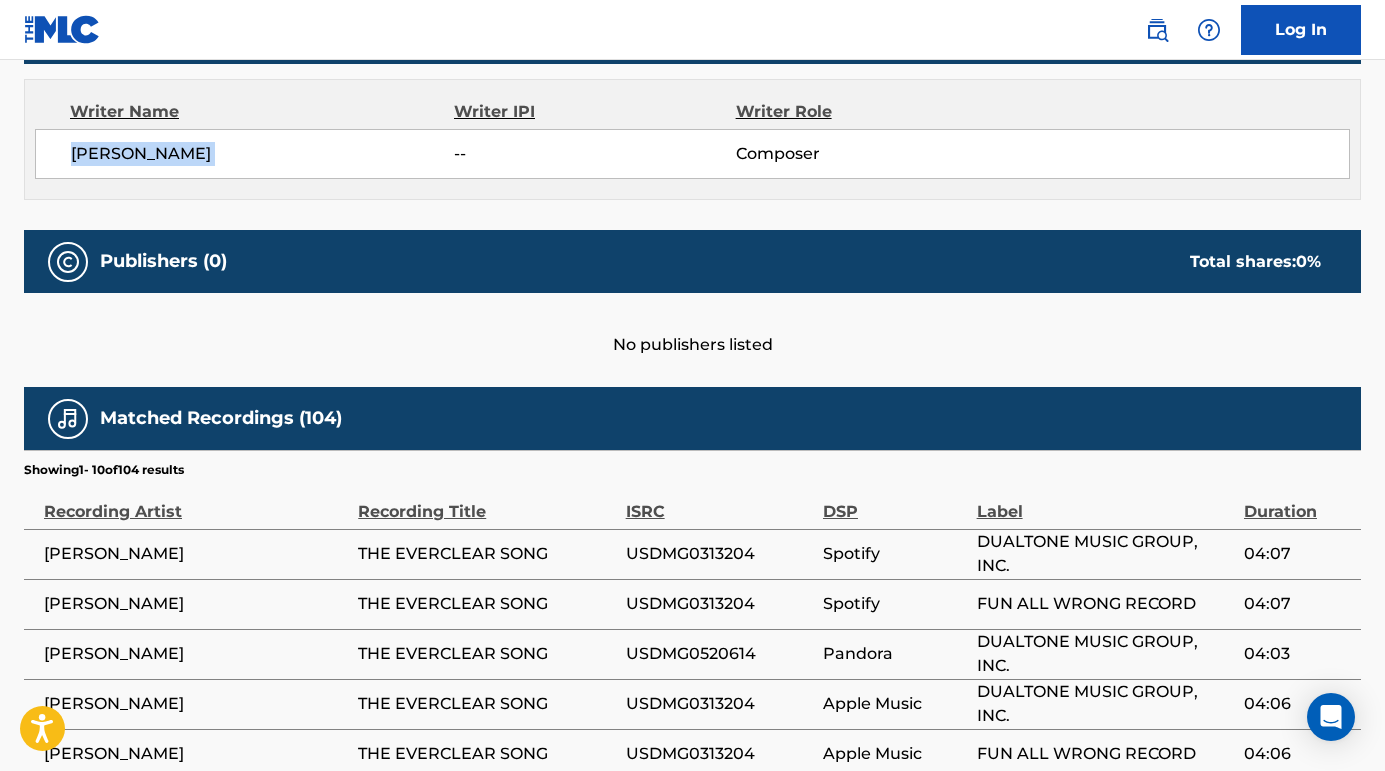 drag, startPoint x: 314, startPoint y: 166, endPoint x: 53, endPoint y: 153, distance: 261.32355 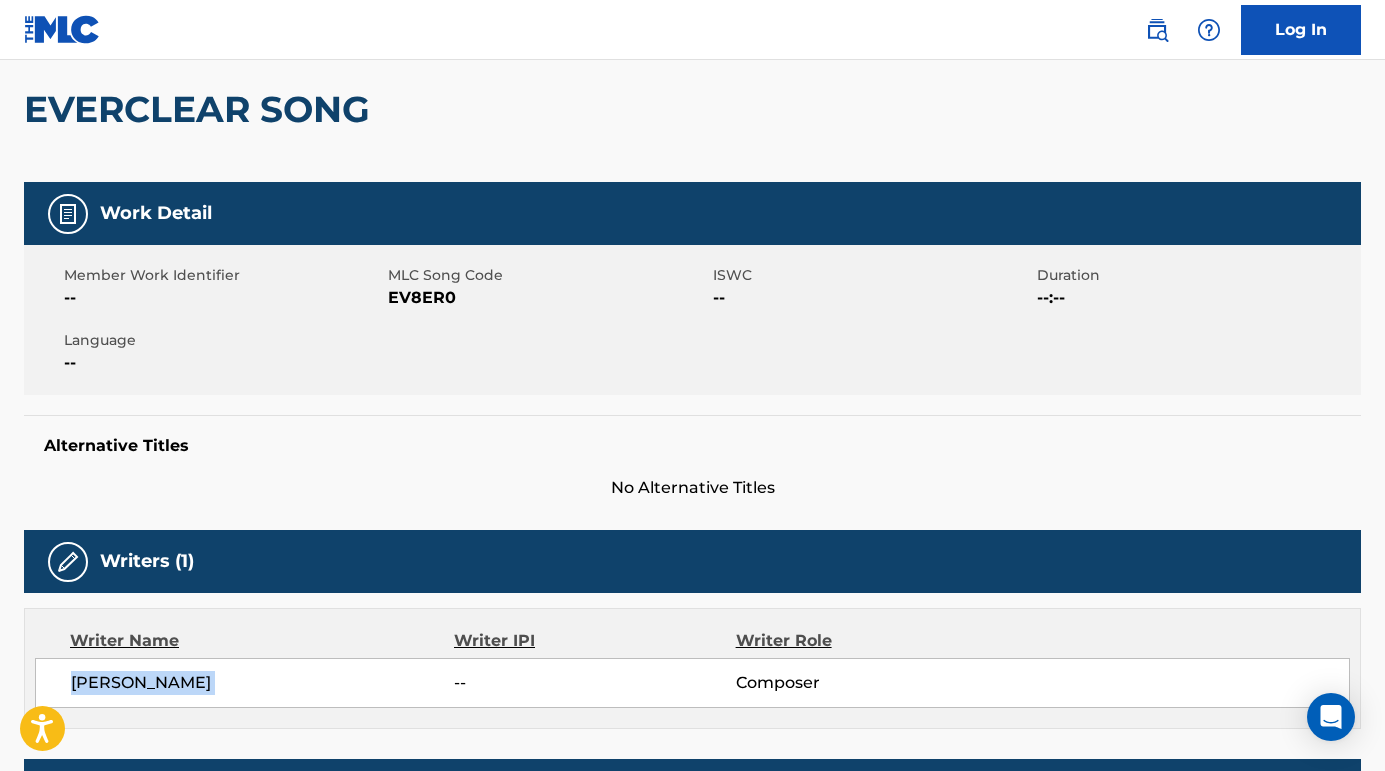 scroll, scrollTop: 84, scrollLeft: 0, axis: vertical 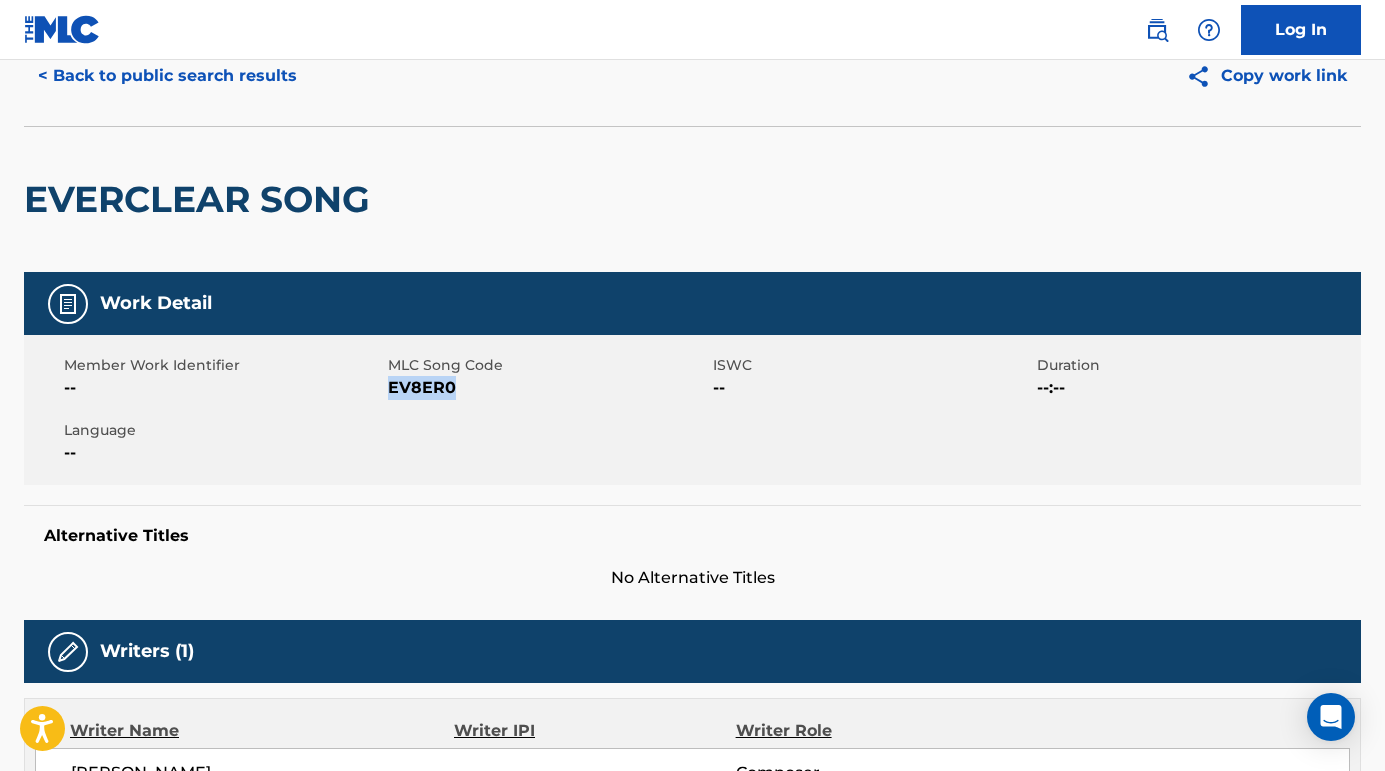 drag, startPoint x: 468, startPoint y: 390, endPoint x: 393, endPoint y: 393, distance: 75.059975 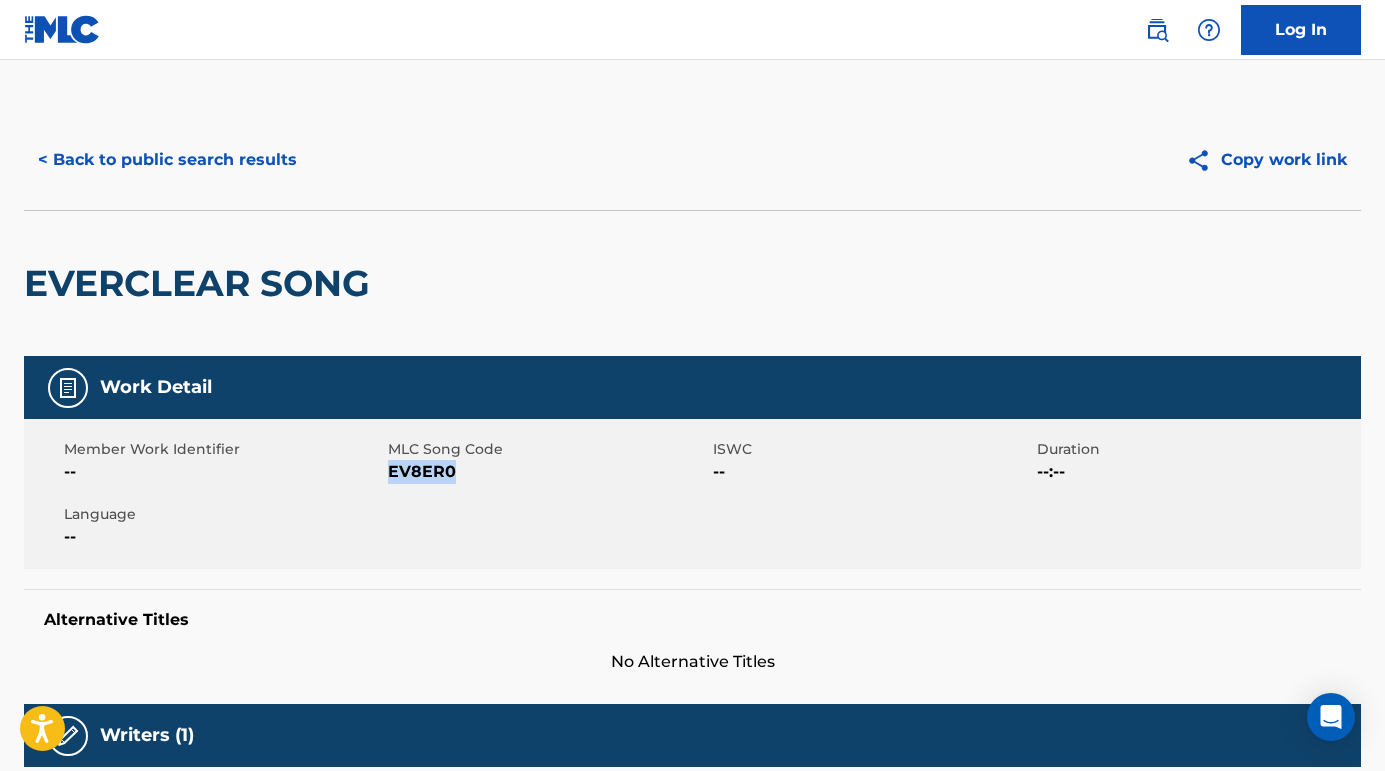 scroll, scrollTop: 0, scrollLeft: 0, axis: both 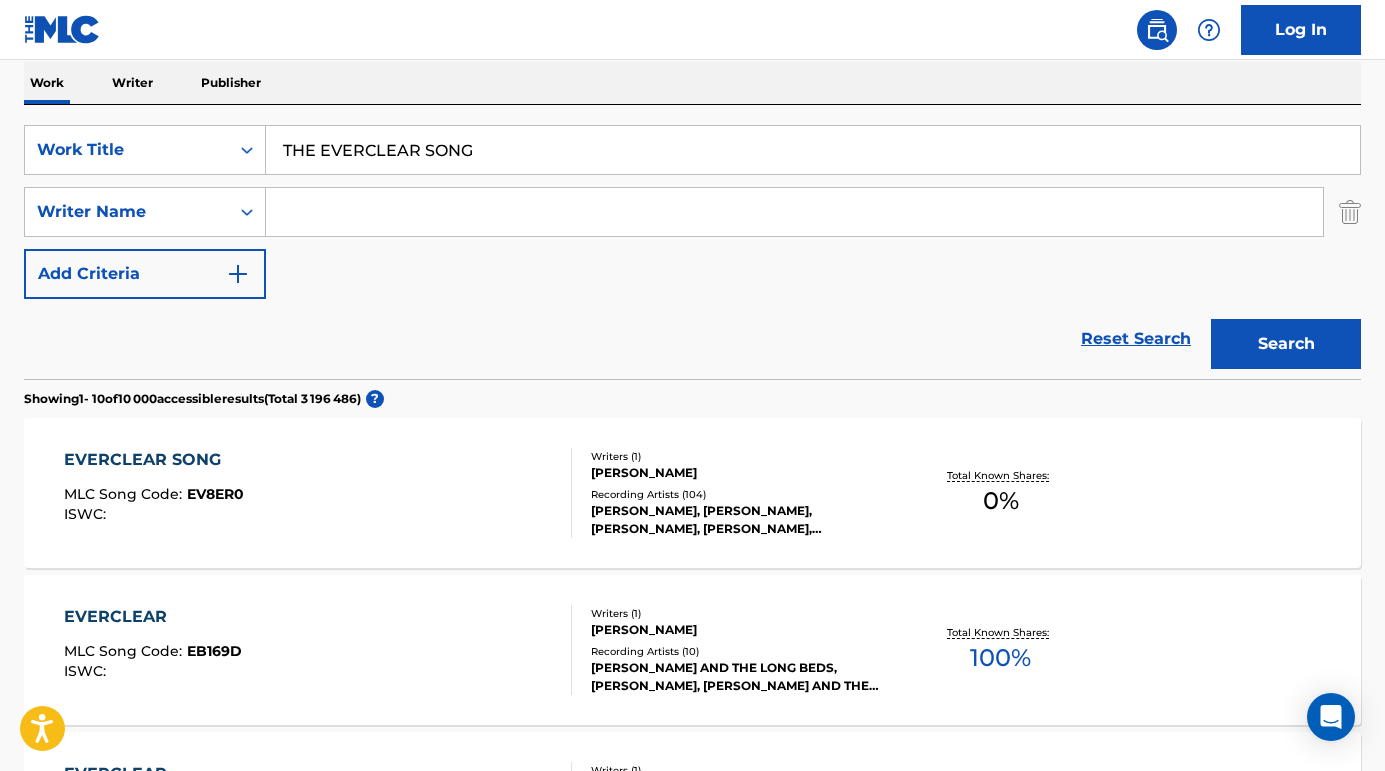 click at bounding box center (794, 212) 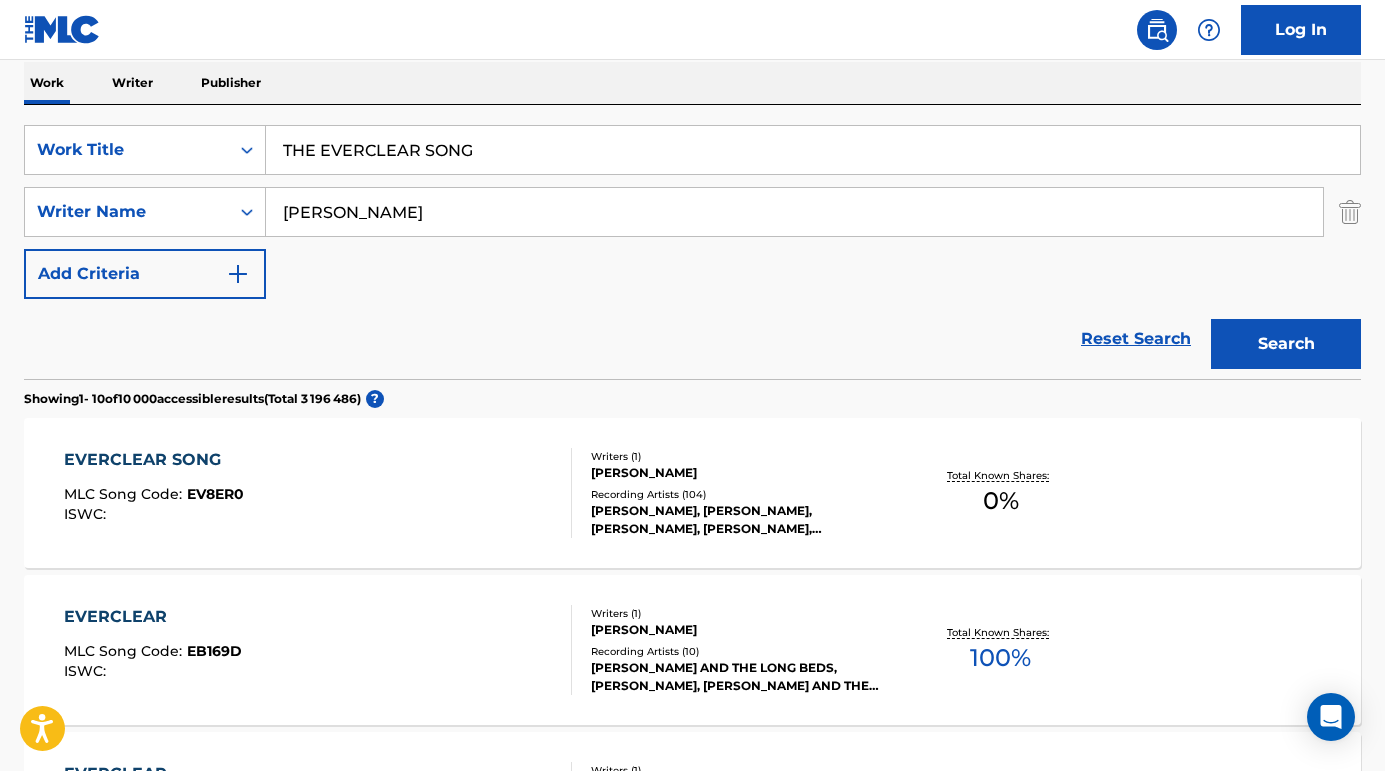 type on "[PERSON_NAME]" 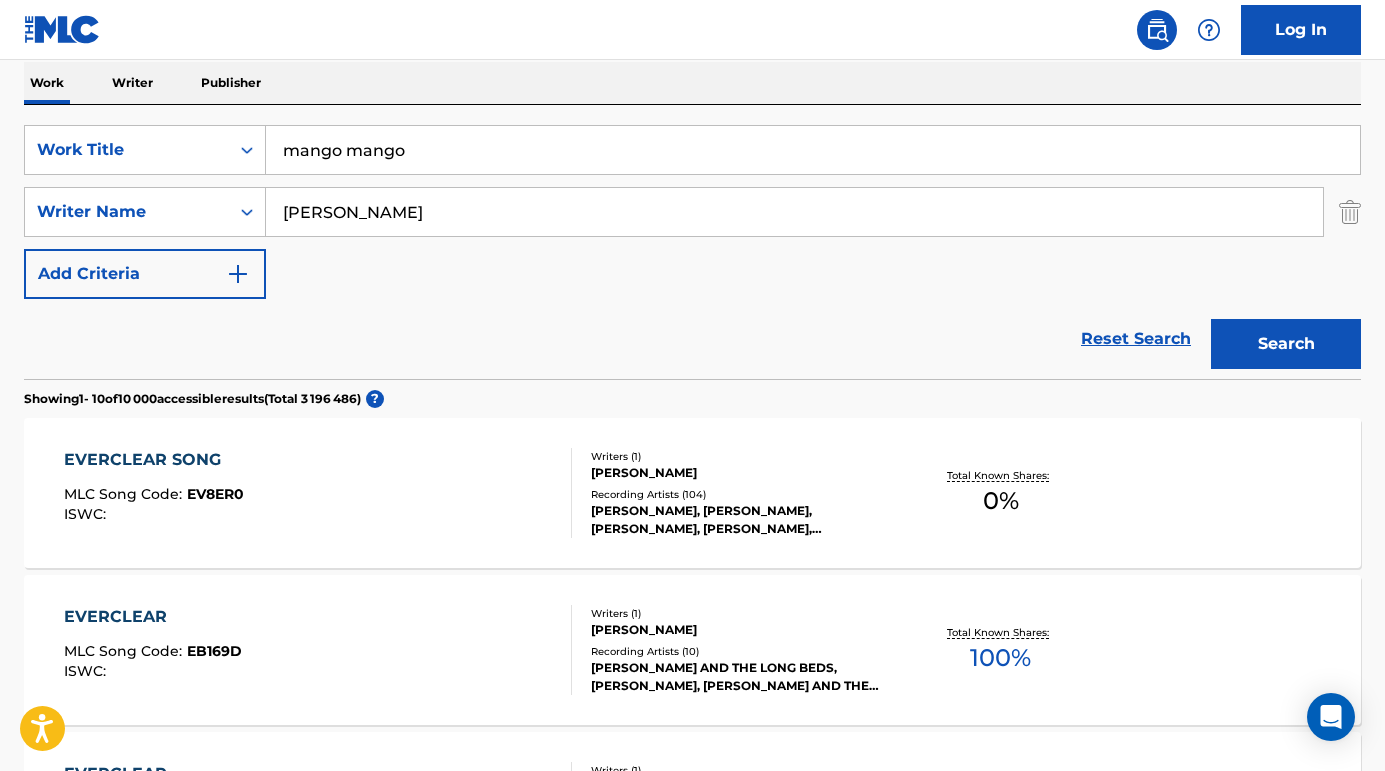 click on "Search" at bounding box center [1286, 344] 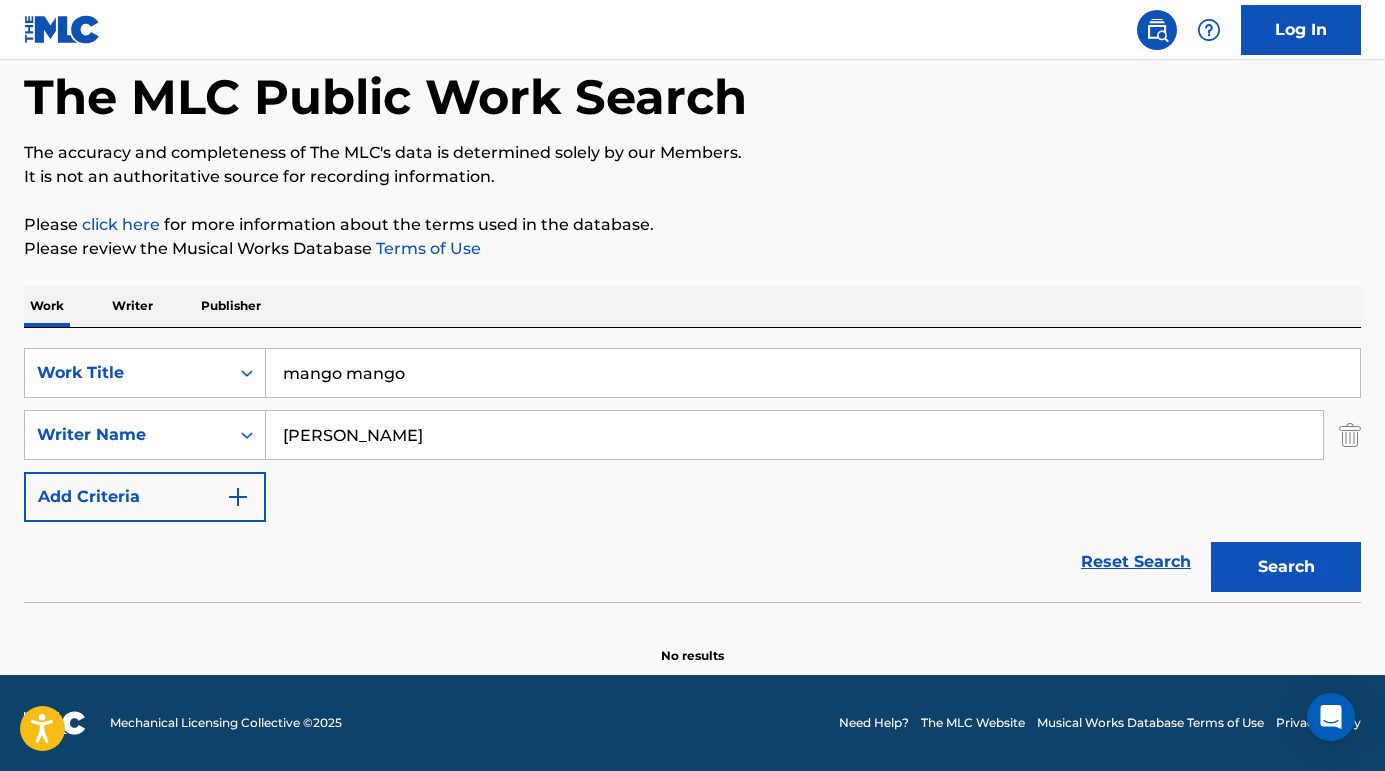 scroll, scrollTop: 97, scrollLeft: 0, axis: vertical 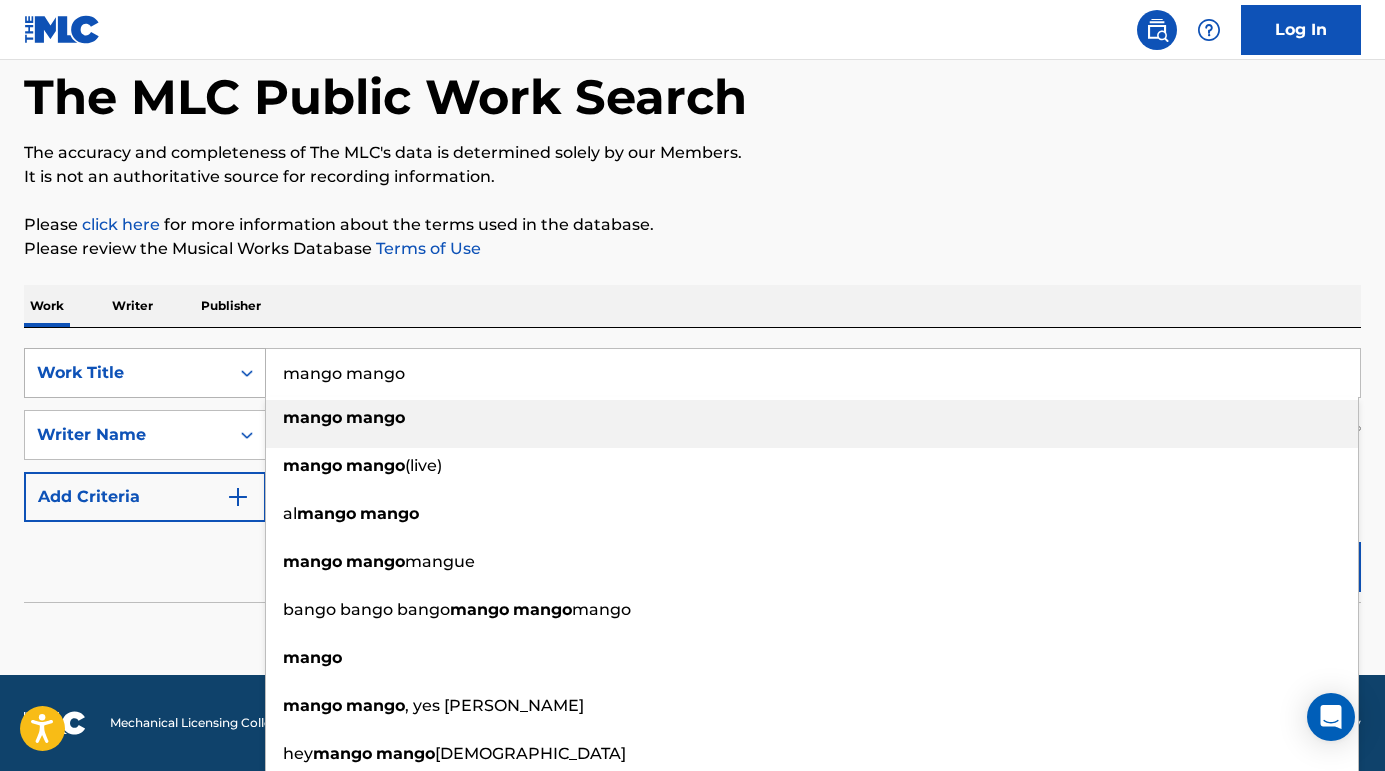 drag, startPoint x: 470, startPoint y: 379, endPoint x: 213, endPoint y: 375, distance: 257.03113 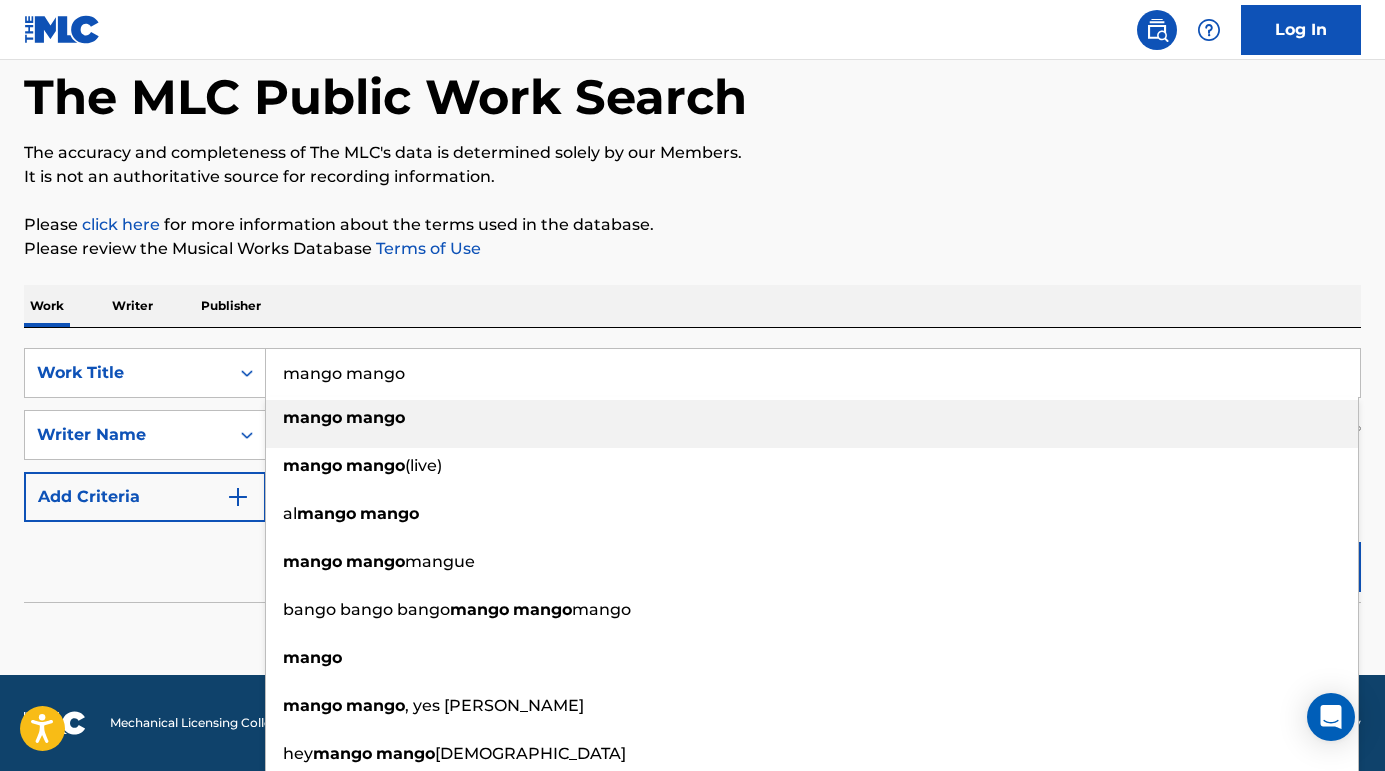 click on "mango mango" at bounding box center [813, 373] 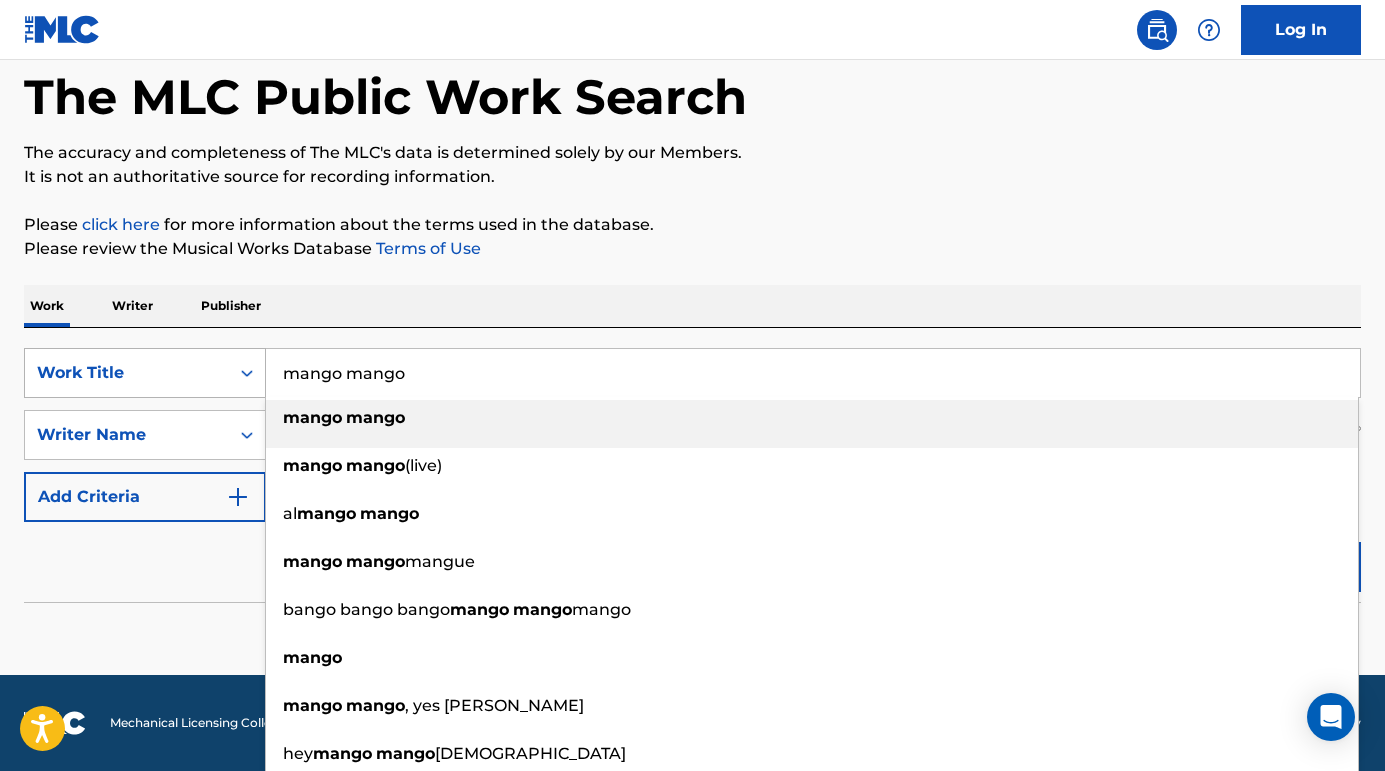 drag, startPoint x: 437, startPoint y: 384, endPoint x: 234, endPoint y: 381, distance: 203.02217 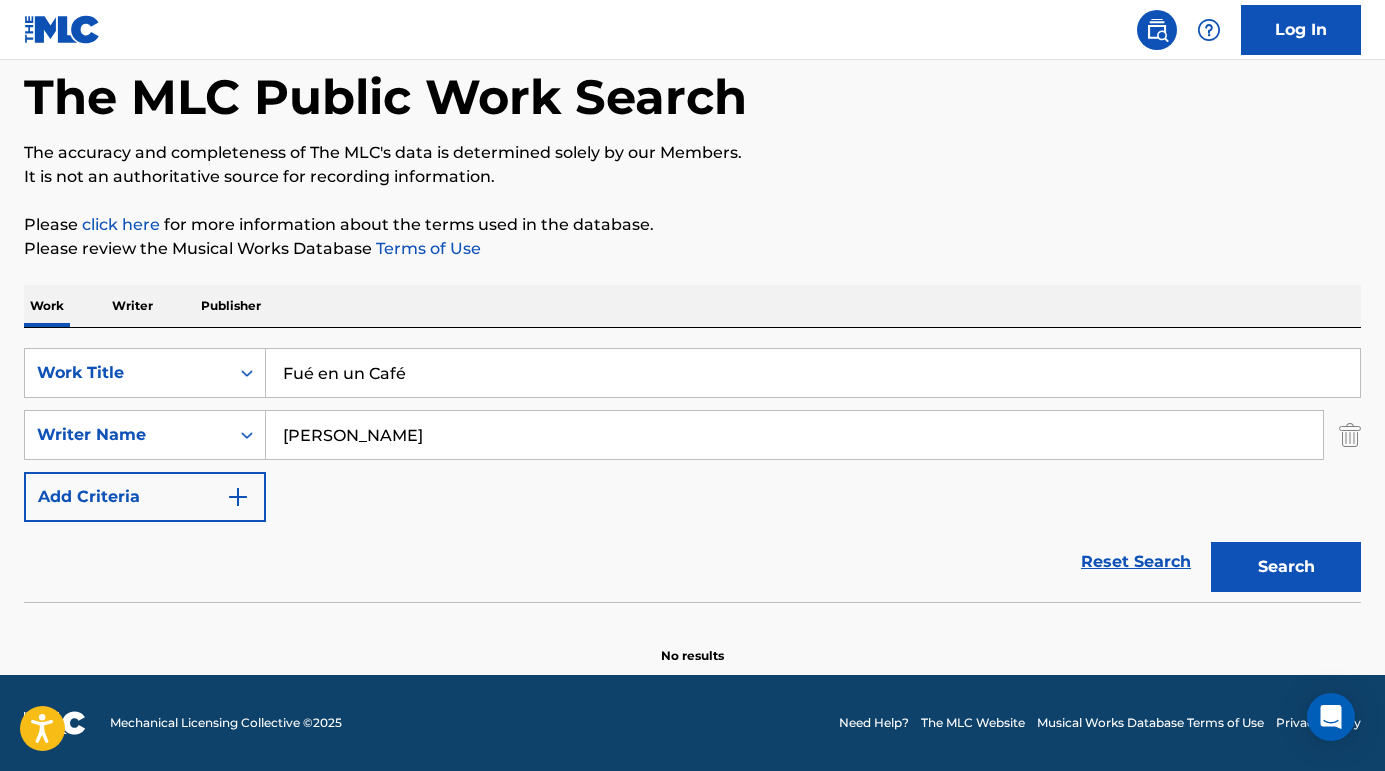 type on "Fué en un Café" 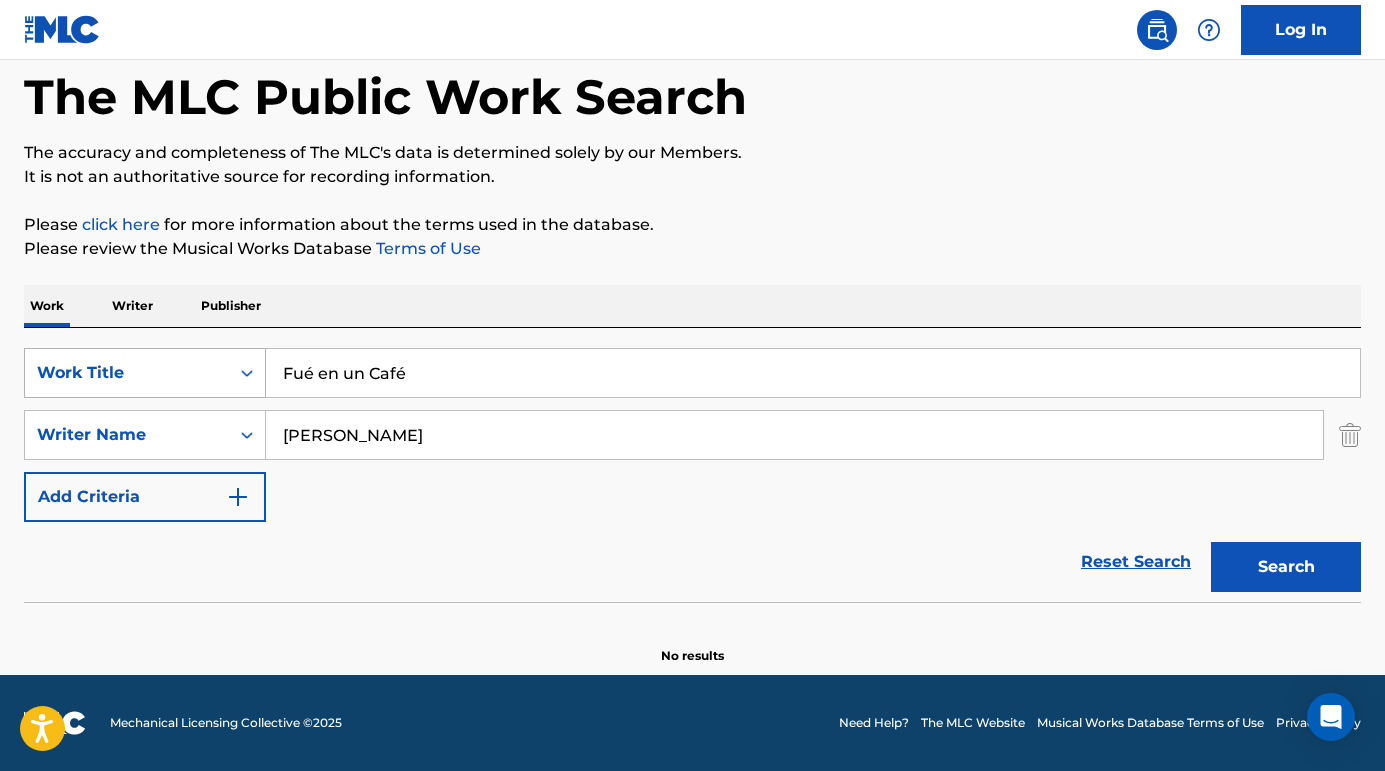 drag, startPoint x: 459, startPoint y: 443, endPoint x: 172, endPoint y: 389, distance: 292.03595 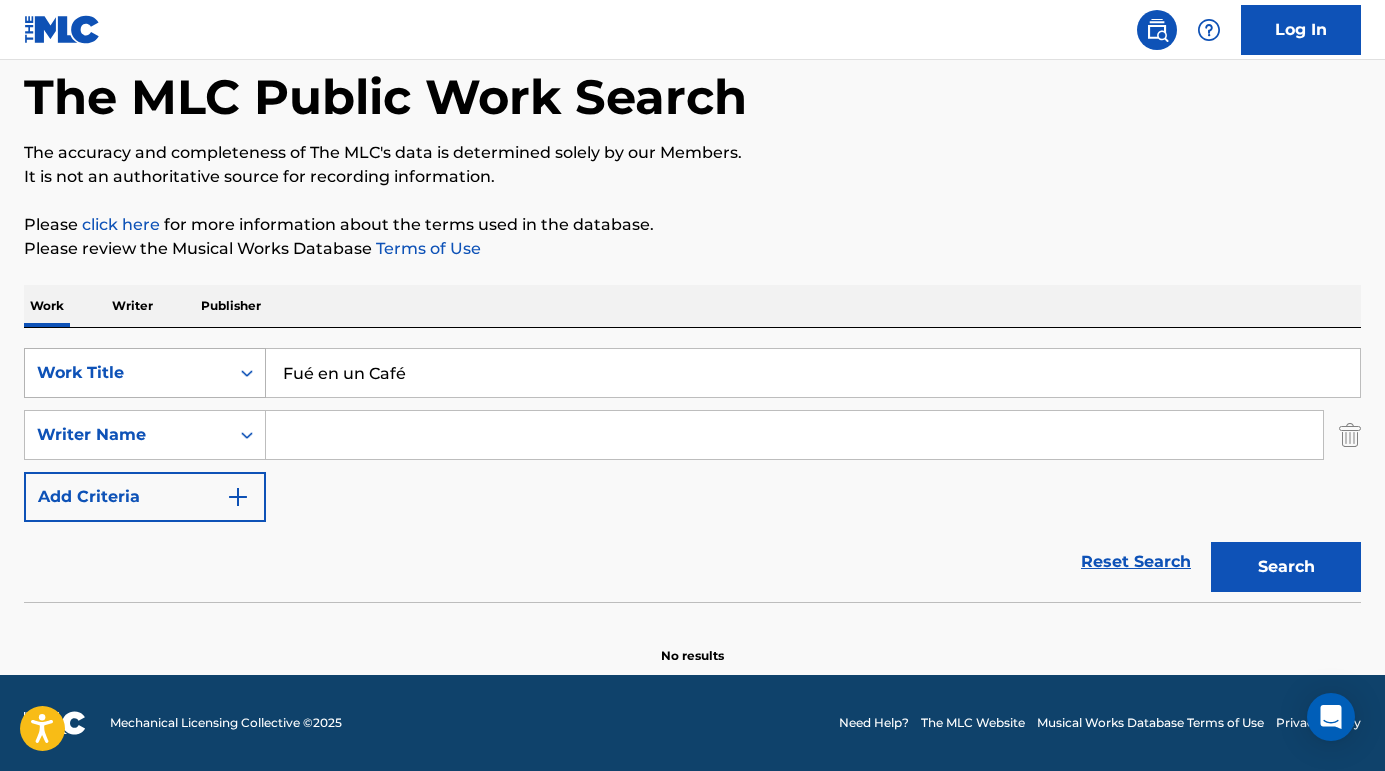 click on "Search" at bounding box center (1286, 567) 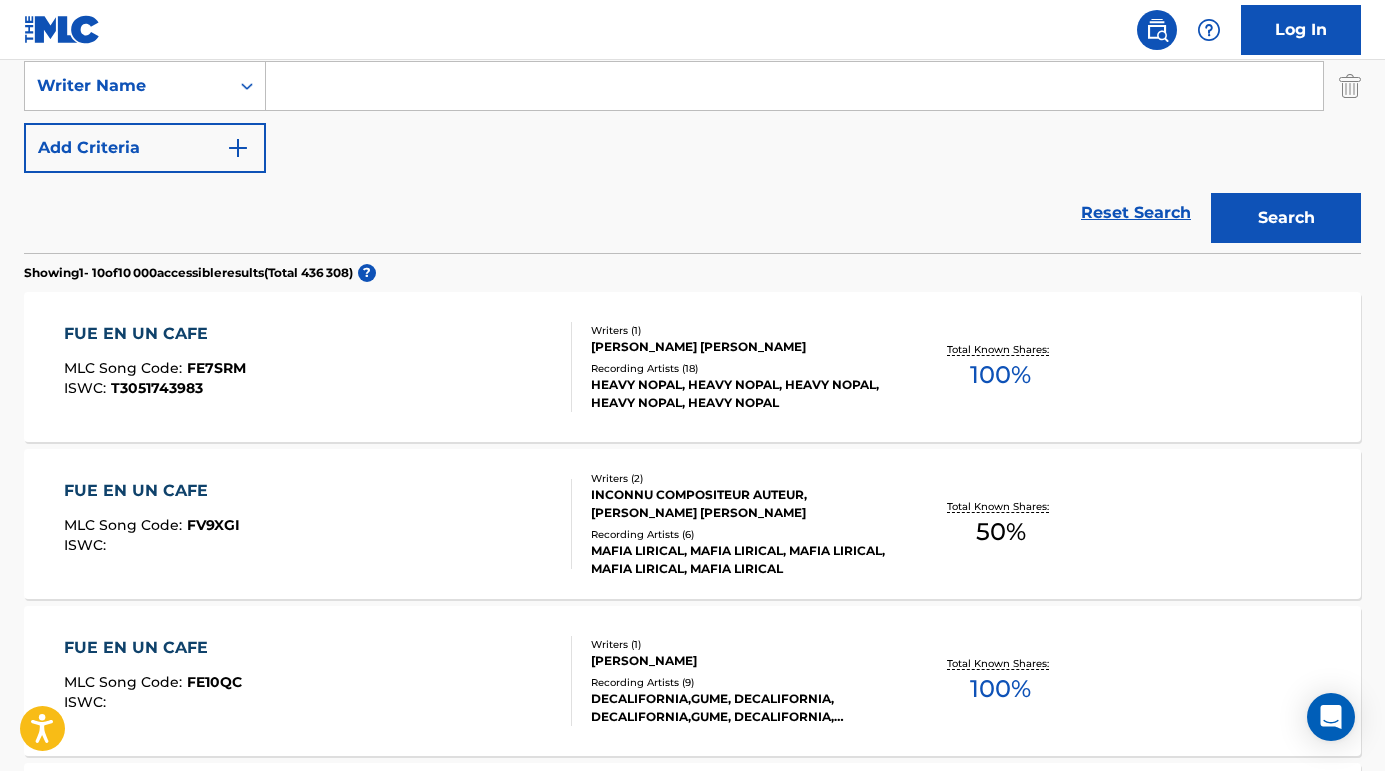 scroll, scrollTop: 625, scrollLeft: 0, axis: vertical 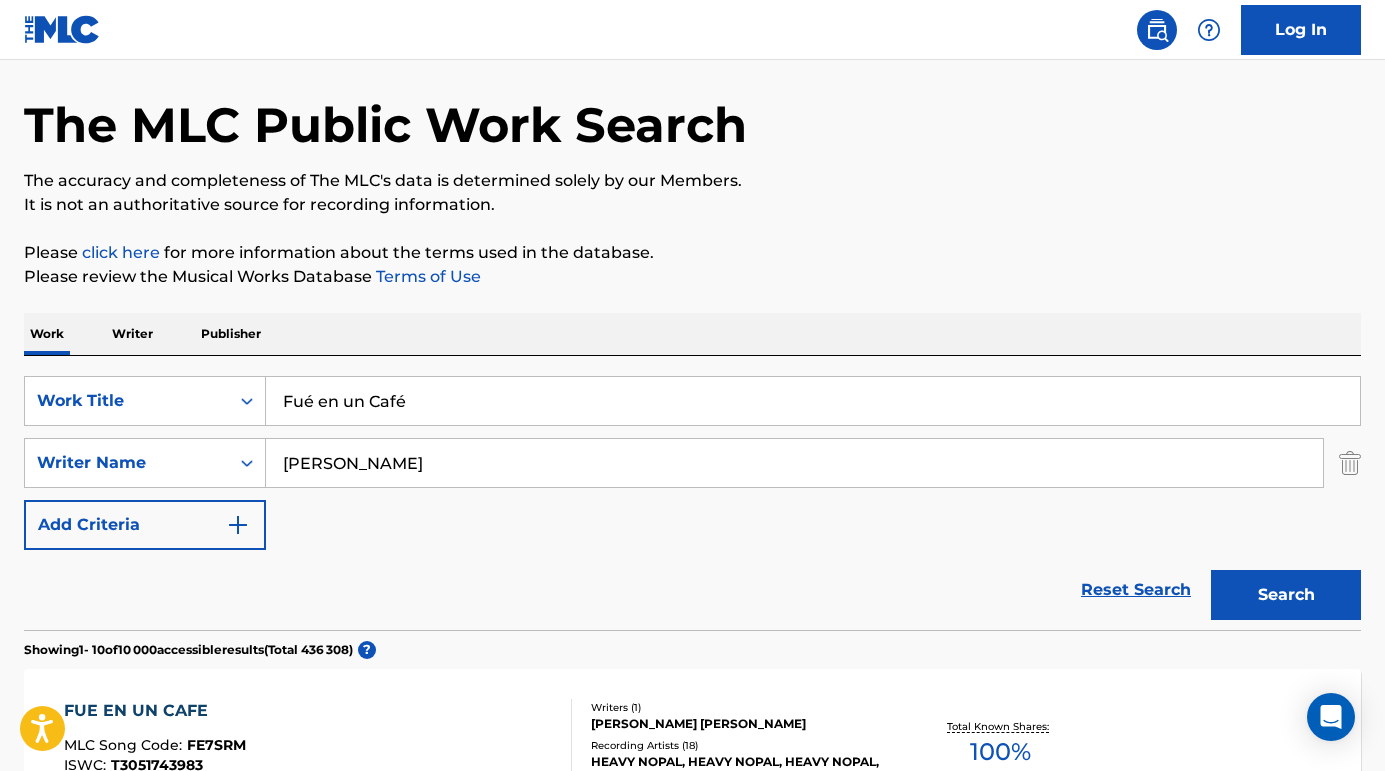 click on "Search" at bounding box center [1286, 595] 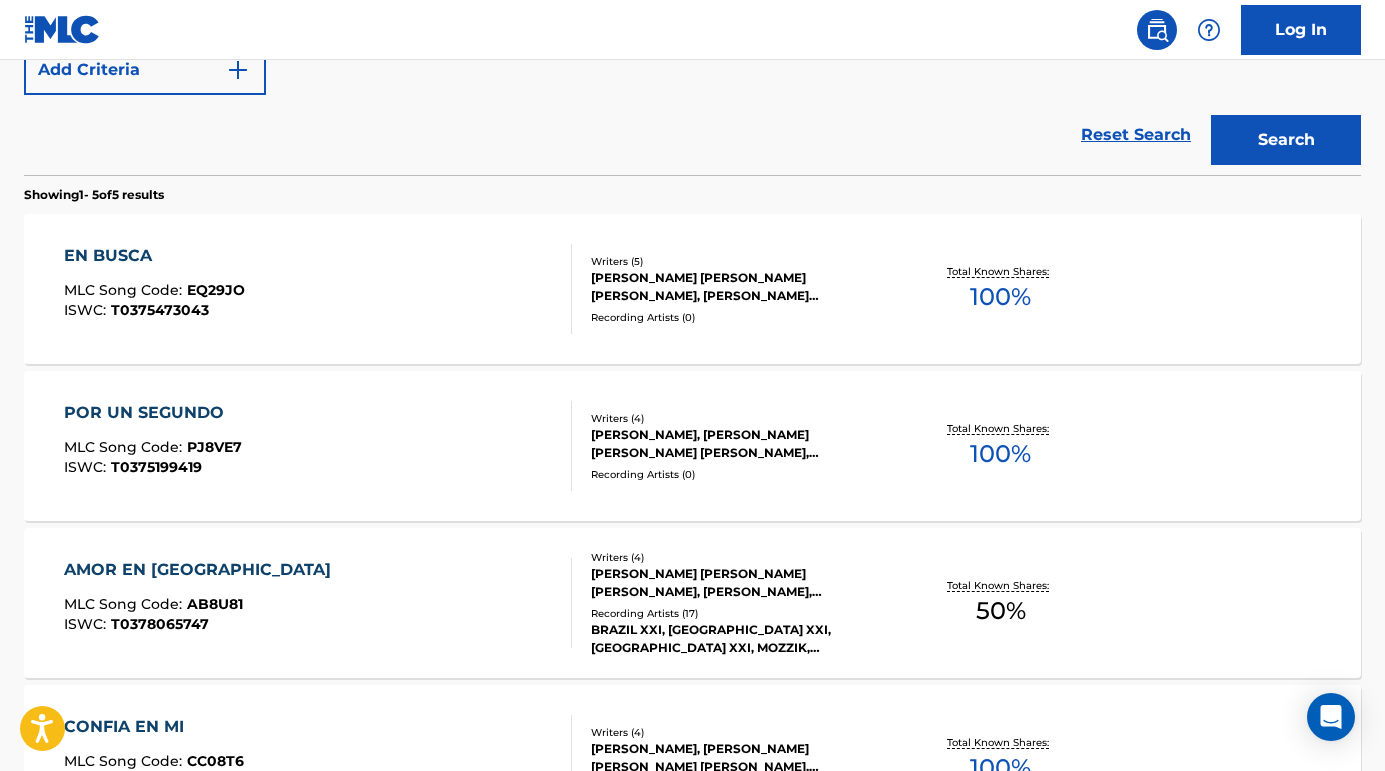 scroll, scrollTop: 570, scrollLeft: 0, axis: vertical 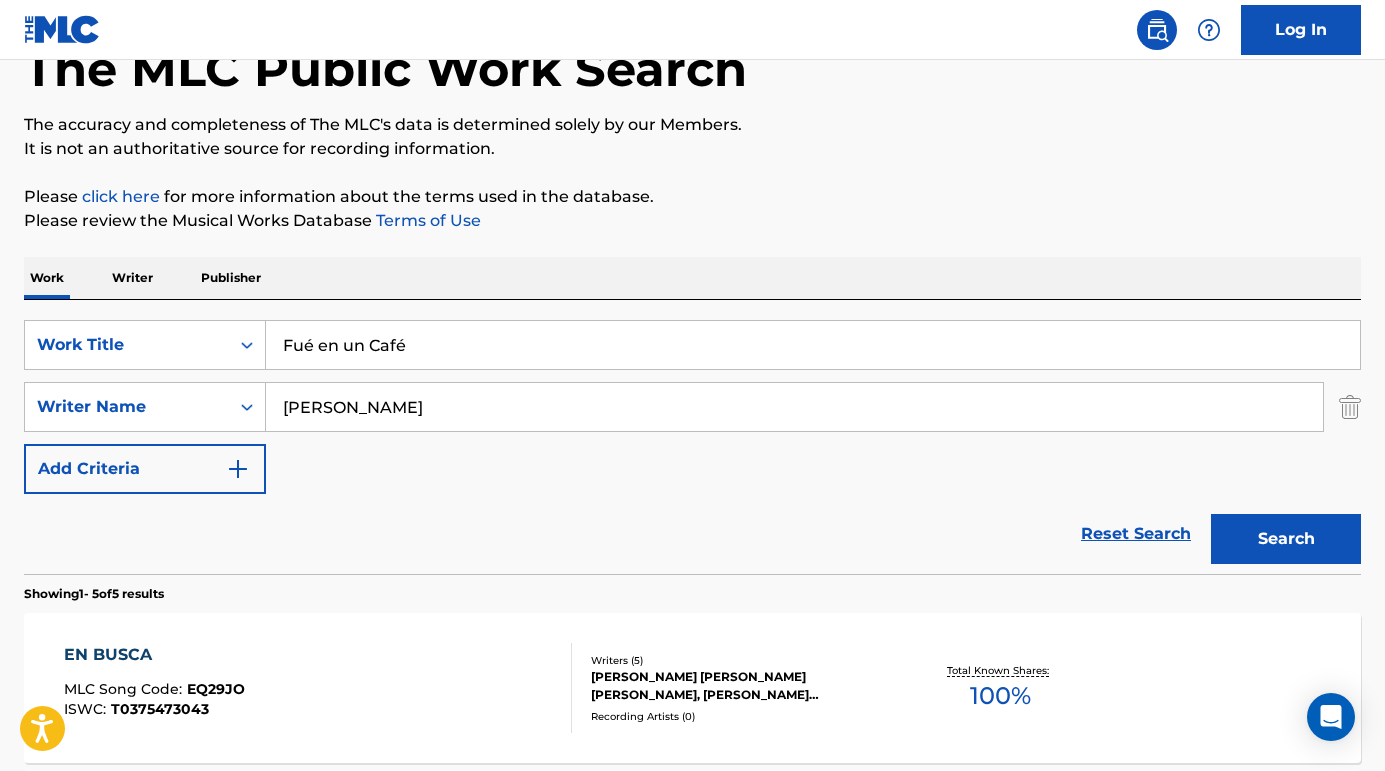 type on "[PERSON_NAME]" 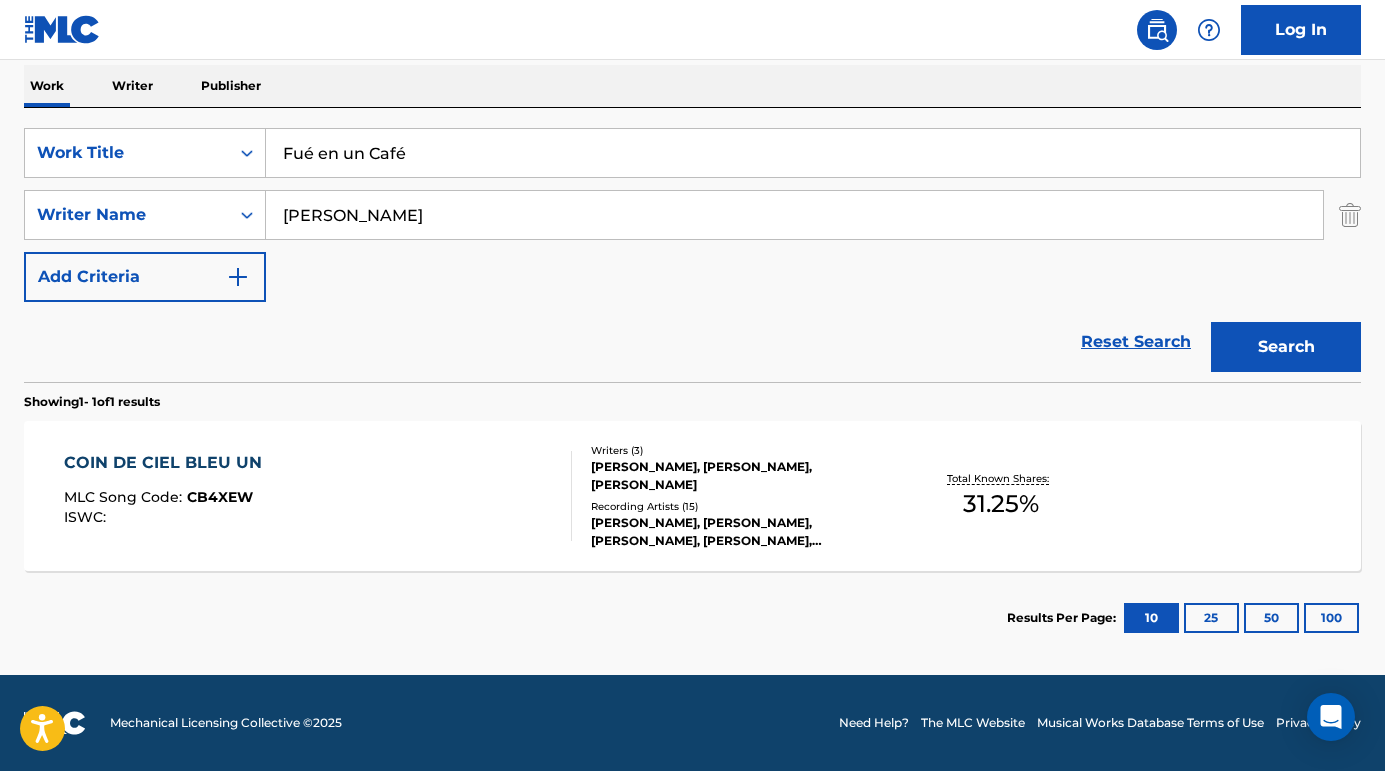 scroll, scrollTop: 317, scrollLeft: 0, axis: vertical 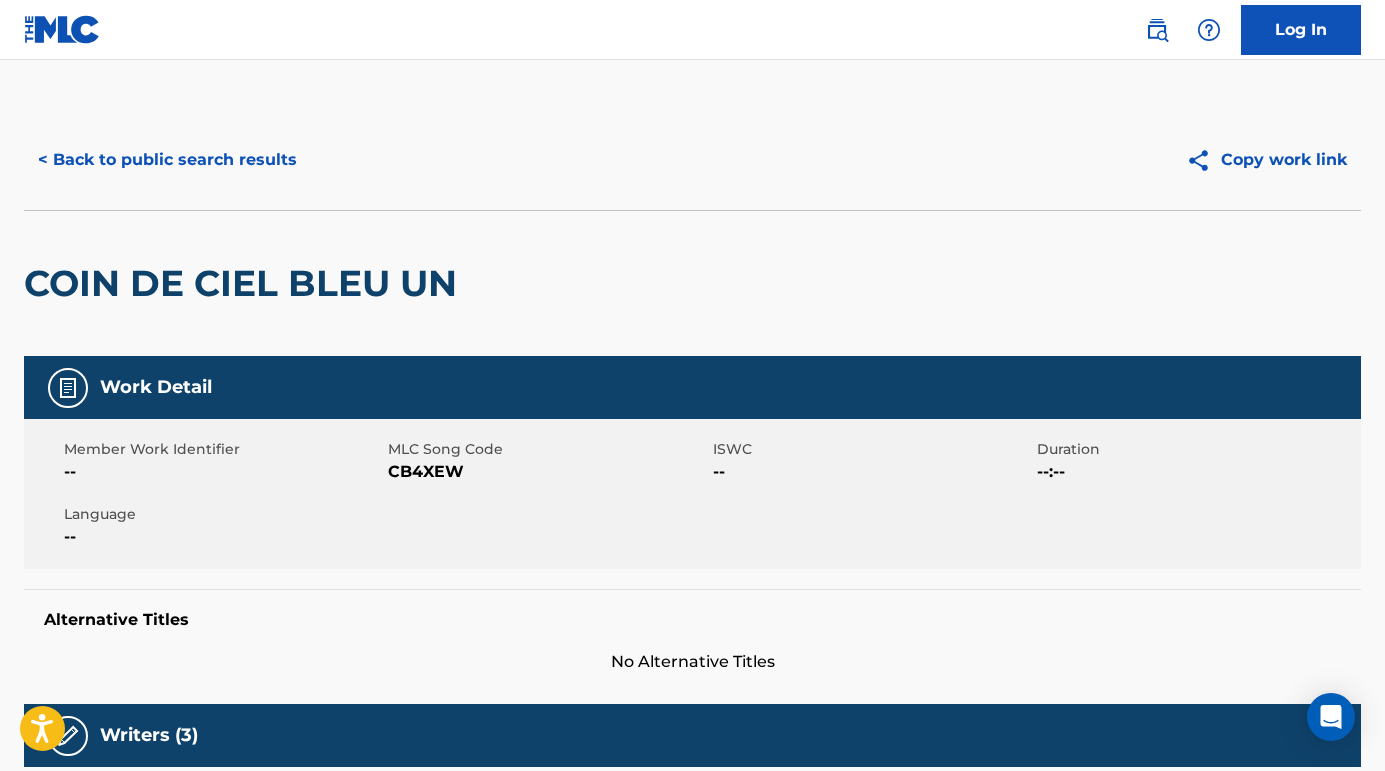 click on "< Back to public search results" at bounding box center (167, 160) 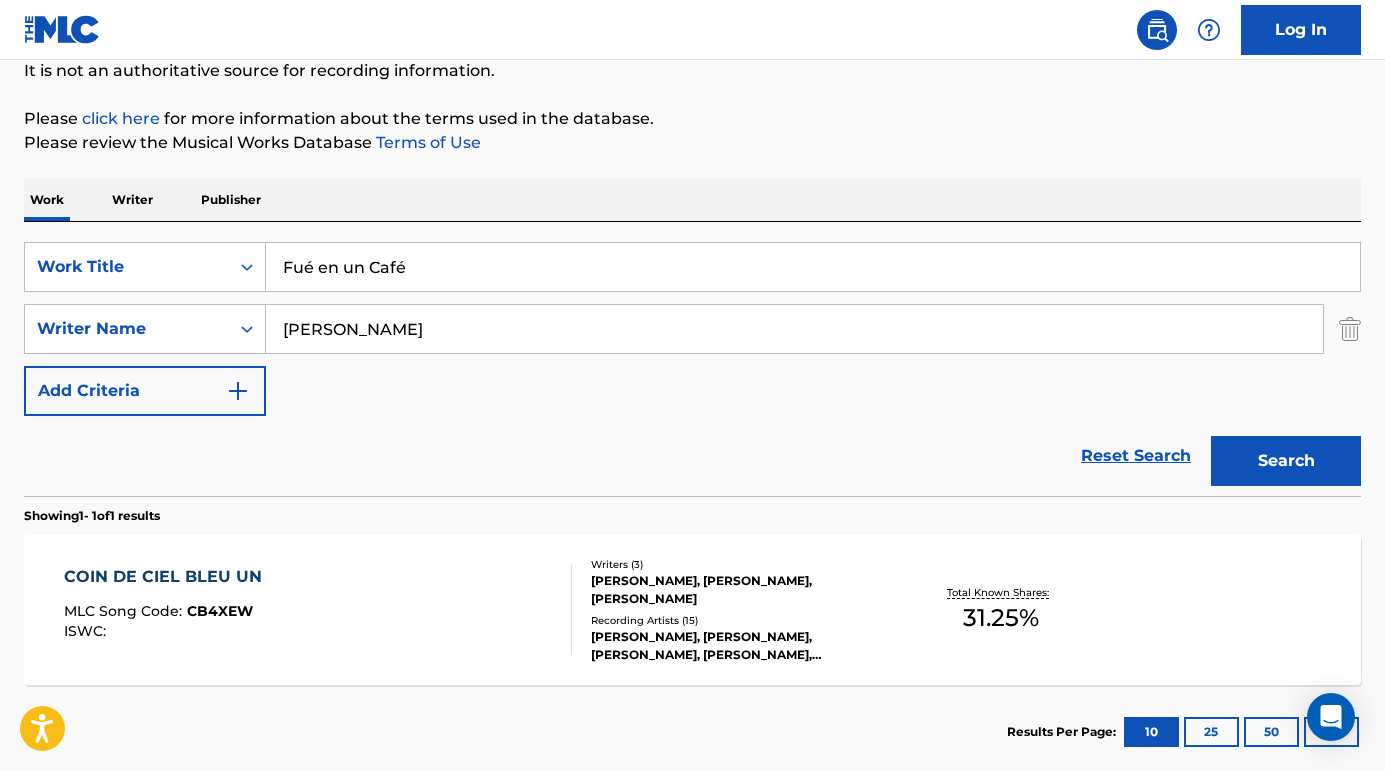 drag, startPoint x: 441, startPoint y: 271, endPoint x: 157, endPoint y: 233, distance: 286.53098 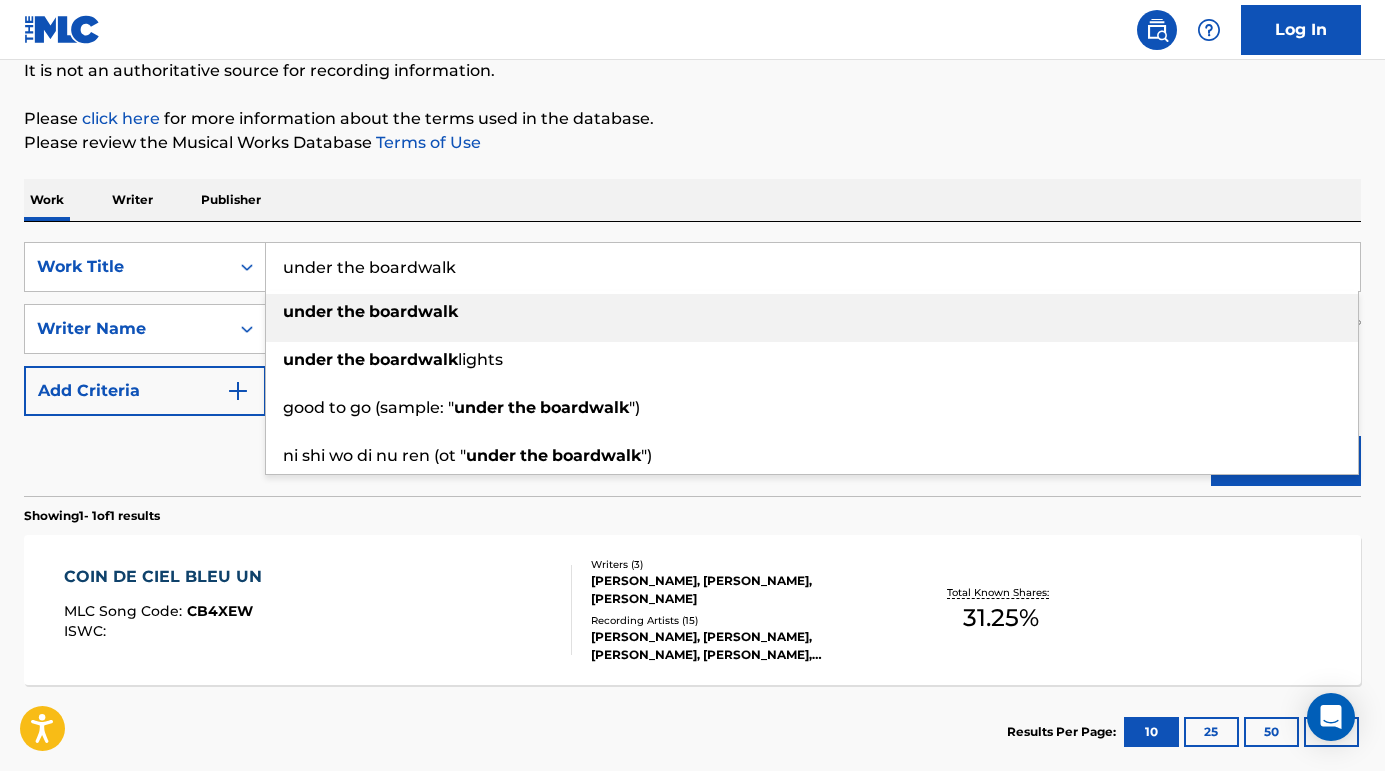 type on "under the boardwalk" 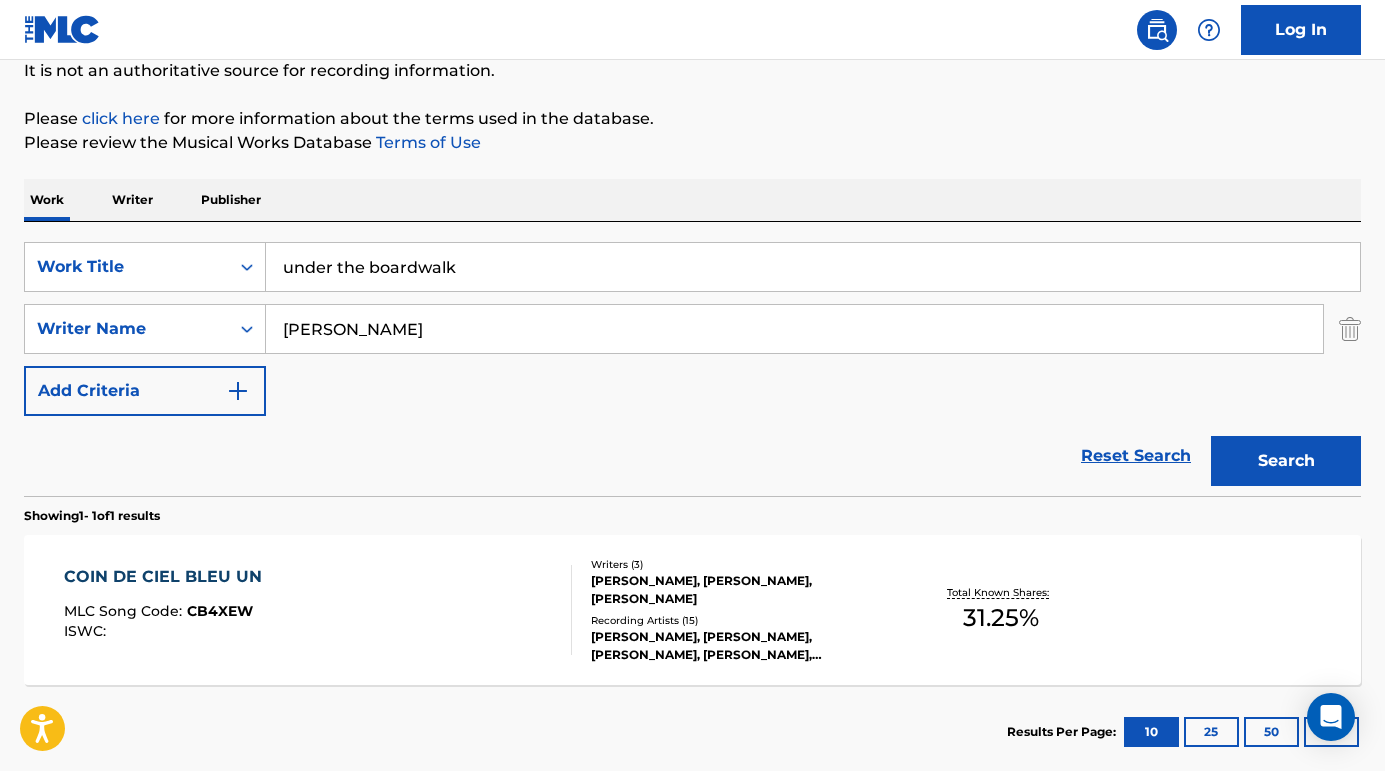 click on "Search" at bounding box center [1286, 461] 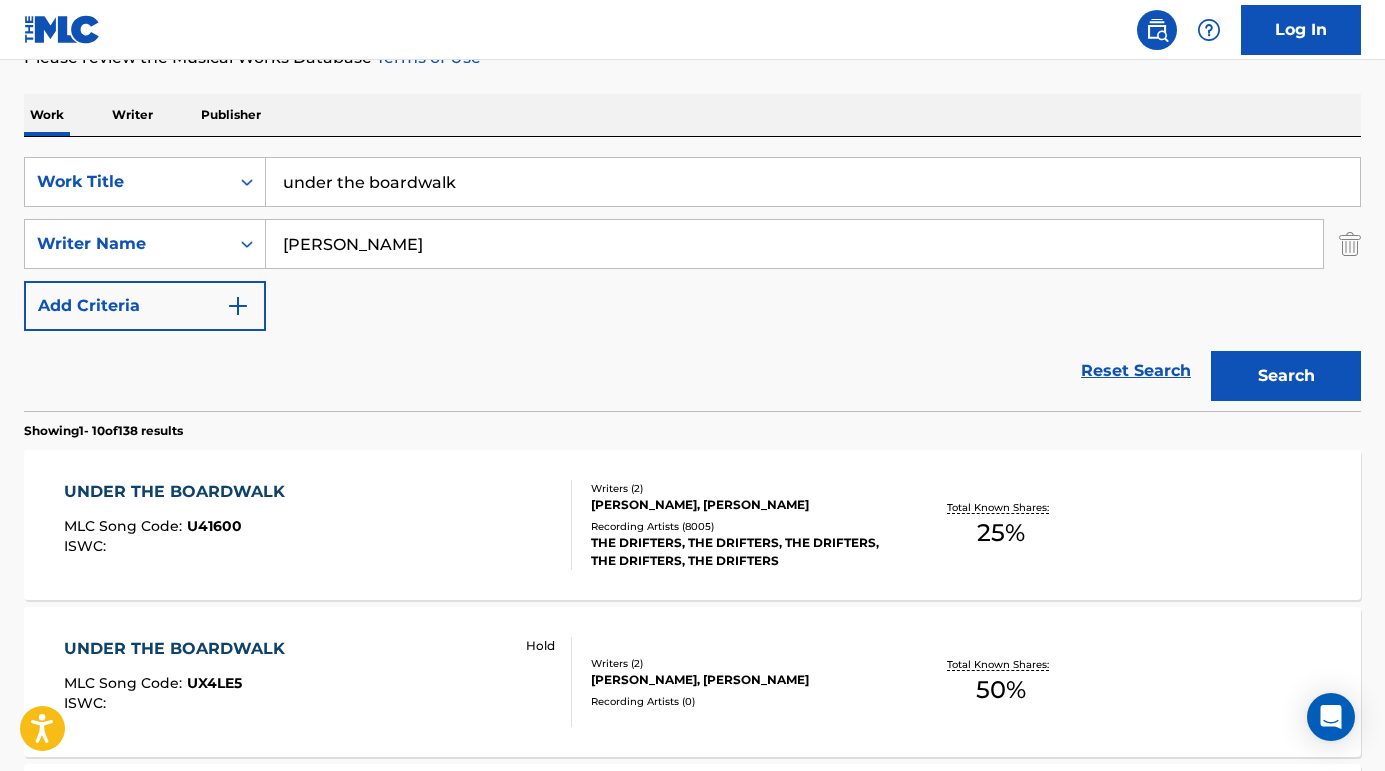 scroll, scrollTop: 307, scrollLeft: 0, axis: vertical 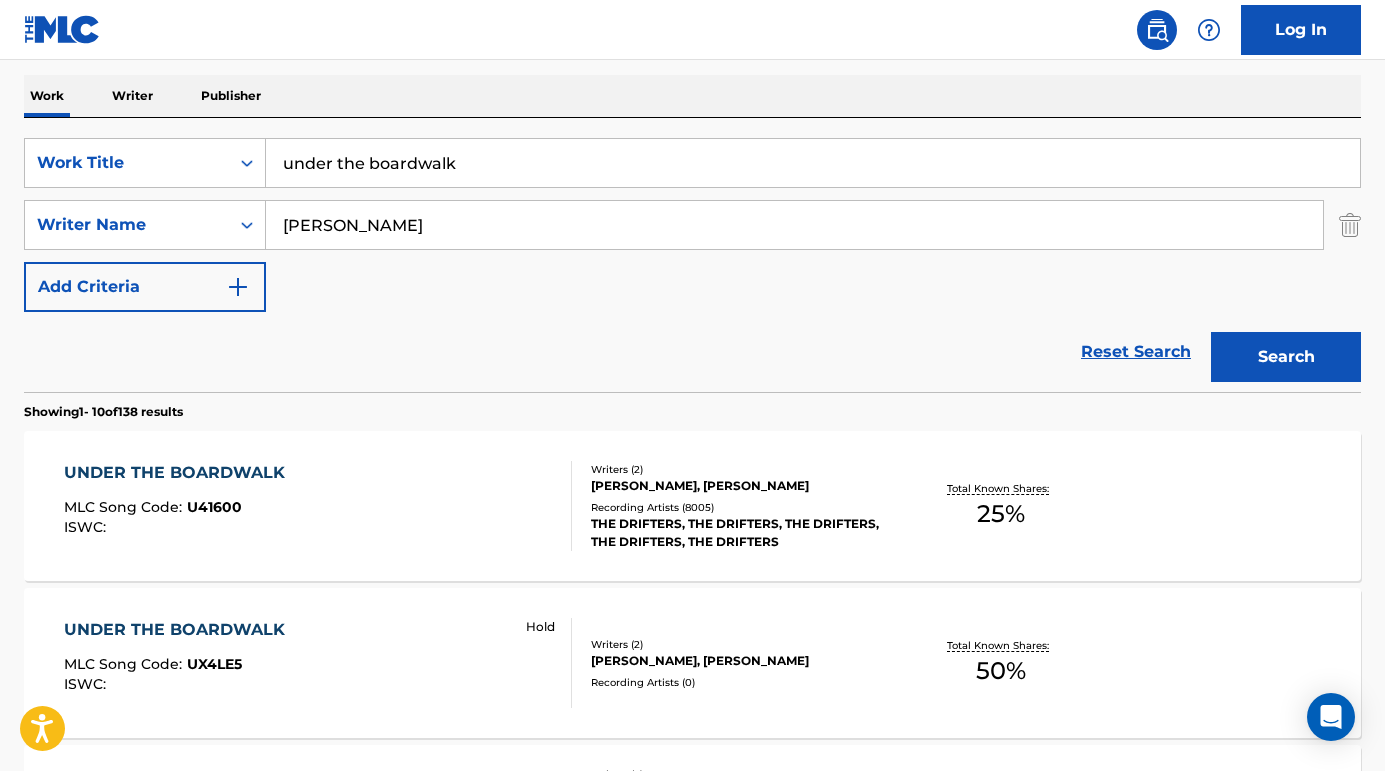 click on "UNDER THE BOARDWALK" at bounding box center (179, 473) 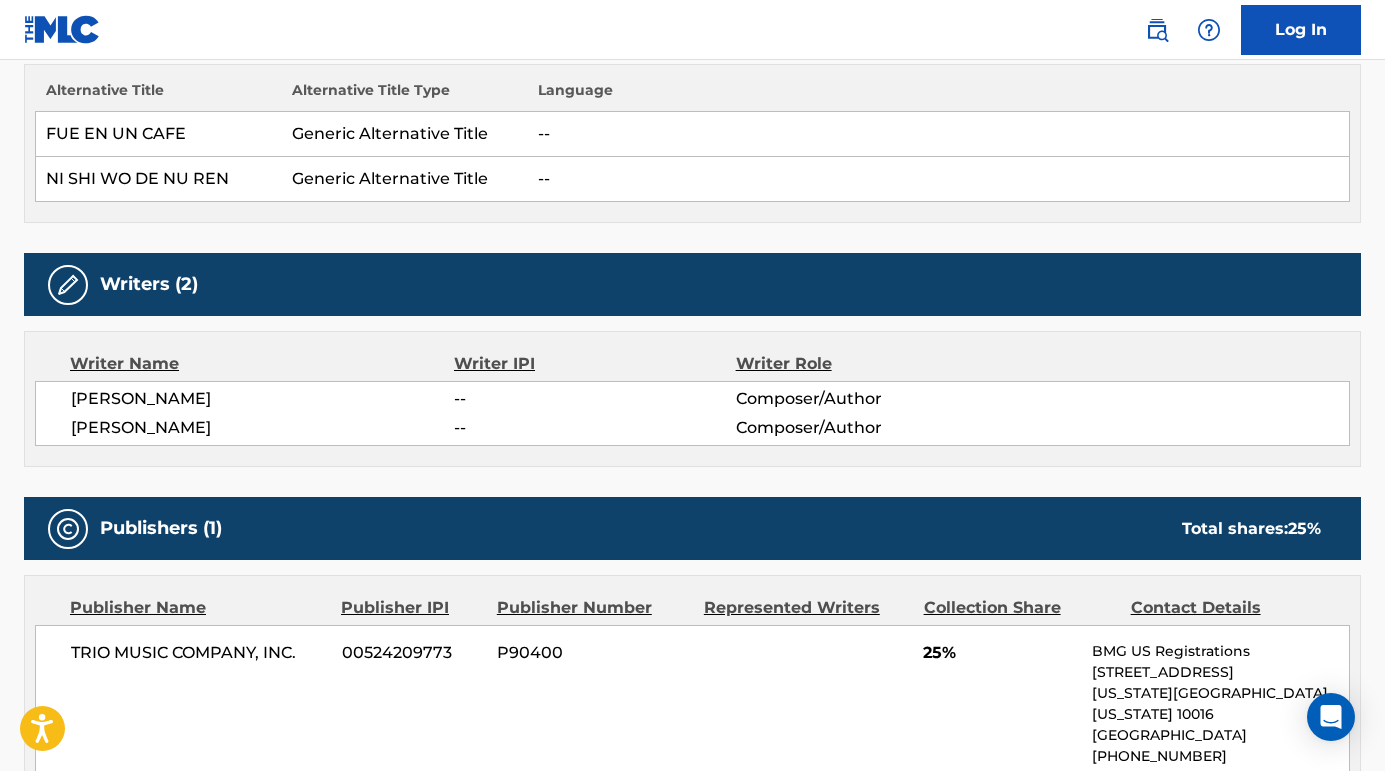 scroll, scrollTop: 56, scrollLeft: 0, axis: vertical 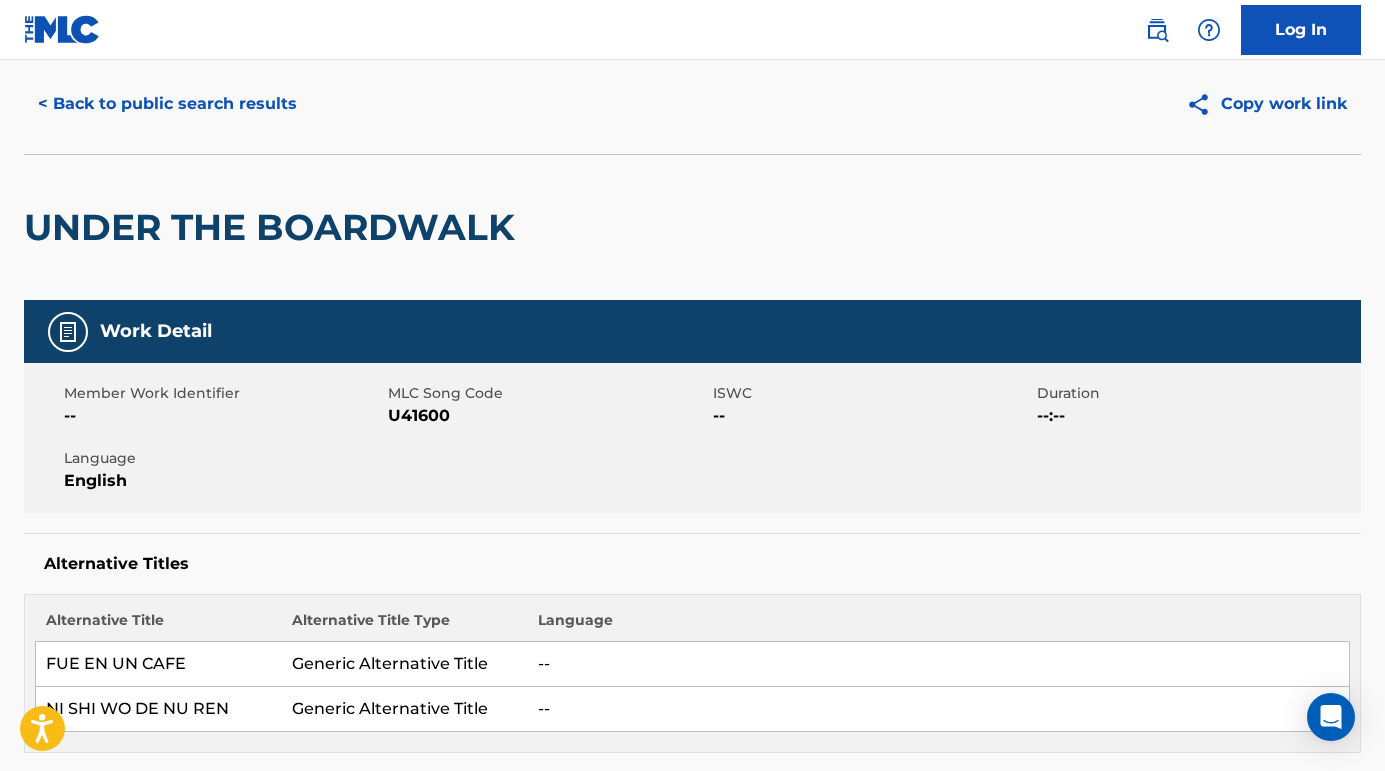 click on "< Back to public search results" at bounding box center [167, 104] 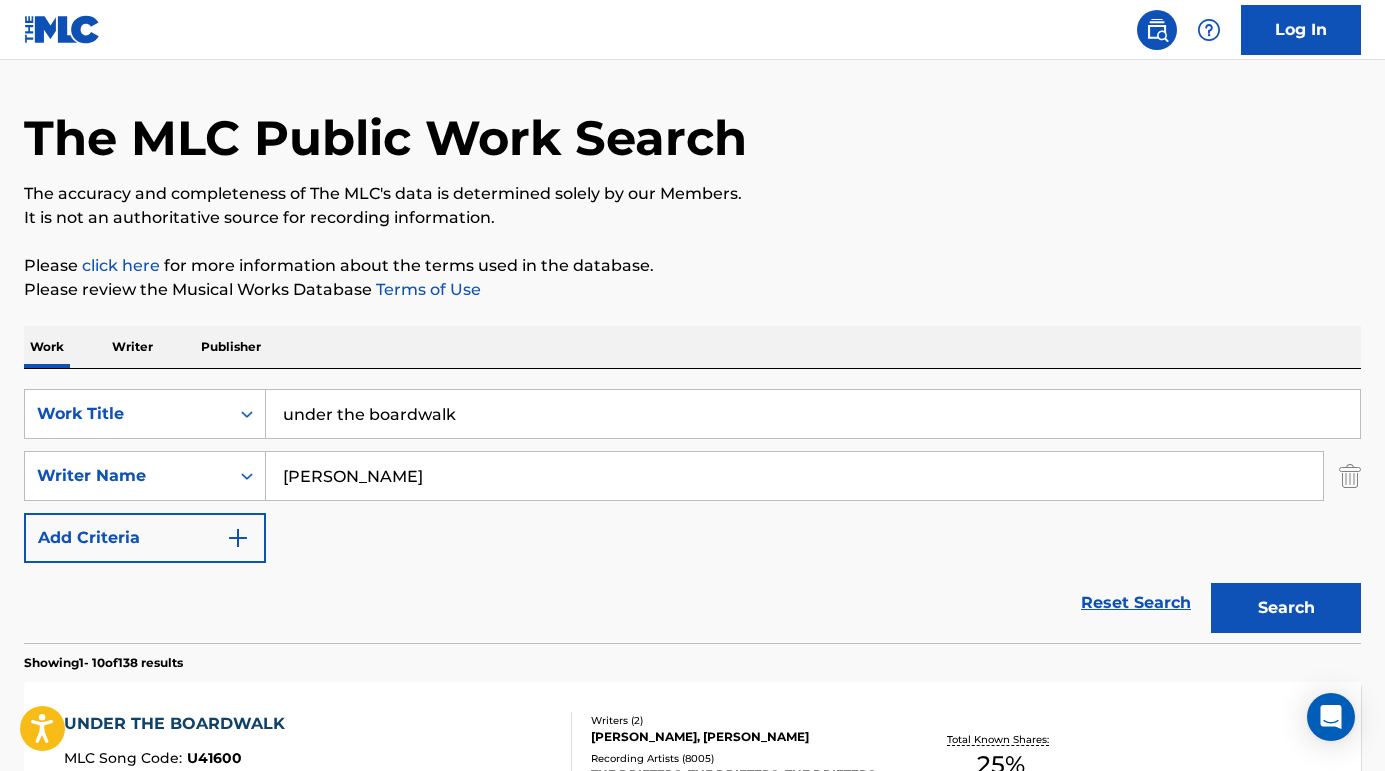 scroll, scrollTop: 307, scrollLeft: 0, axis: vertical 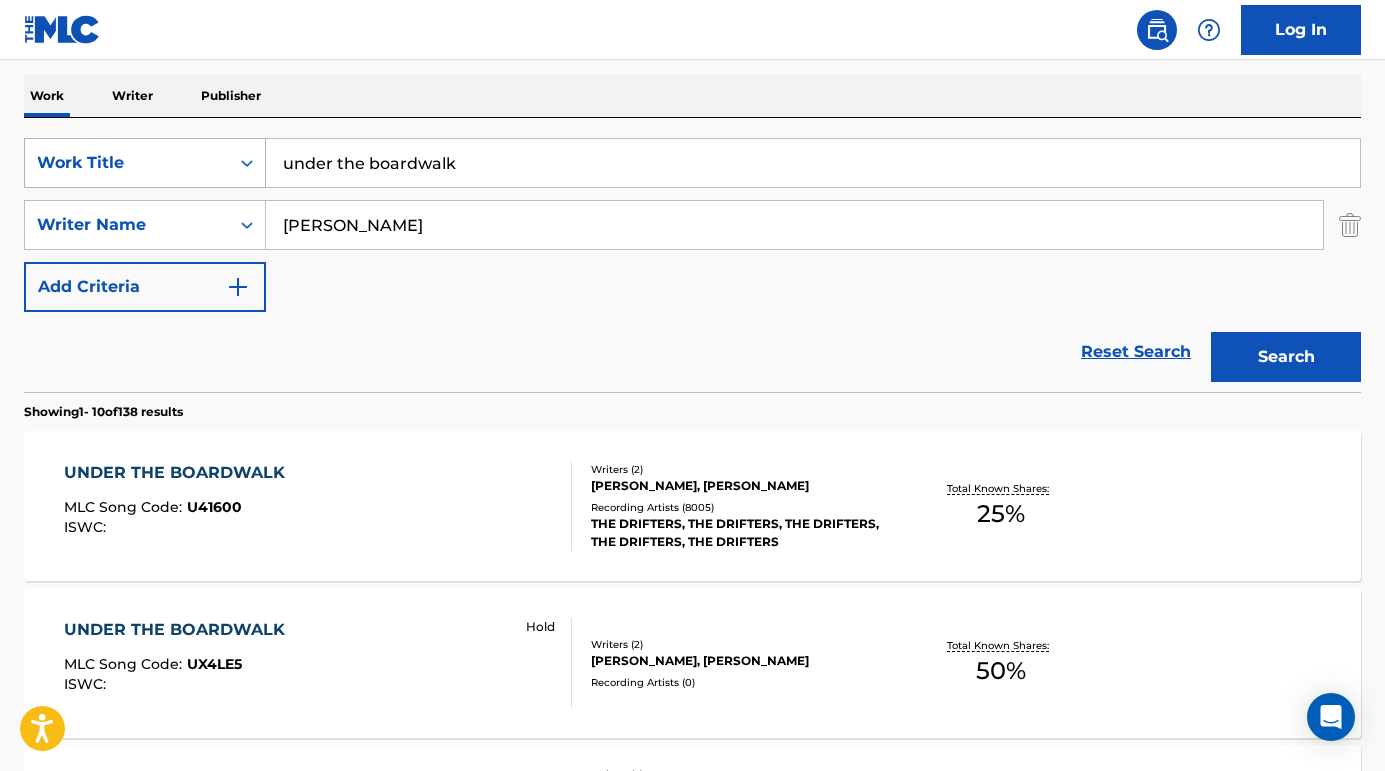 drag, startPoint x: 491, startPoint y: 171, endPoint x: 227, endPoint y: 152, distance: 264.68283 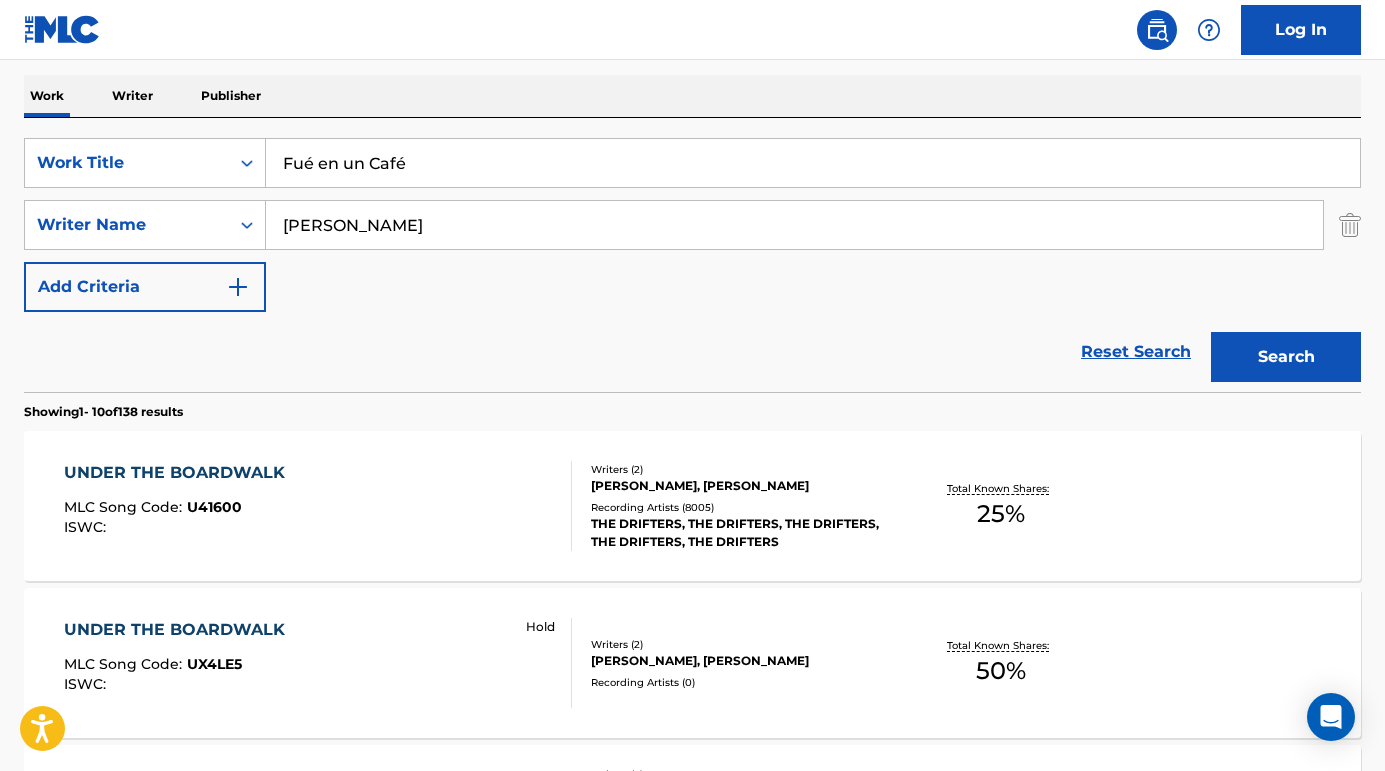 click on "Fué en un Café" at bounding box center (813, 163) 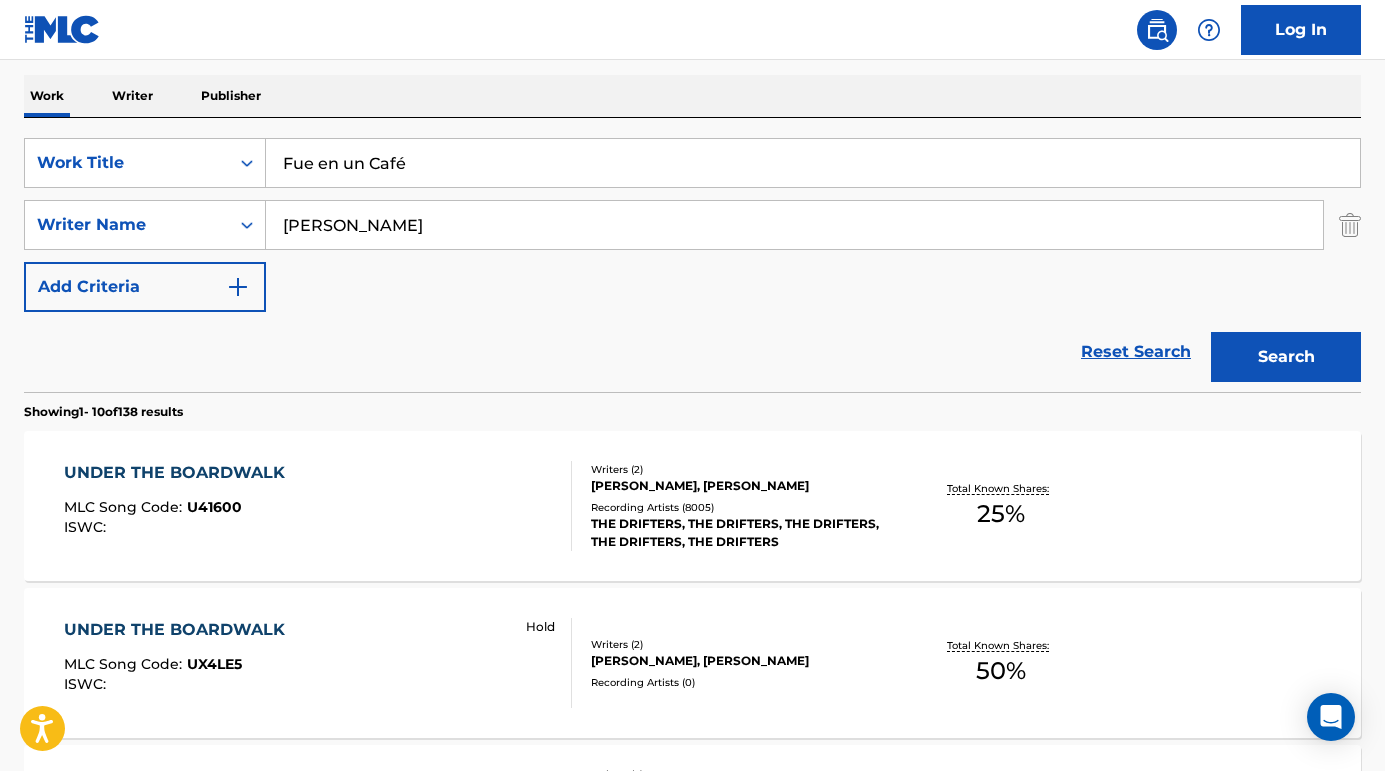 click on "Fue en un Café" at bounding box center (813, 163) 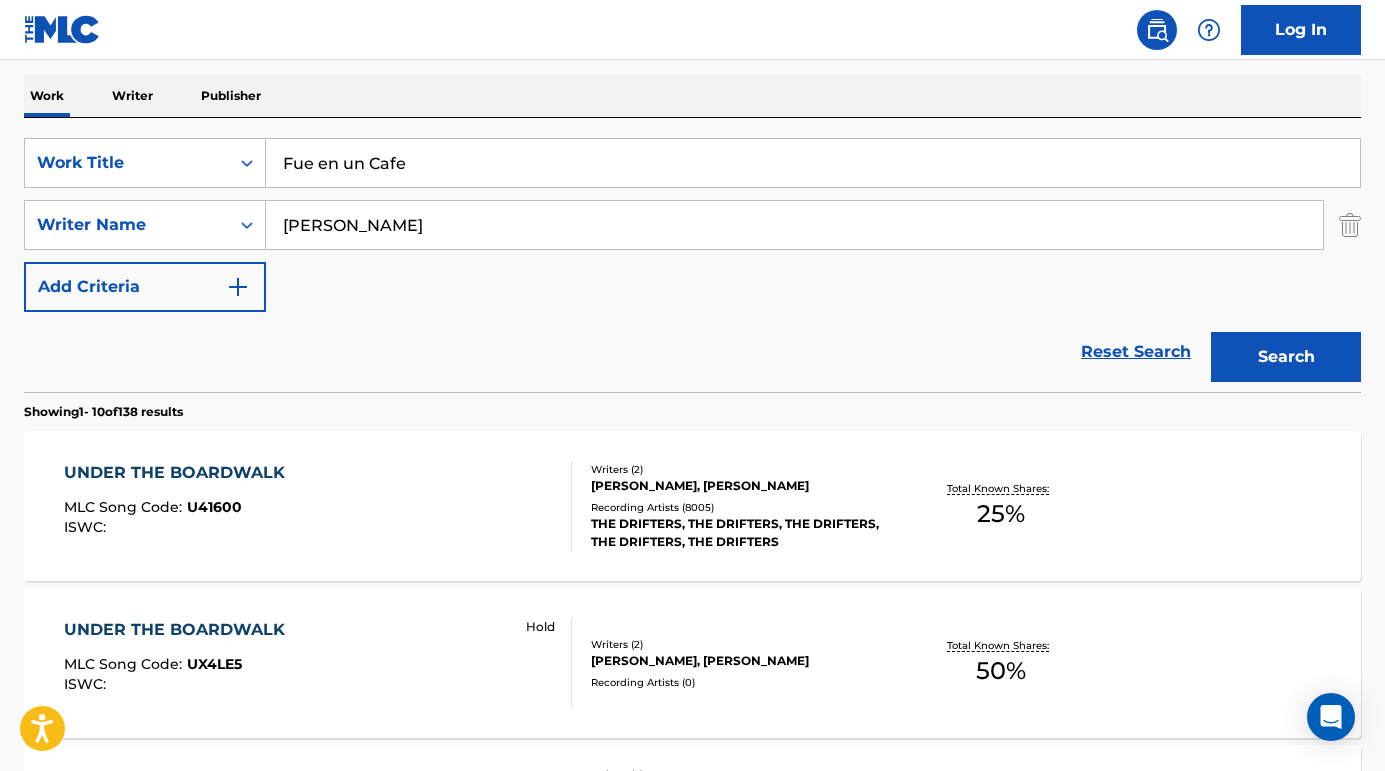 type on "fue en un cafe" 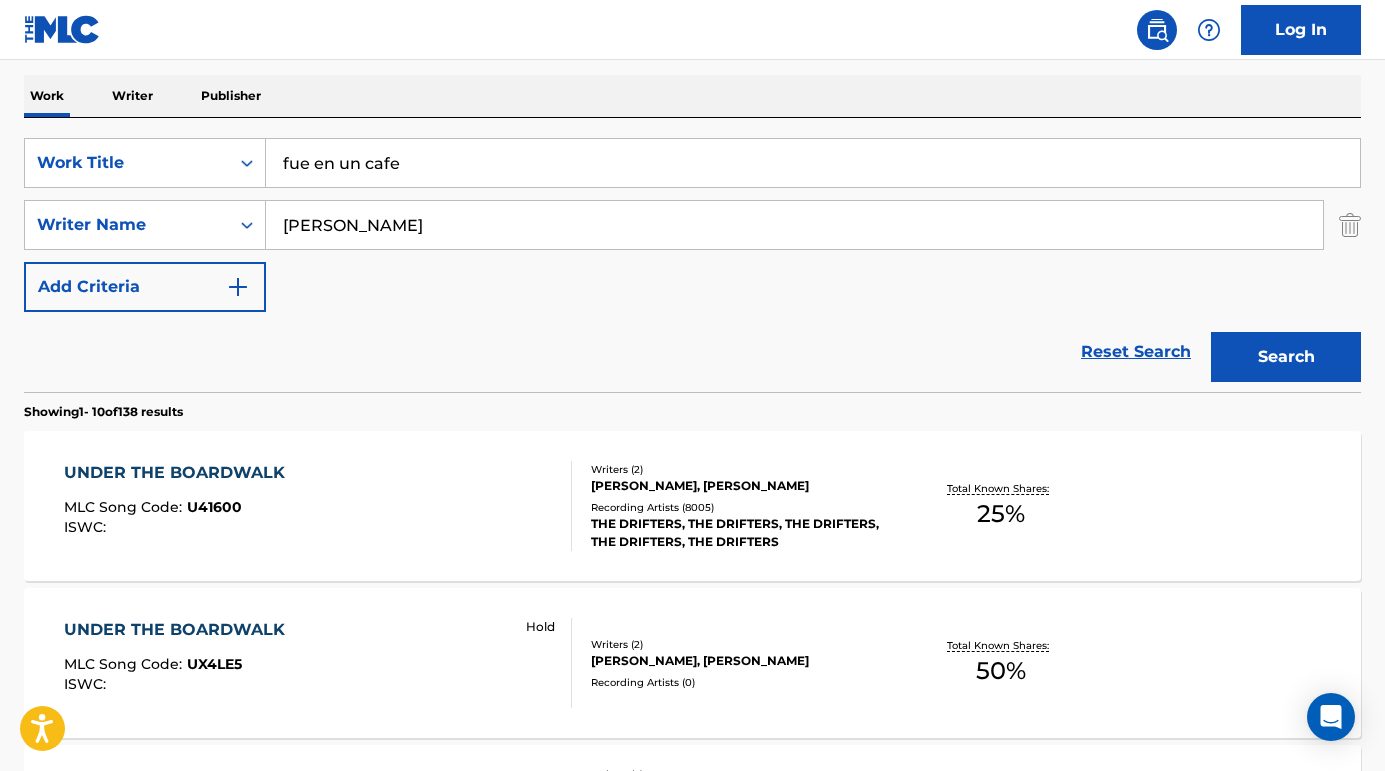 click on "Search" at bounding box center (1286, 357) 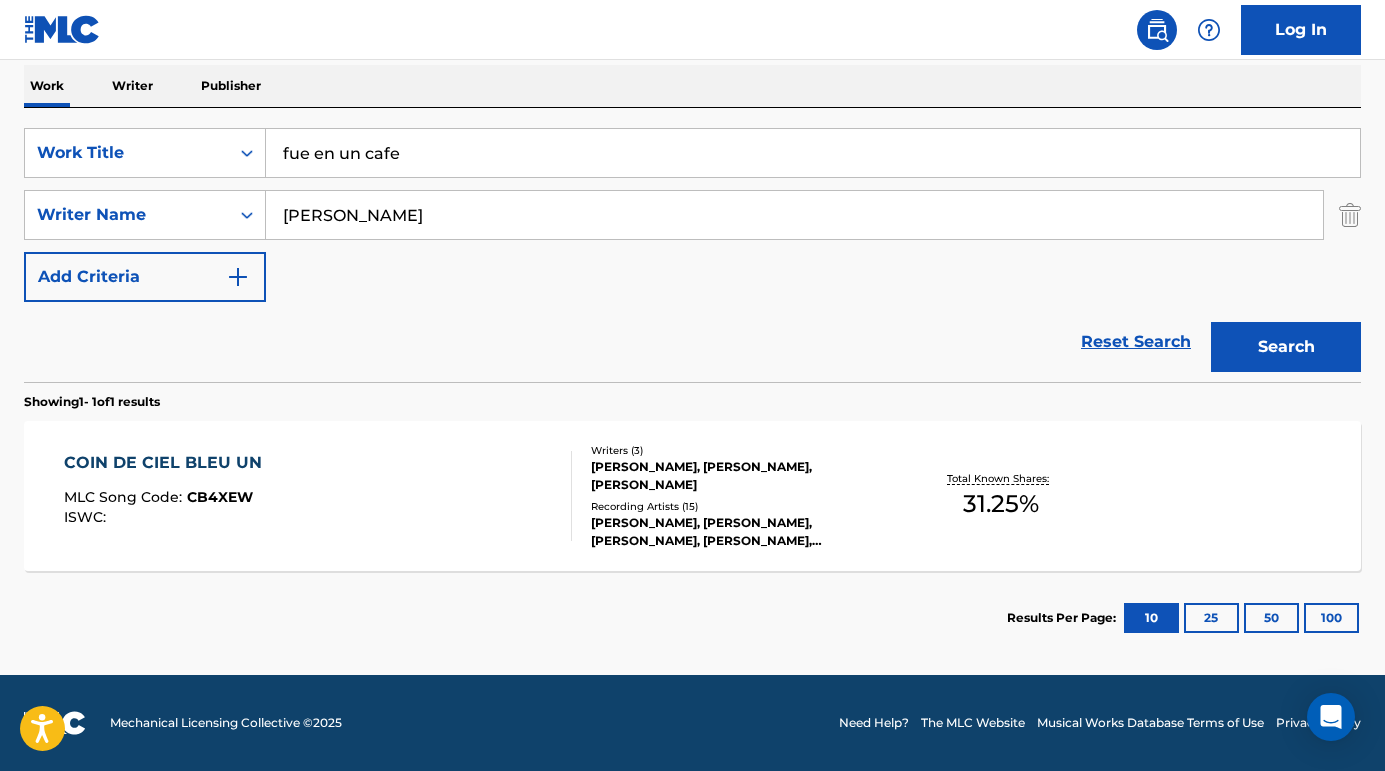 scroll, scrollTop: 317, scrollLeft: 0, axis: vertical 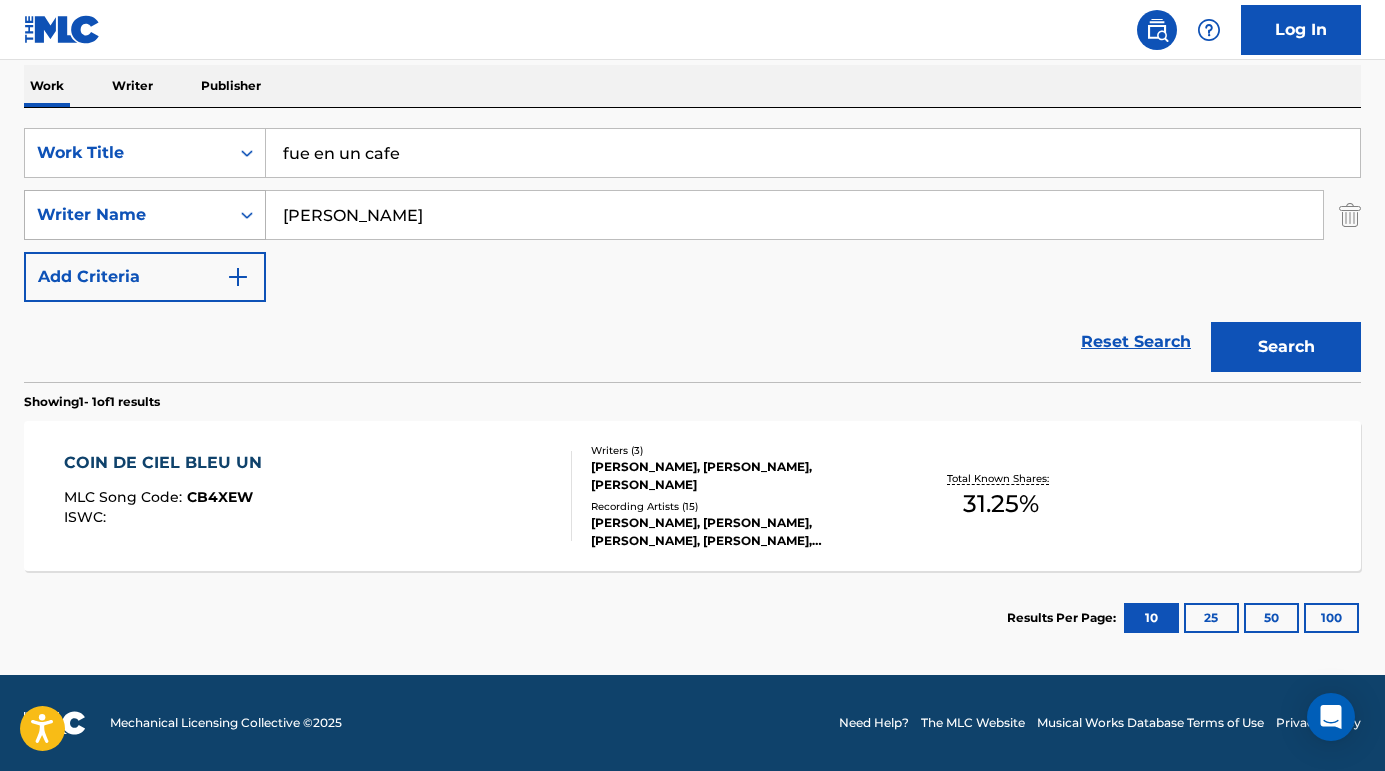 drag, startPoint x: 375, startPoint y: 219, endPoint x: 210, endPoint y: 217, distance: 165.01212 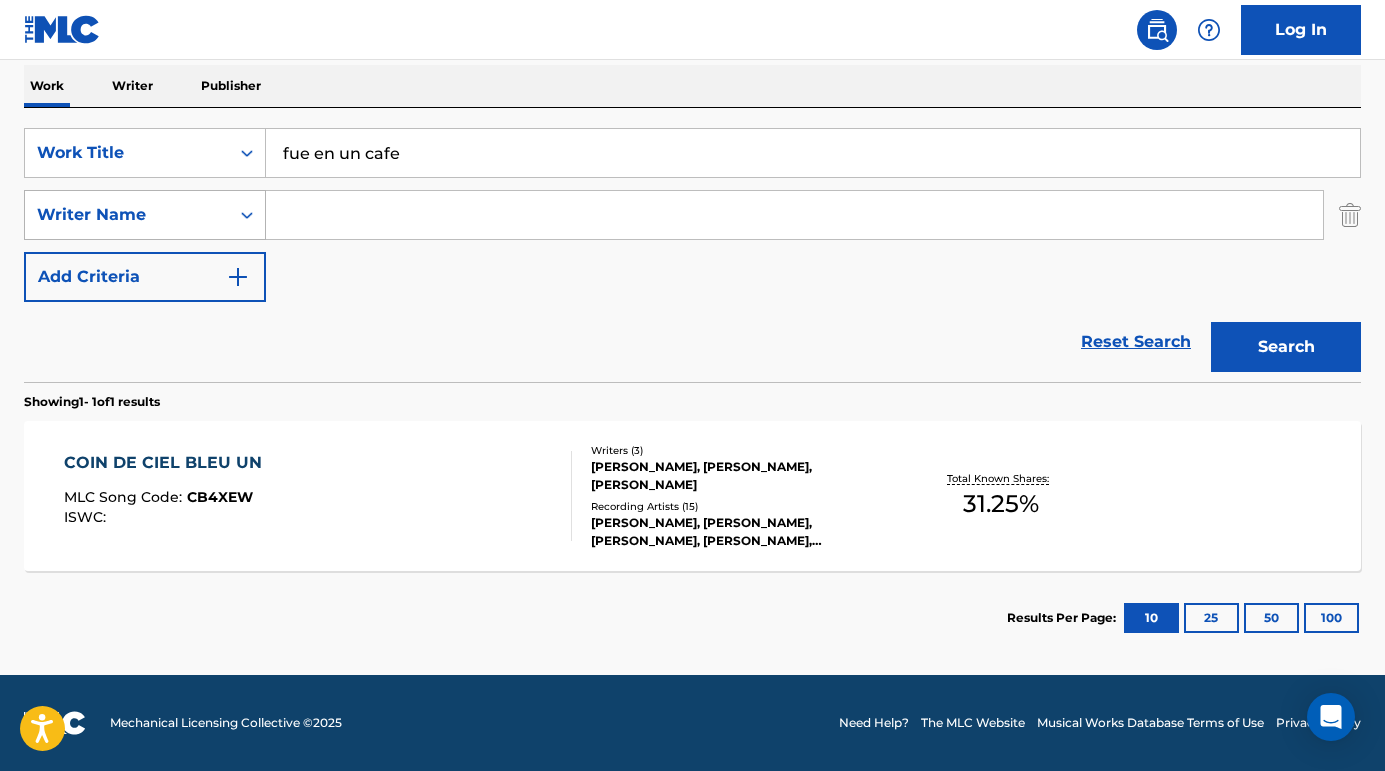 type 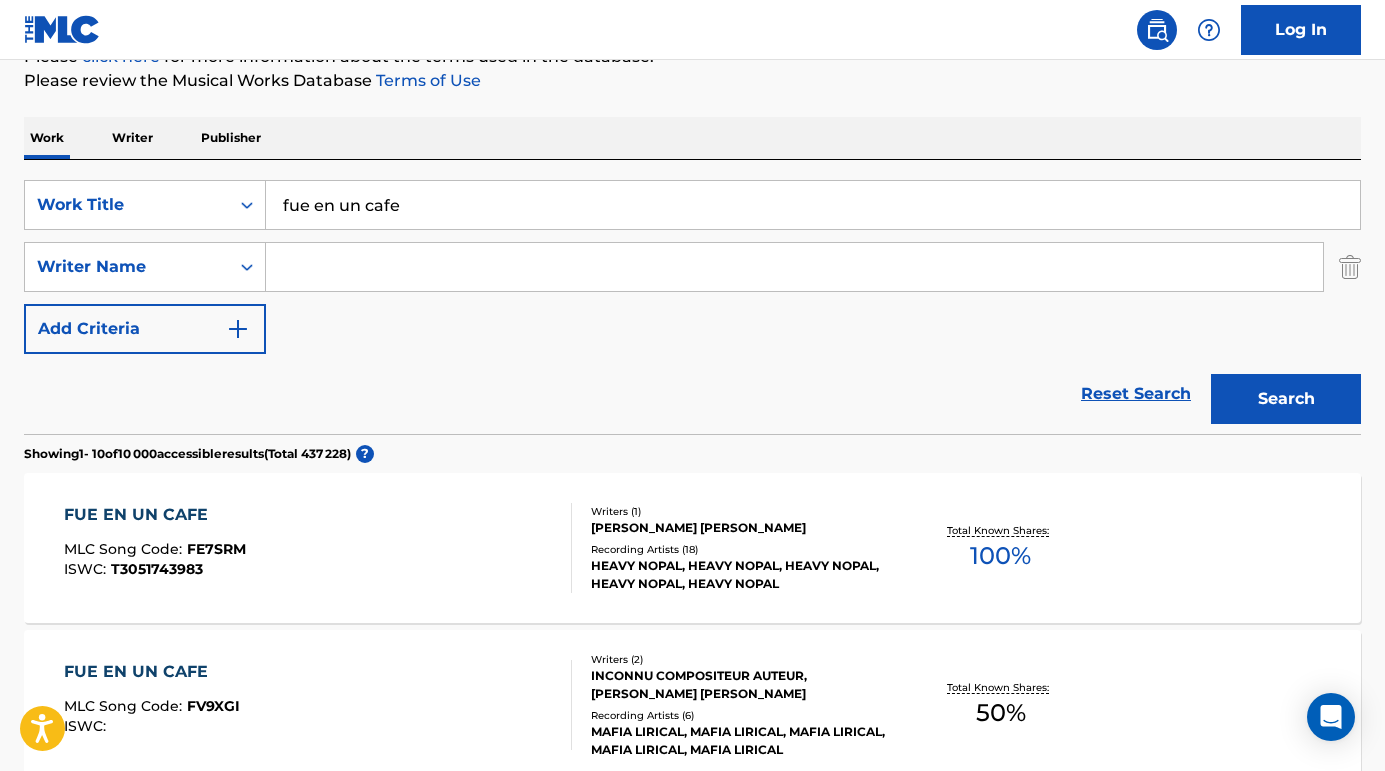 scroll, scrollTop: 229, scrollLeft: 0, axis: vertical 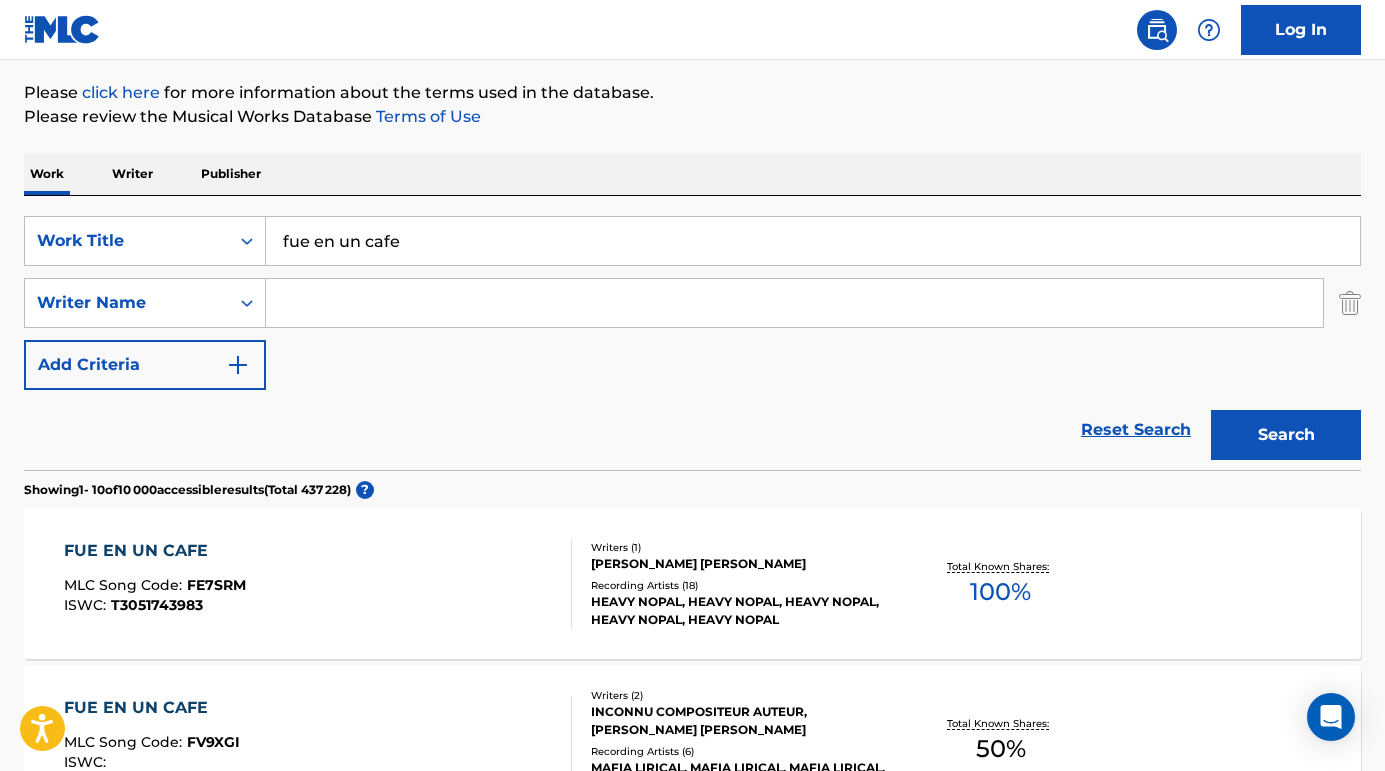 drag, startPoint x: 491, startPoint y: 253, endPoint x: 181, endPoint y: 190, distance: 316.33685 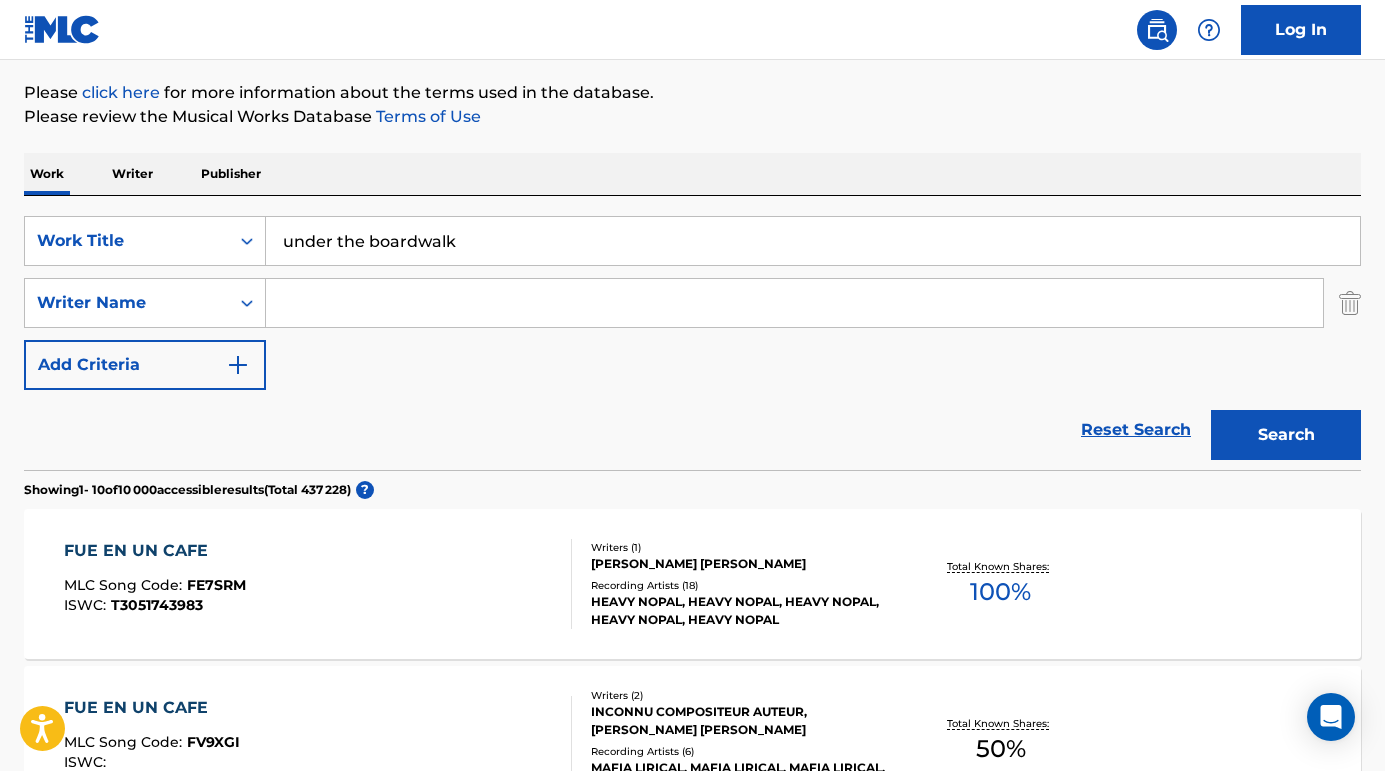 type on "under the boardwalk" 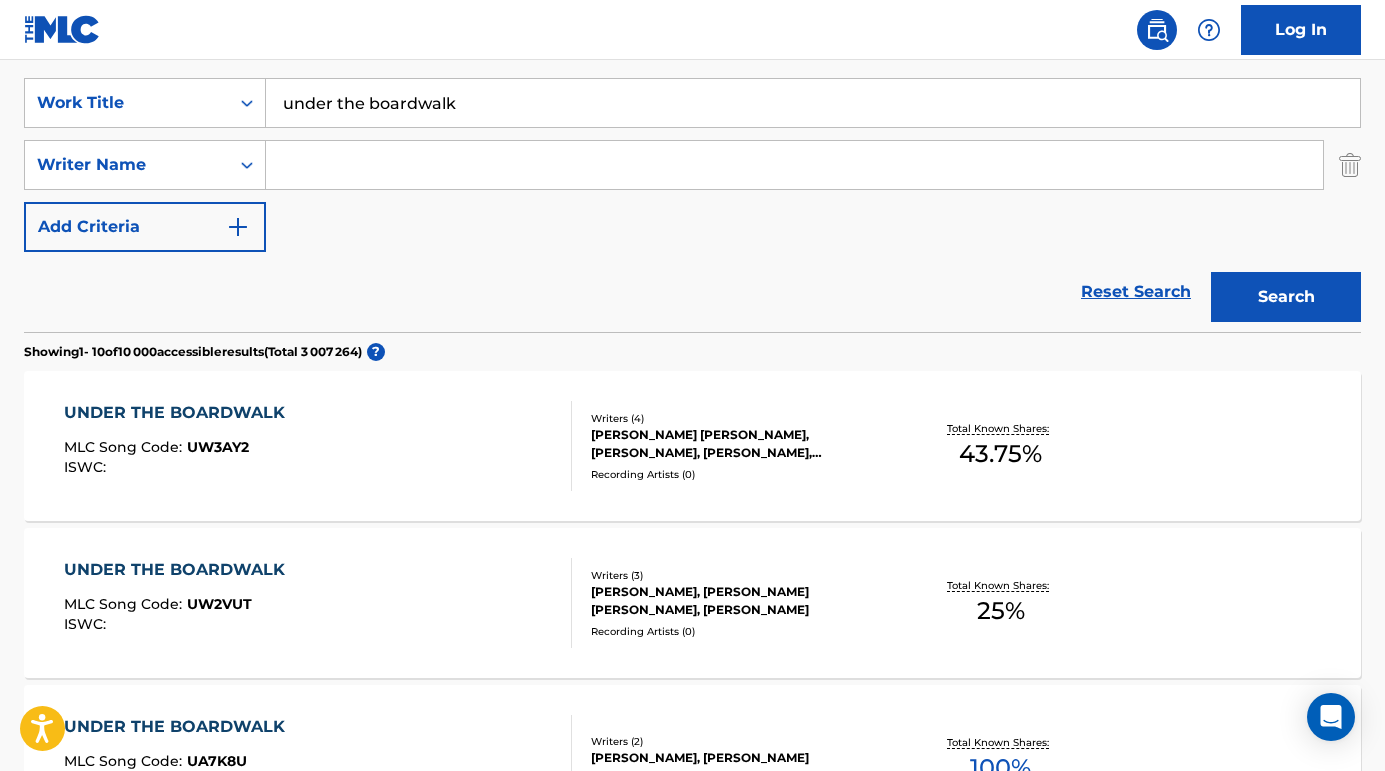 scroll, scrollTop: 398, scrollLeft: 0, axis: vertical 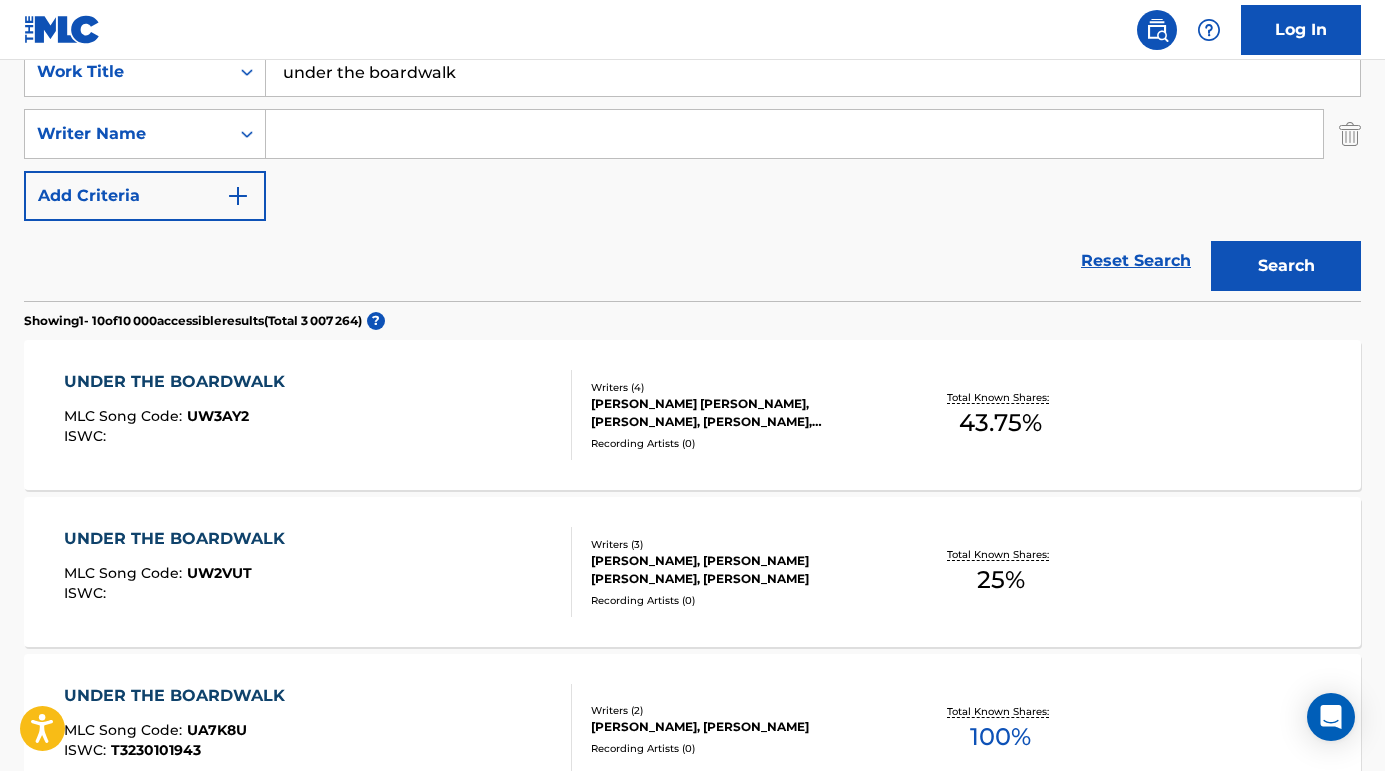 click at bounding box center (794, 134) 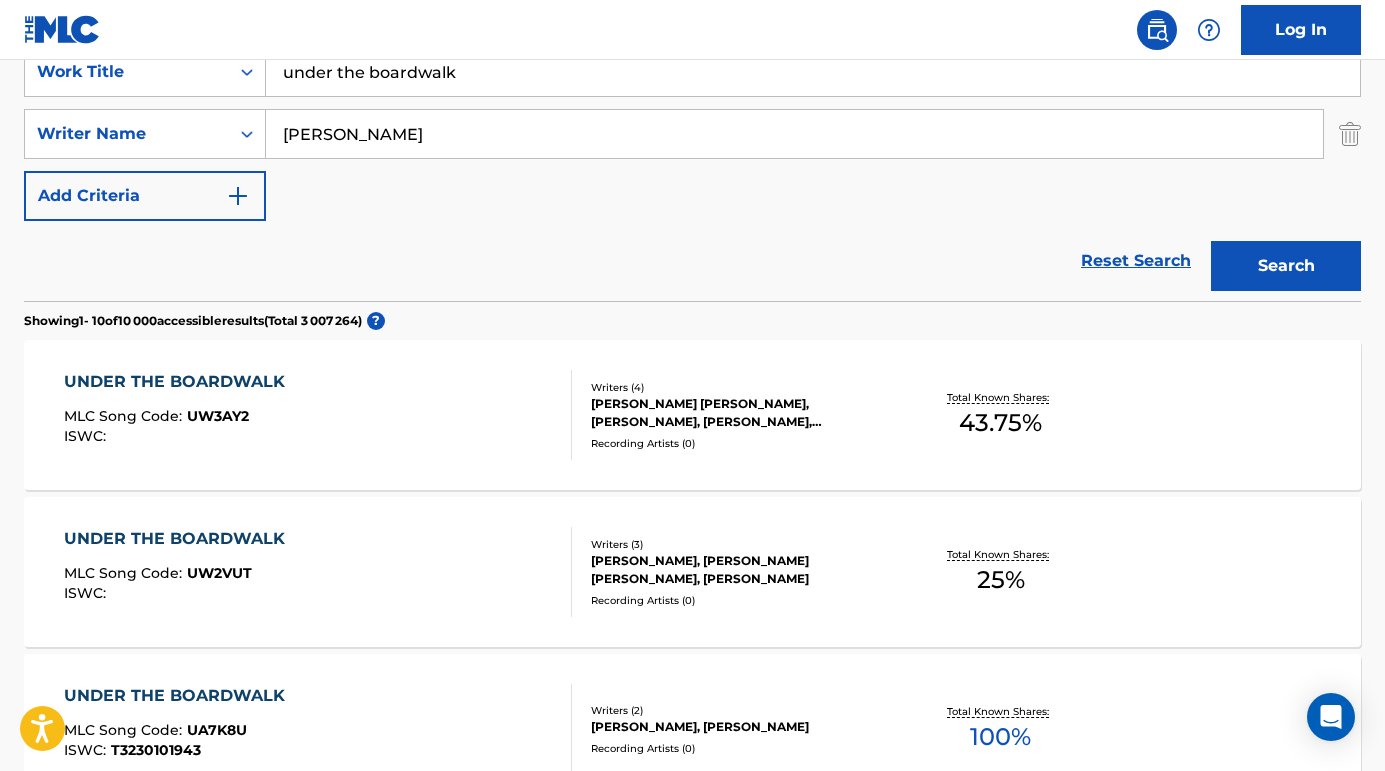 type on "[PERSON_NAME]" 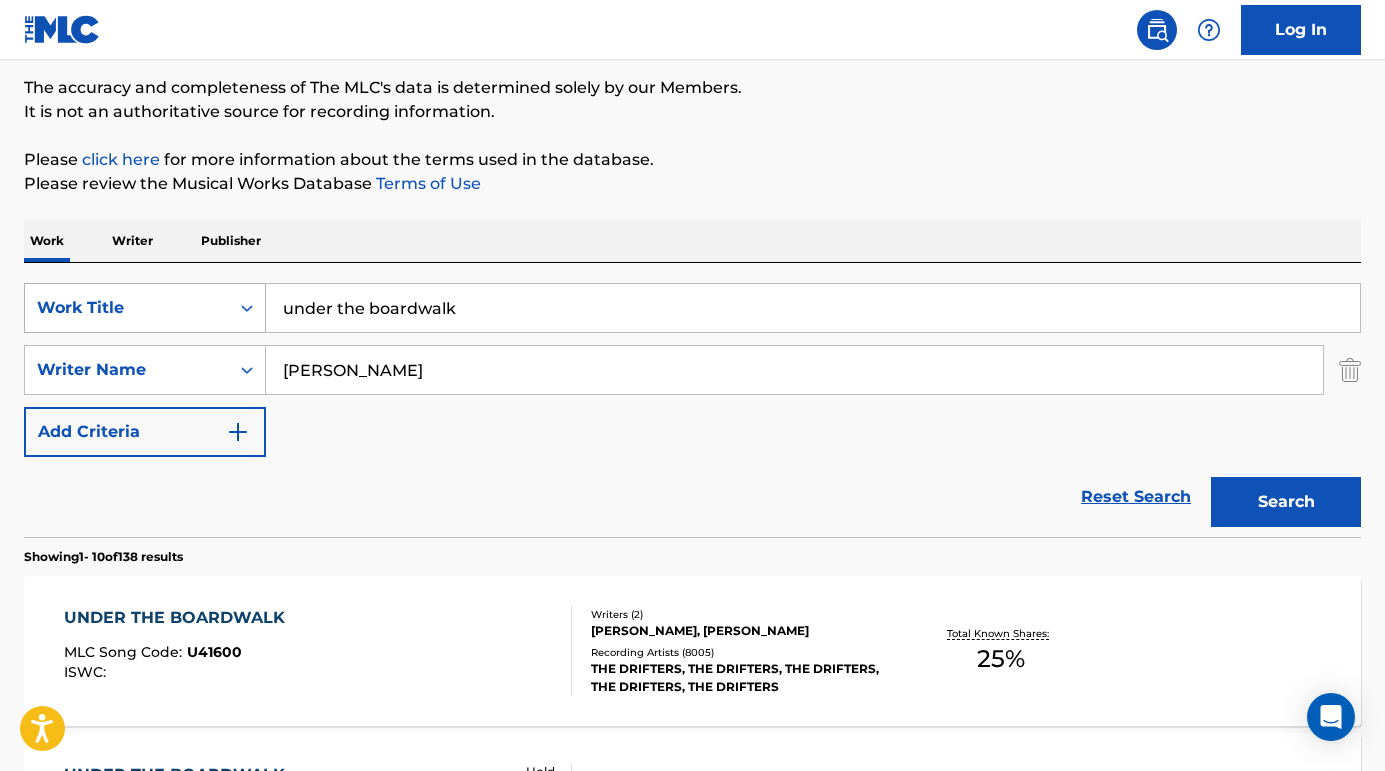 paste on "[PERSON_NAME] You're a You Know What" 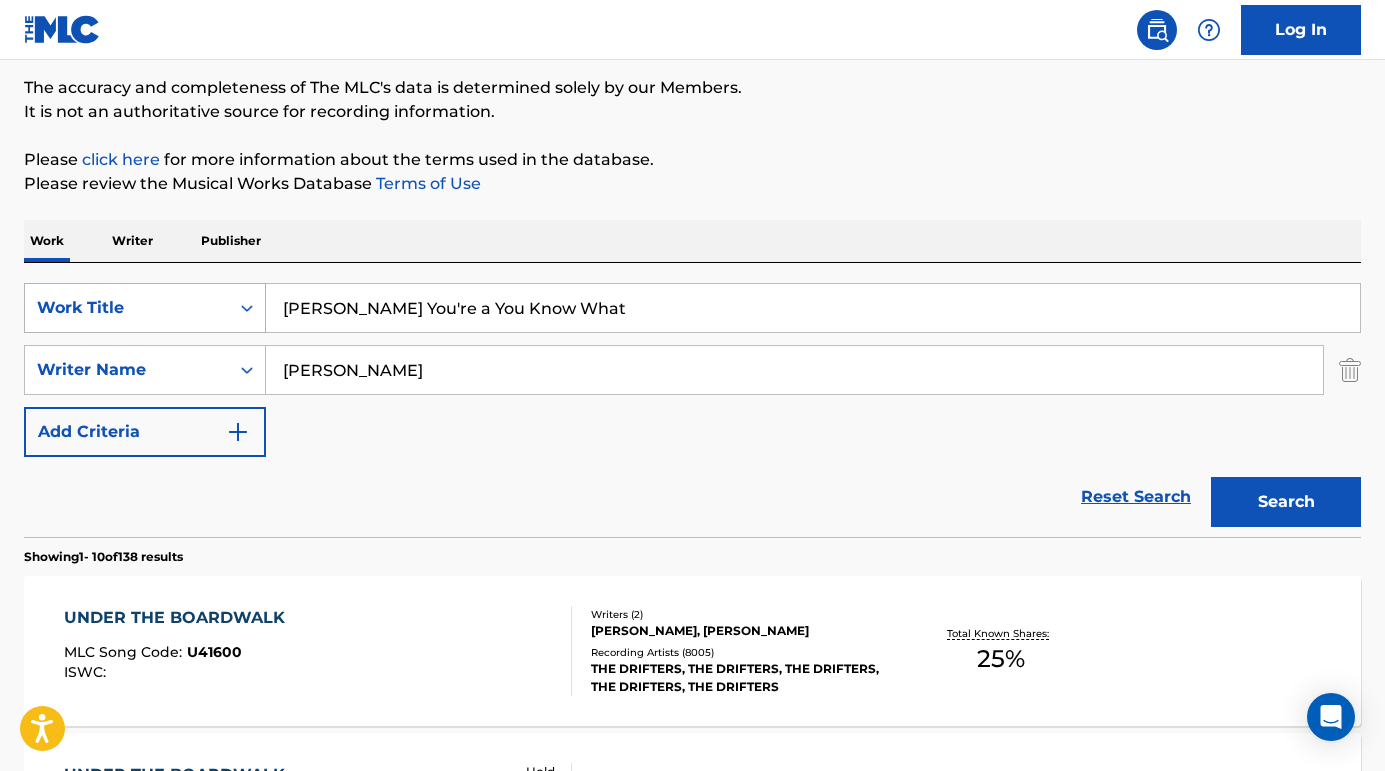 drag, startPoint x: 396, startPoint y: 306, endPoint x: 263, endPoint y: 300, distance: 133.13527 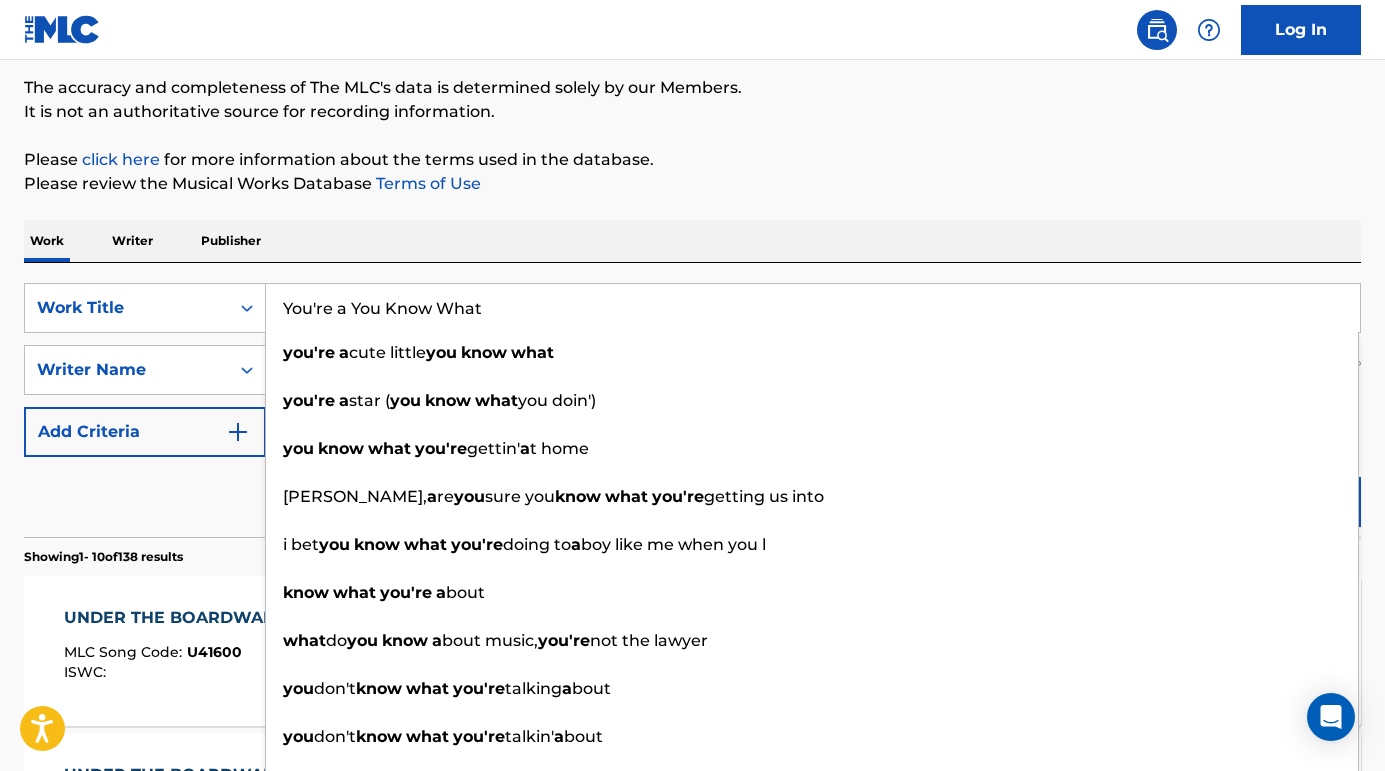 type on "You're a You Know What" 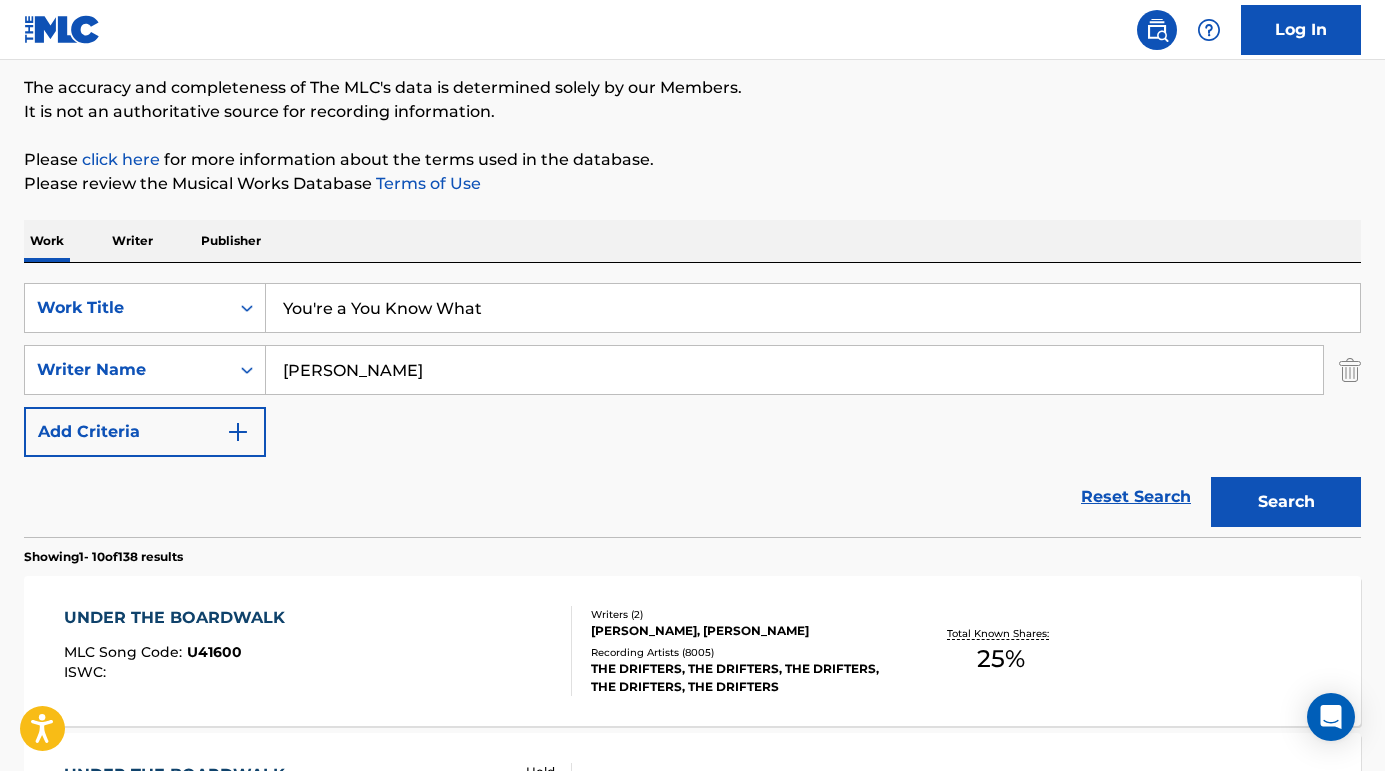 drag, startPoint x: 372, startPoint y: 374, endPoint x: 101, endPoint y: 341, distance: 273.00183 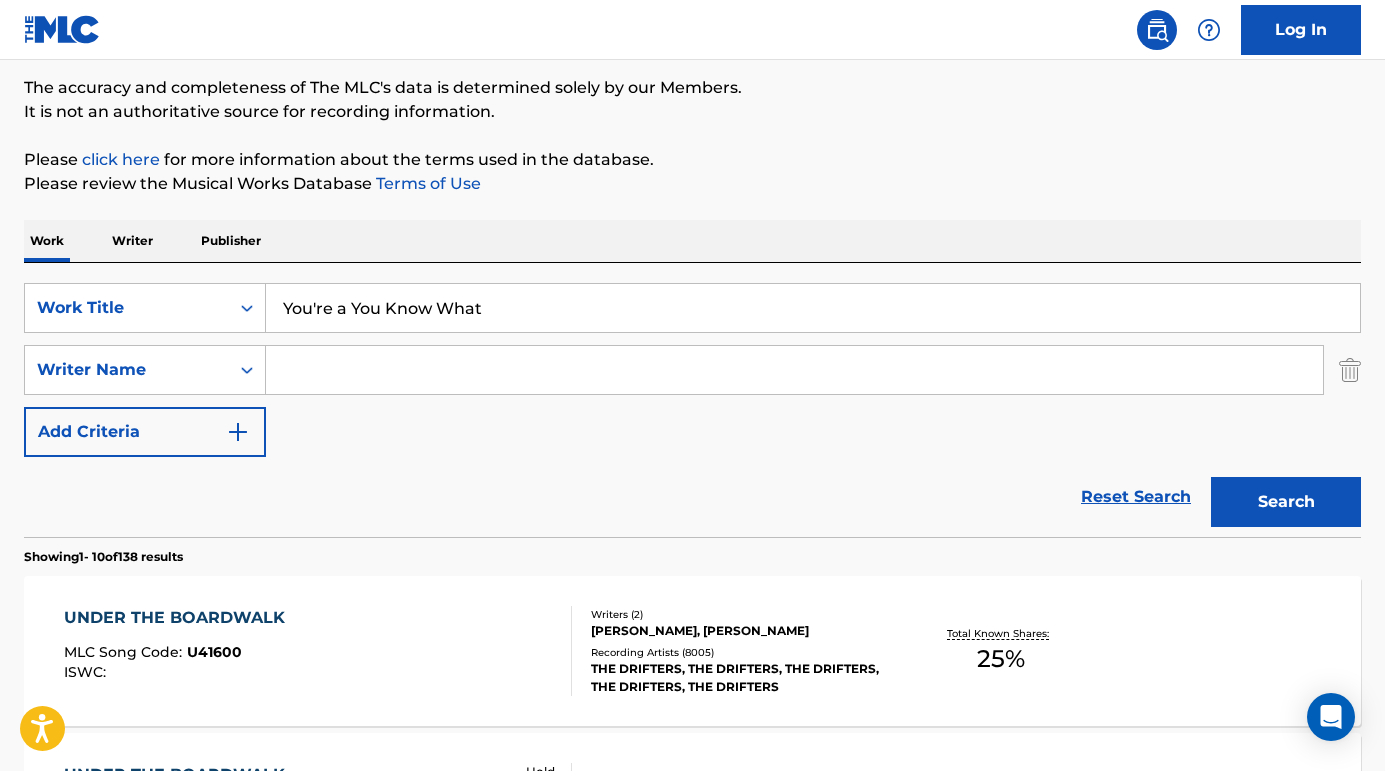 click on "Search" at bounding box center (1286, 502) 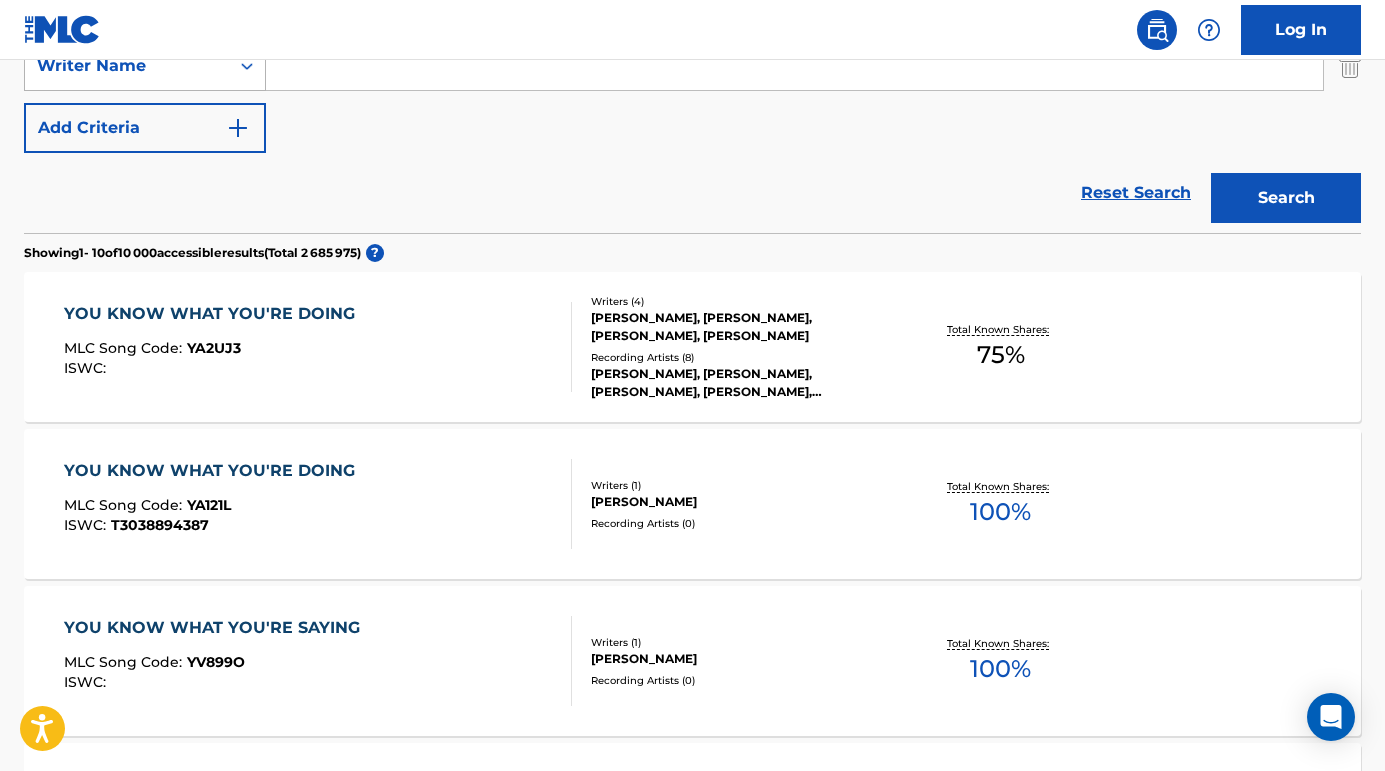 scroll, scrollTop: 516, scrollLeft: 0, axis: vertical 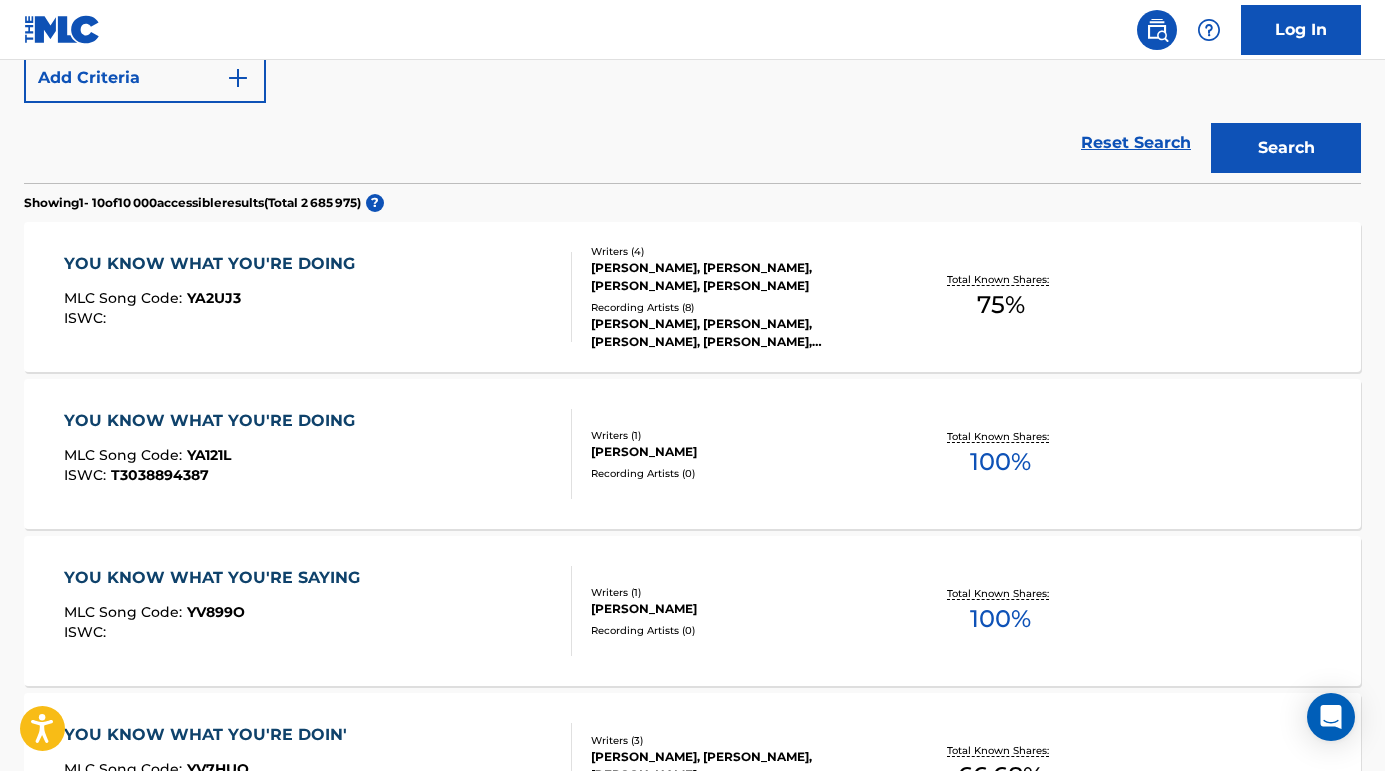 paste on "[PERSON_NAME]" 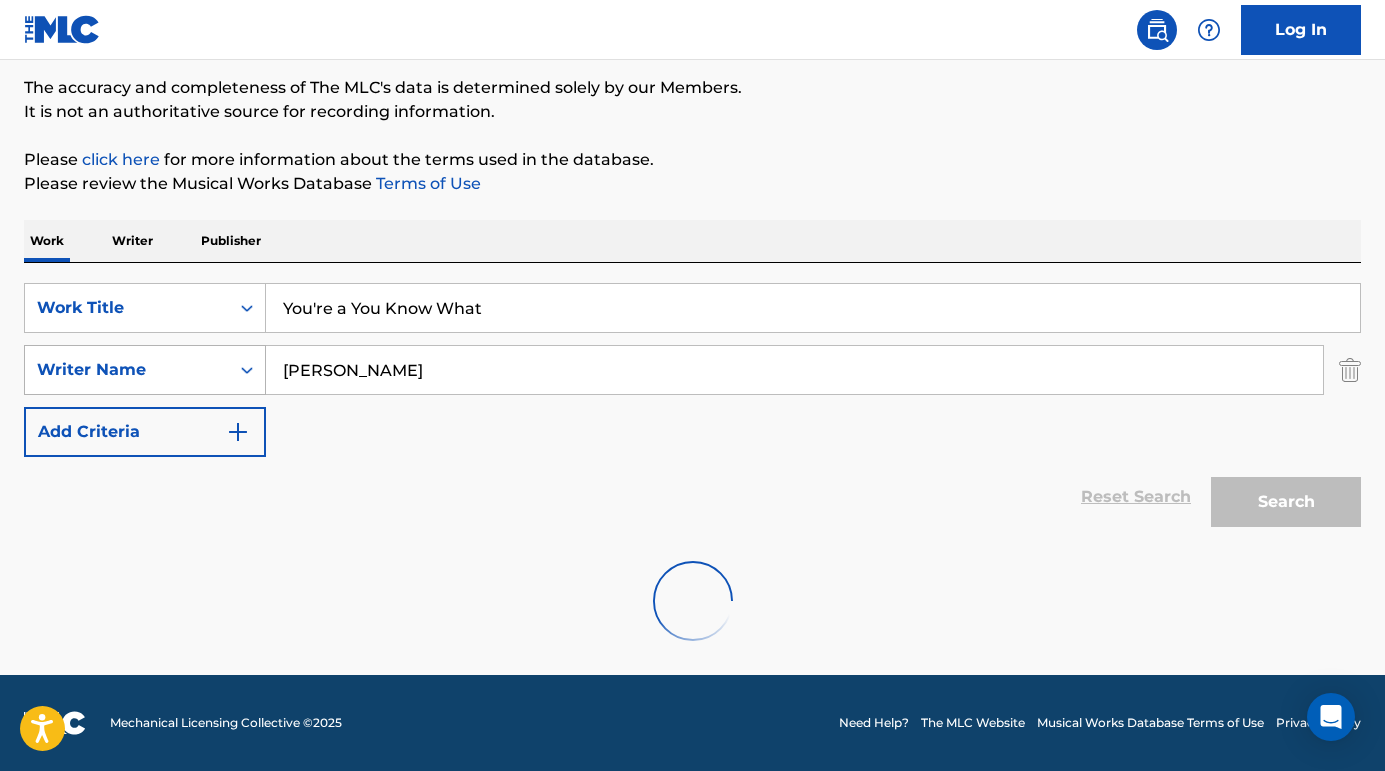 scroll, scrollTop: 97, scrollLeft: 0, axis: vertical 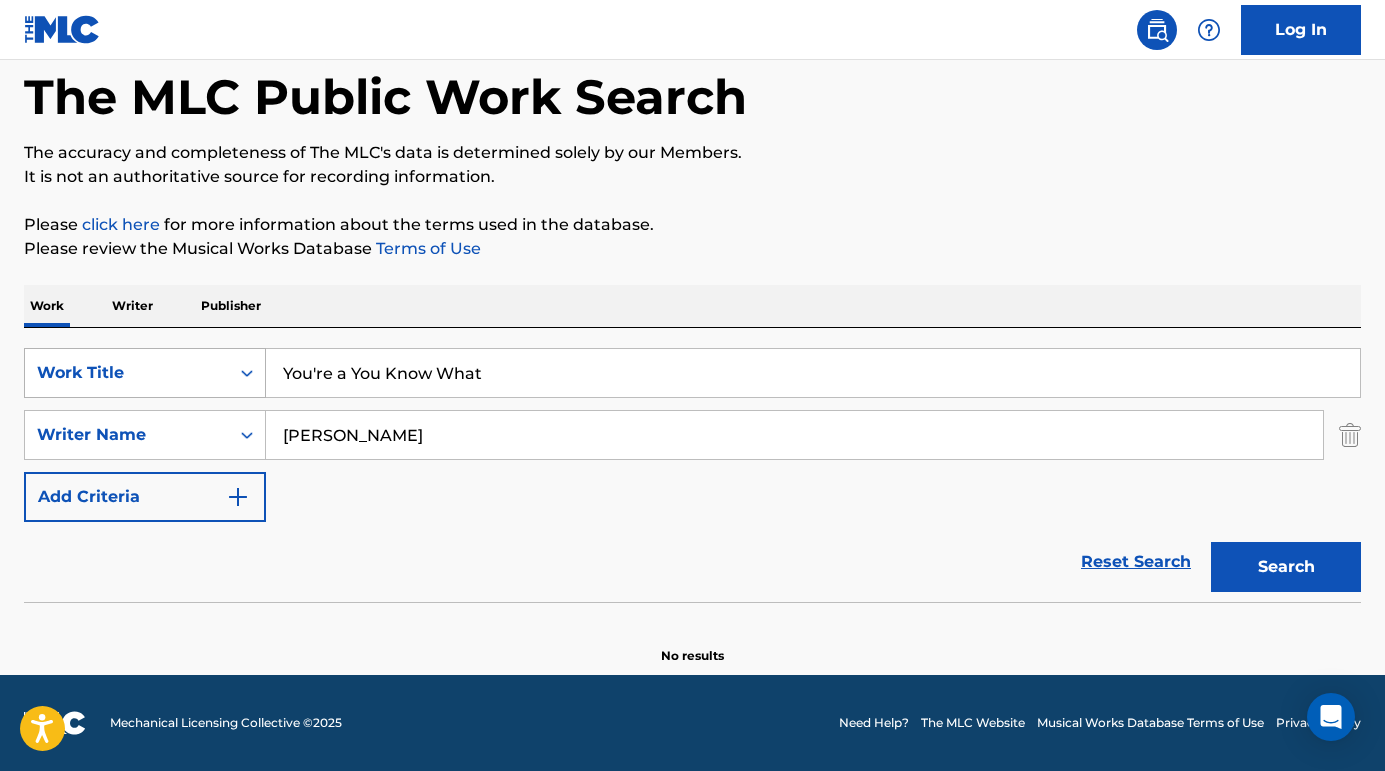 drag, startPoint x: 475, startPoint y: 383, endPoint x: 222, endPoint y: 375, distance: 253.12645 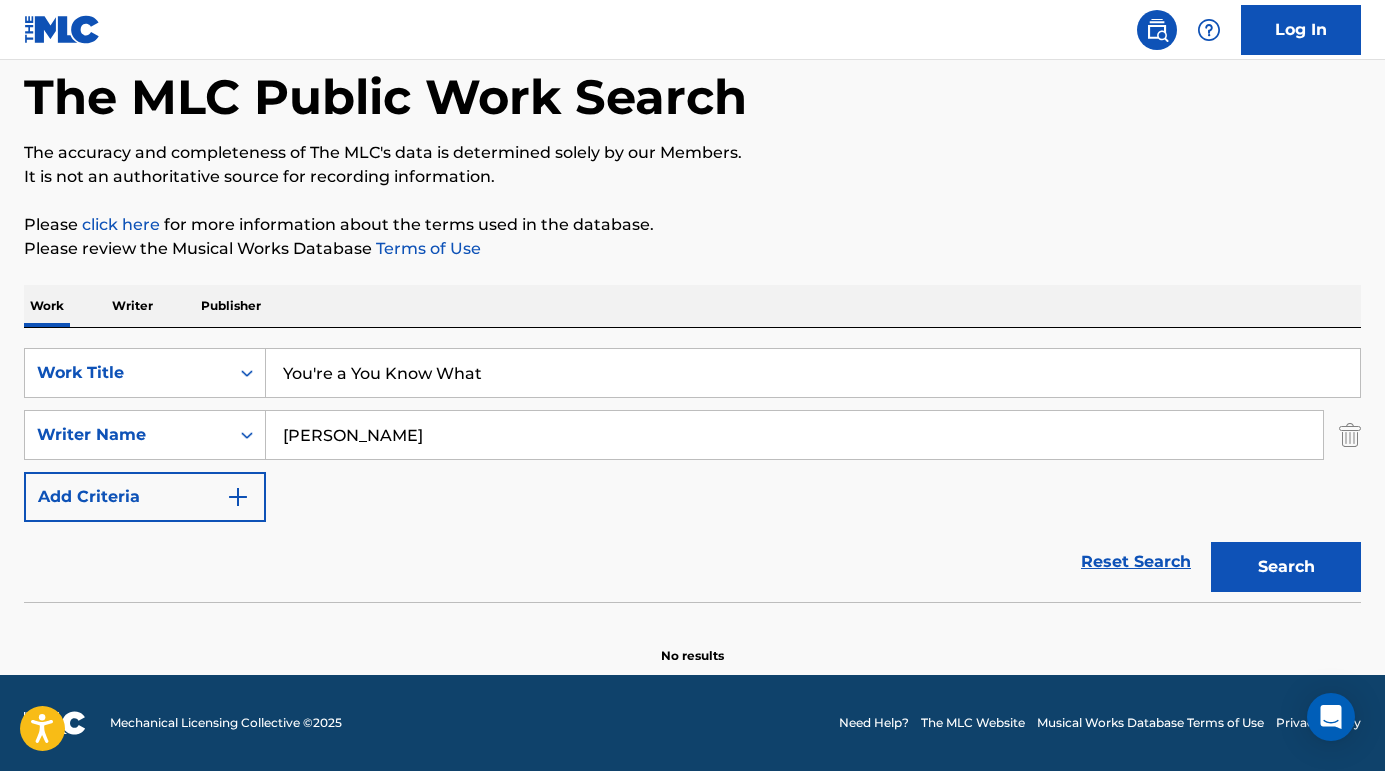 click on "Reset Search Search" at bounding box center [692, 562] 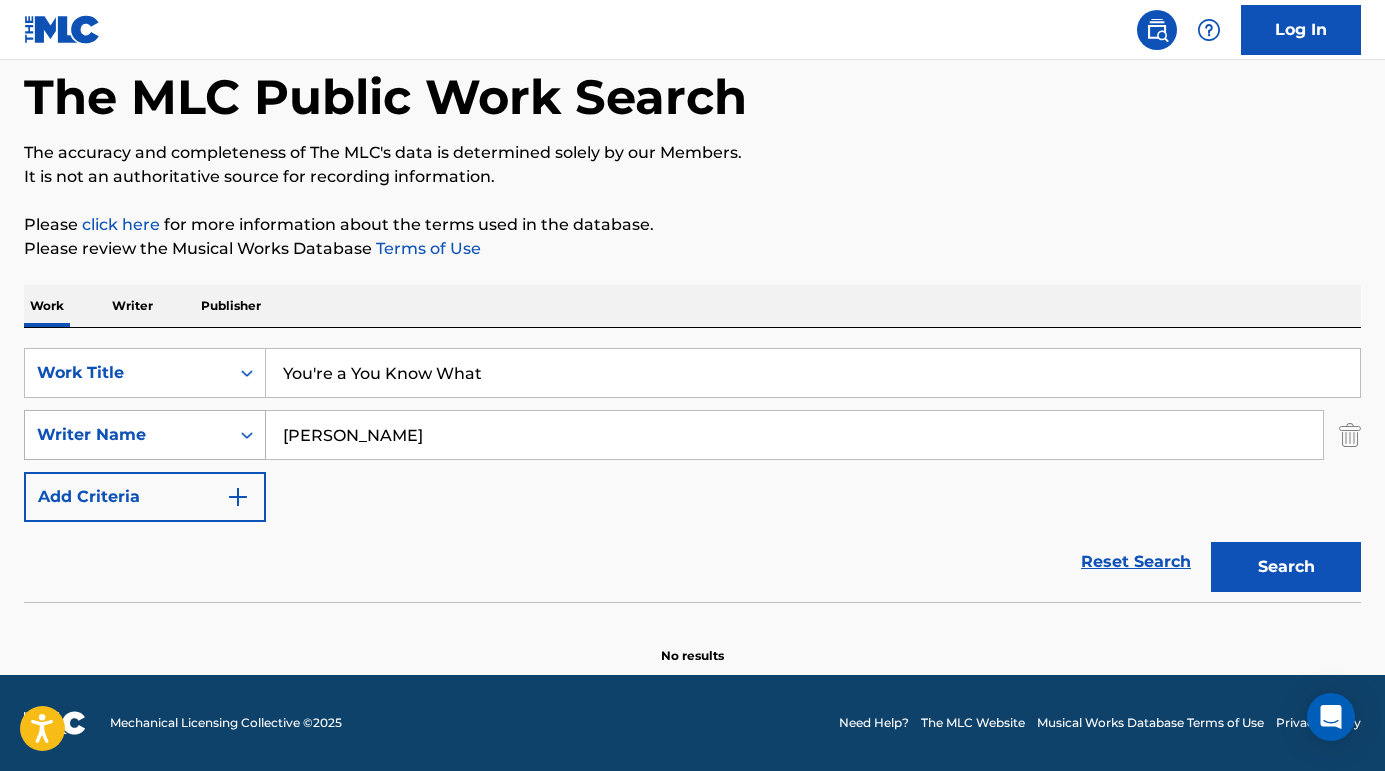 drag, startPoint x: 479, startPoint y: 440, endPoint x: 189, endPoint y: 425, distance: 290.38766 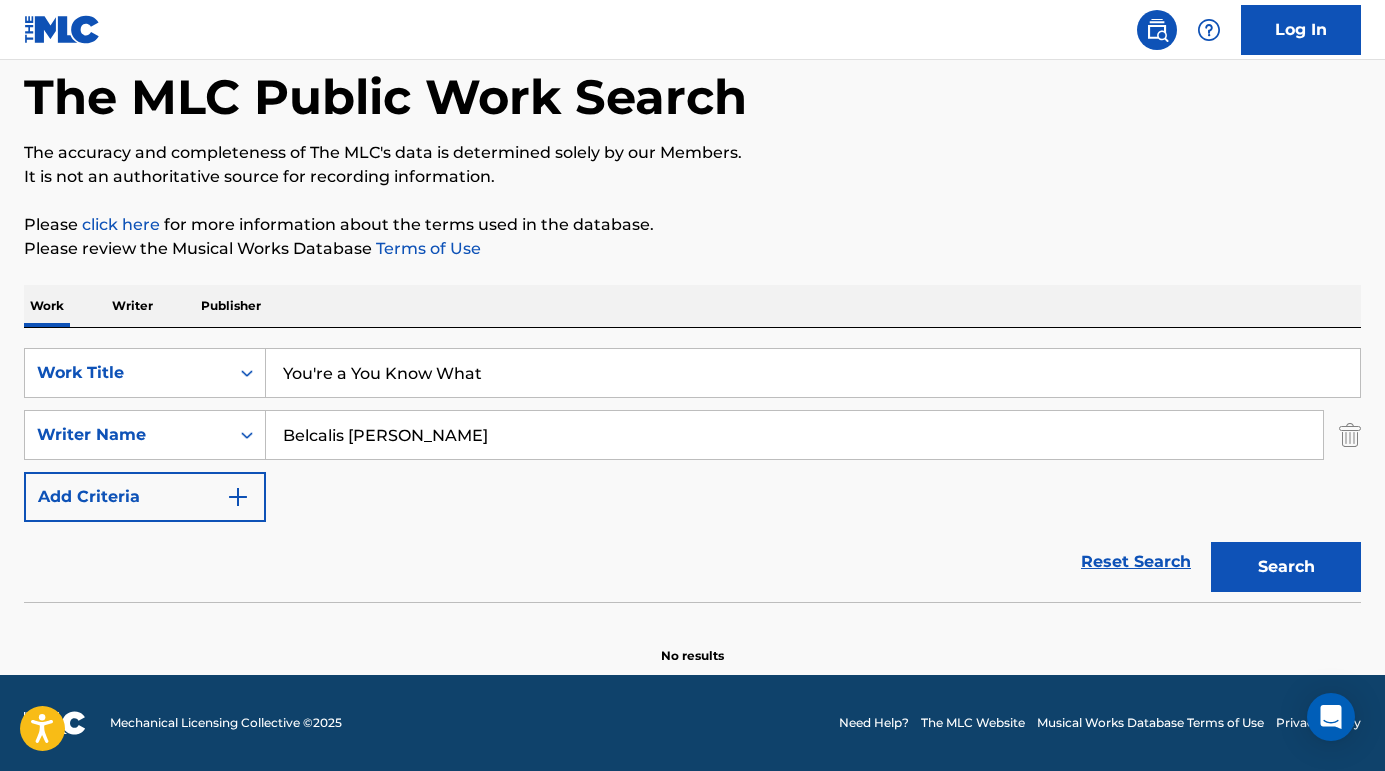 type on "Belcalis [PERSON_NAME]" 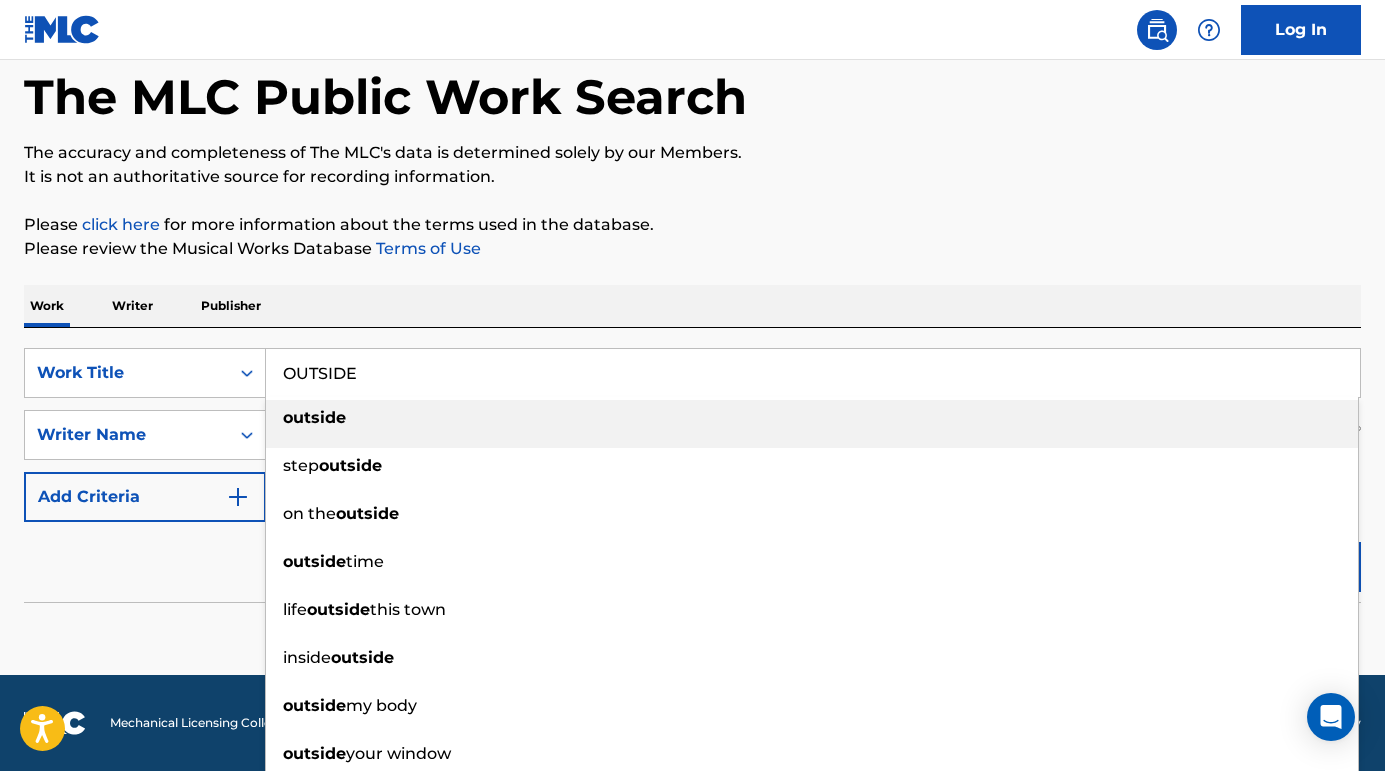 type on "OUTSIDE" 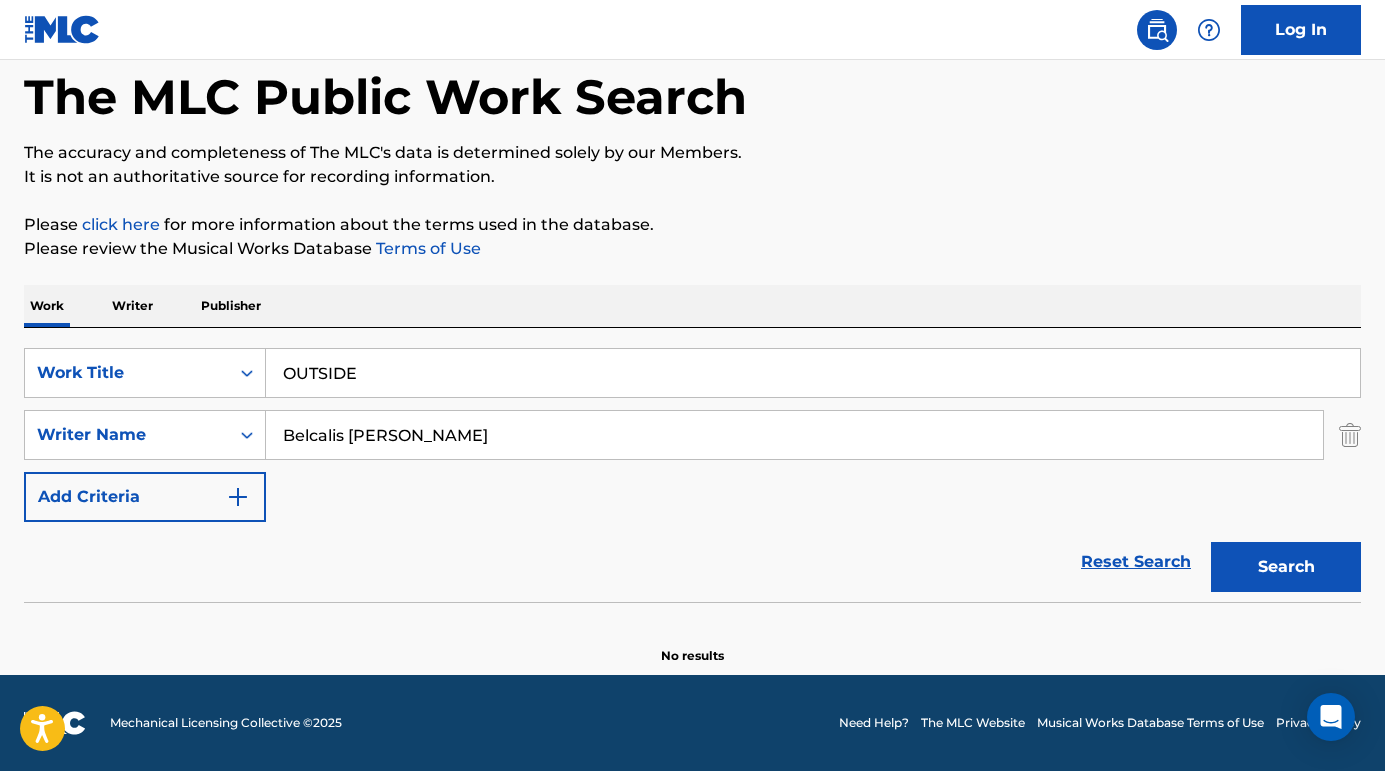 drag, startPoint x: 165, startPoint y: 599, endPoint x: 138, endPoint y: 582, distance: 31.906113 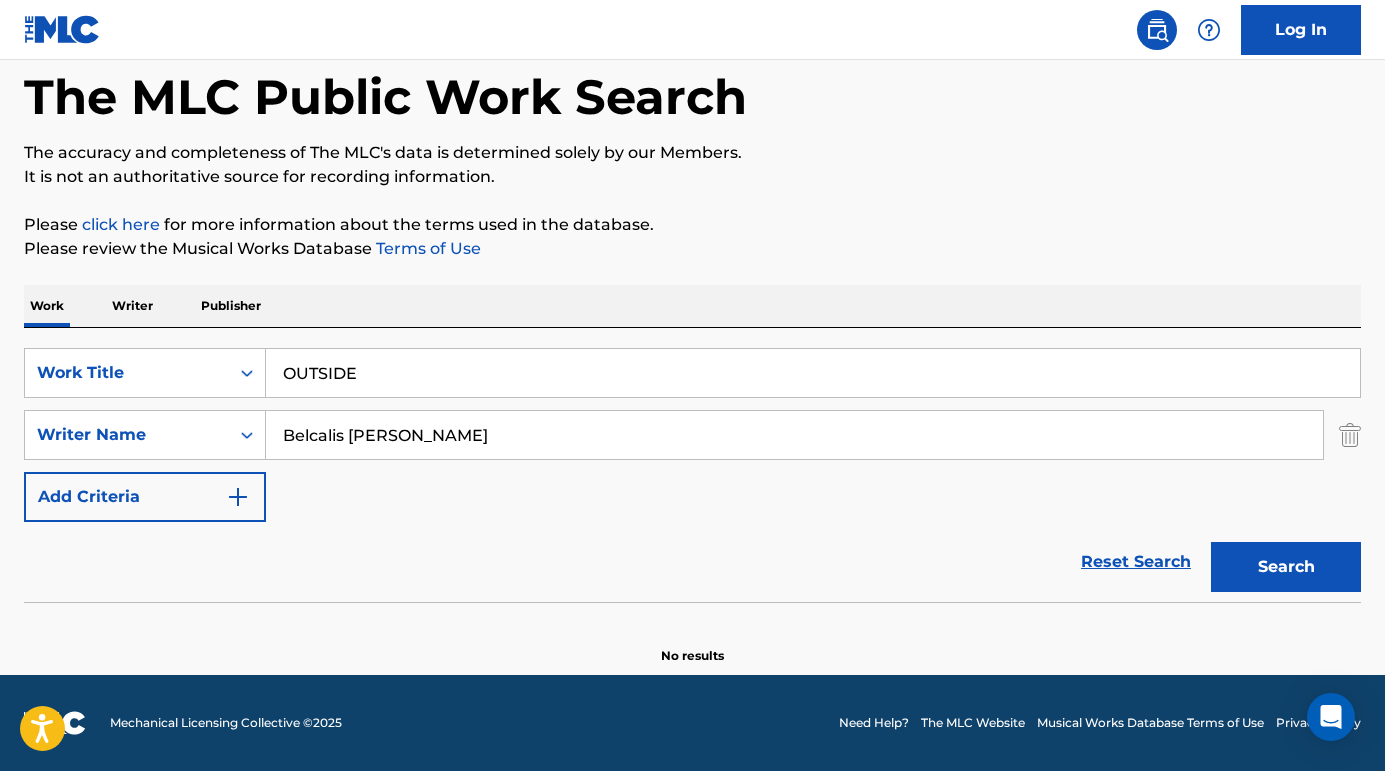 click on "Belcalis [PERSON_NAME]" at bounding box center [794, 435] 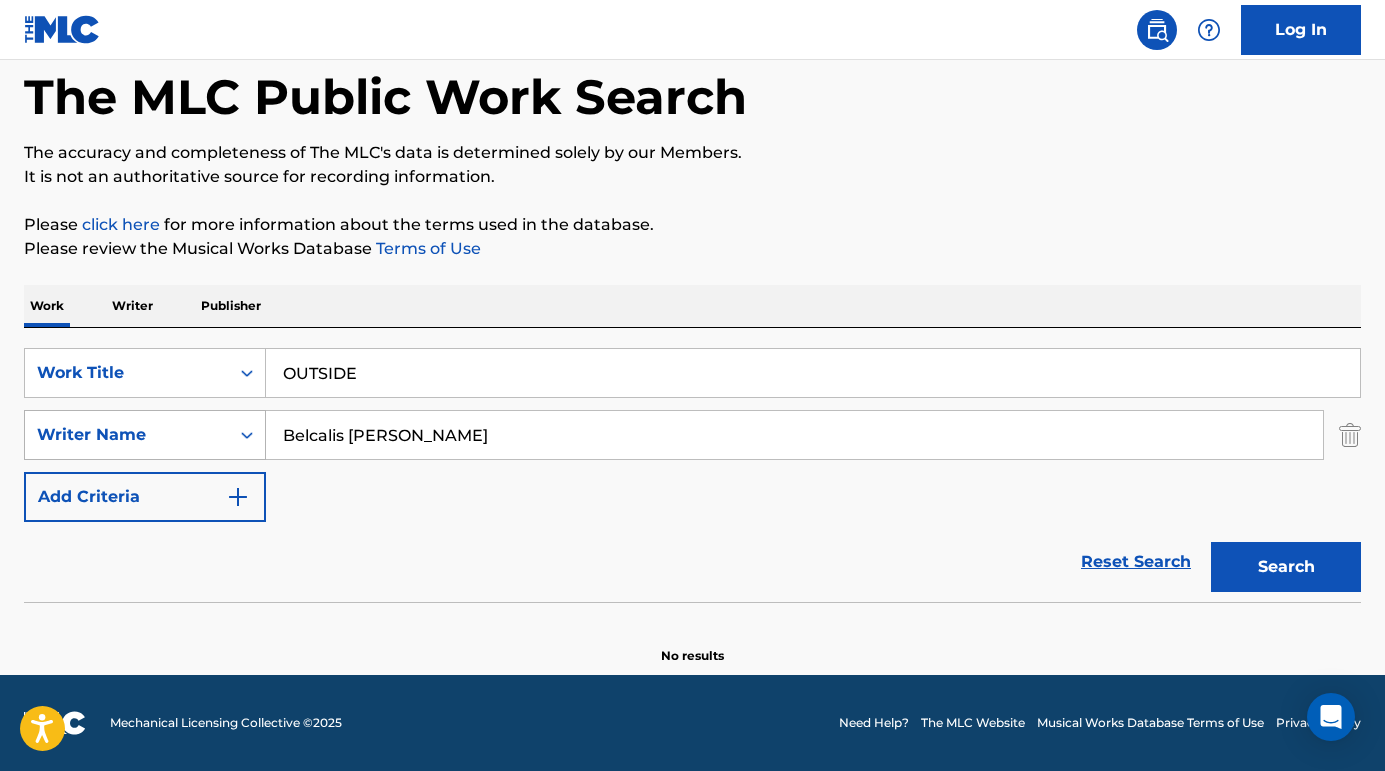 drag, startPoint x: 463, startPoint y: 441, endPoint x: 254, endPoint y: 438, distance: 209.02153 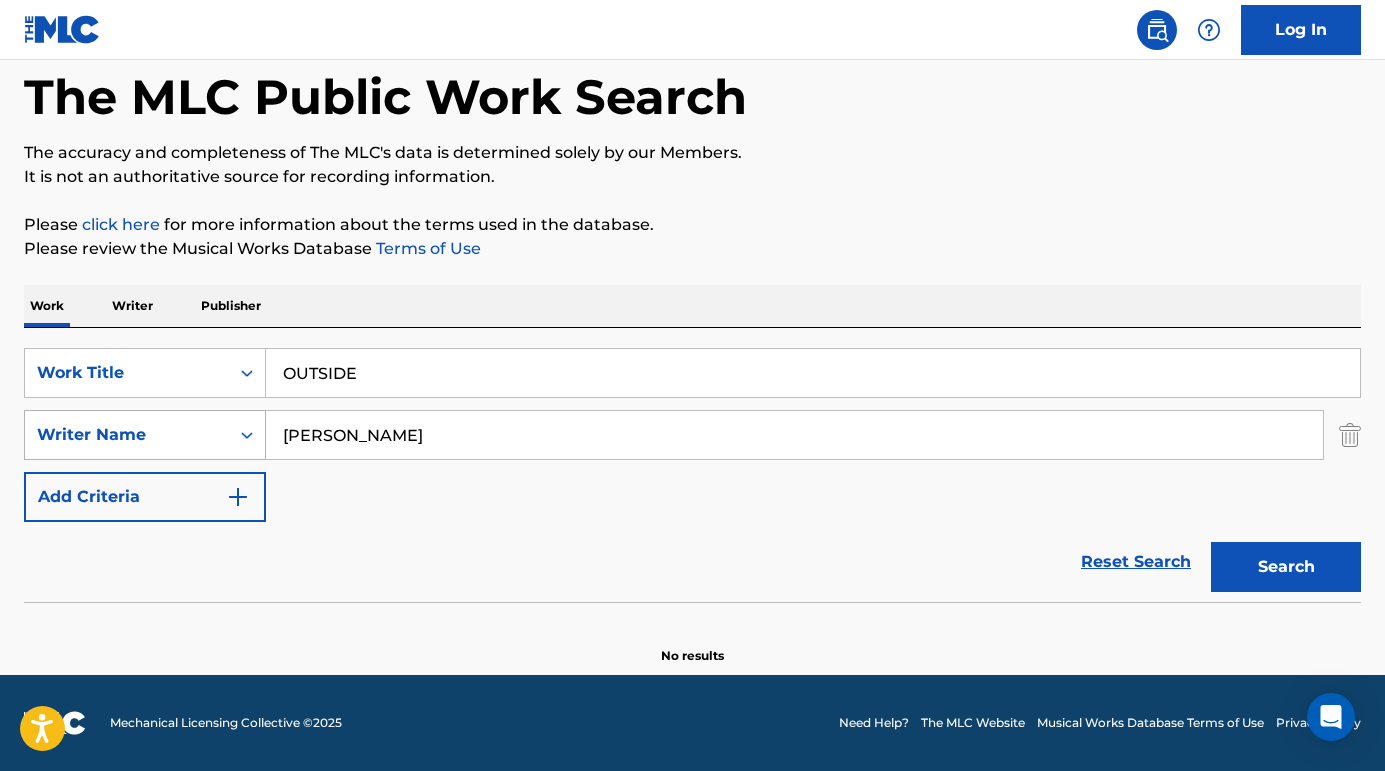 click on "Search" at bounding box center (1286, 567) 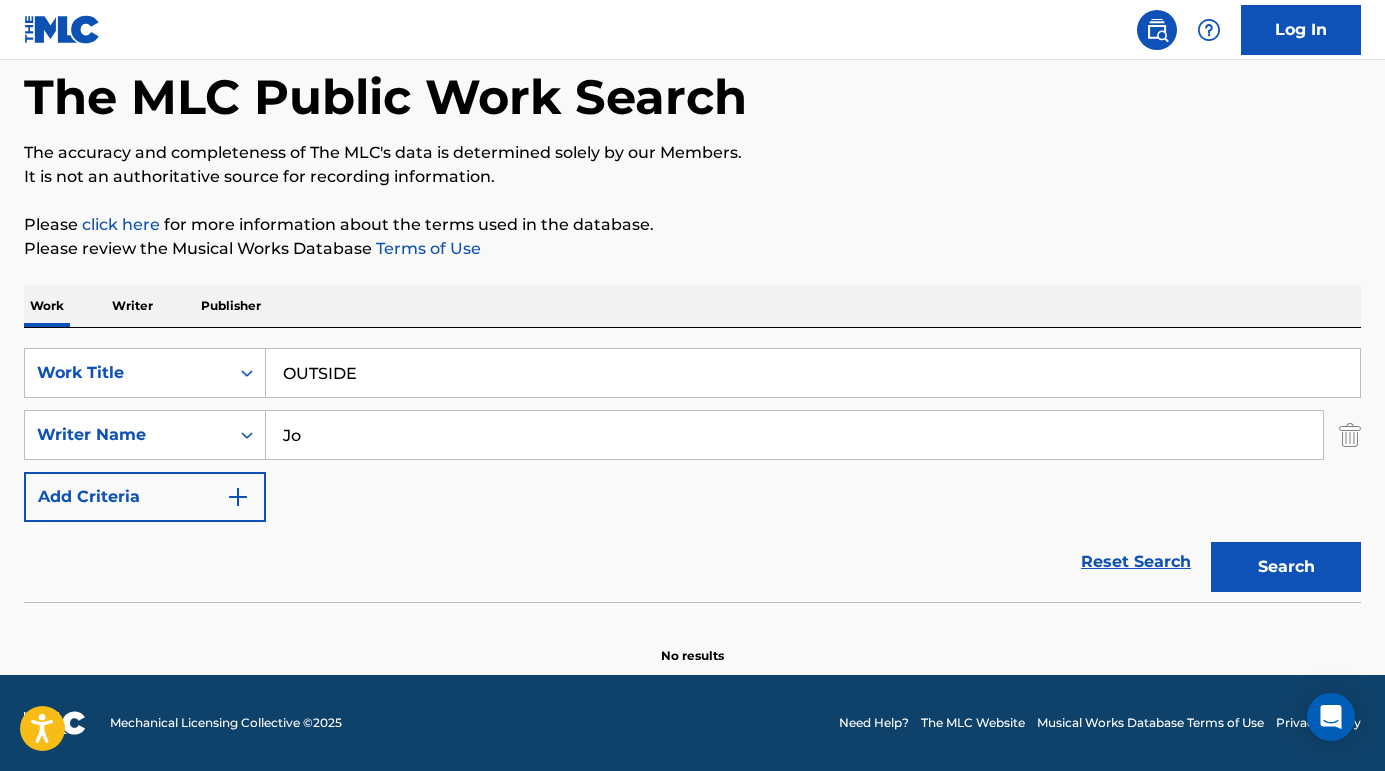 type on "J" 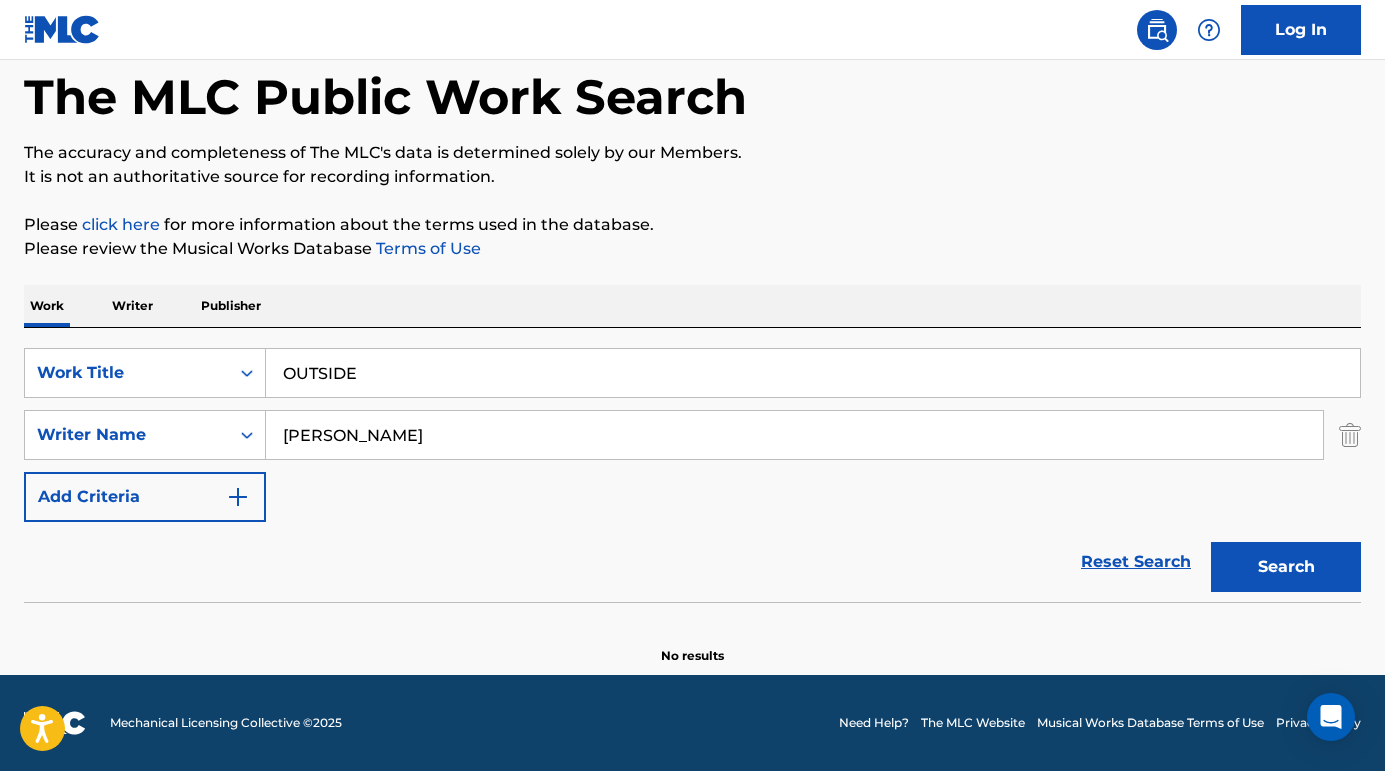 type on "[PERSON_NAME]" 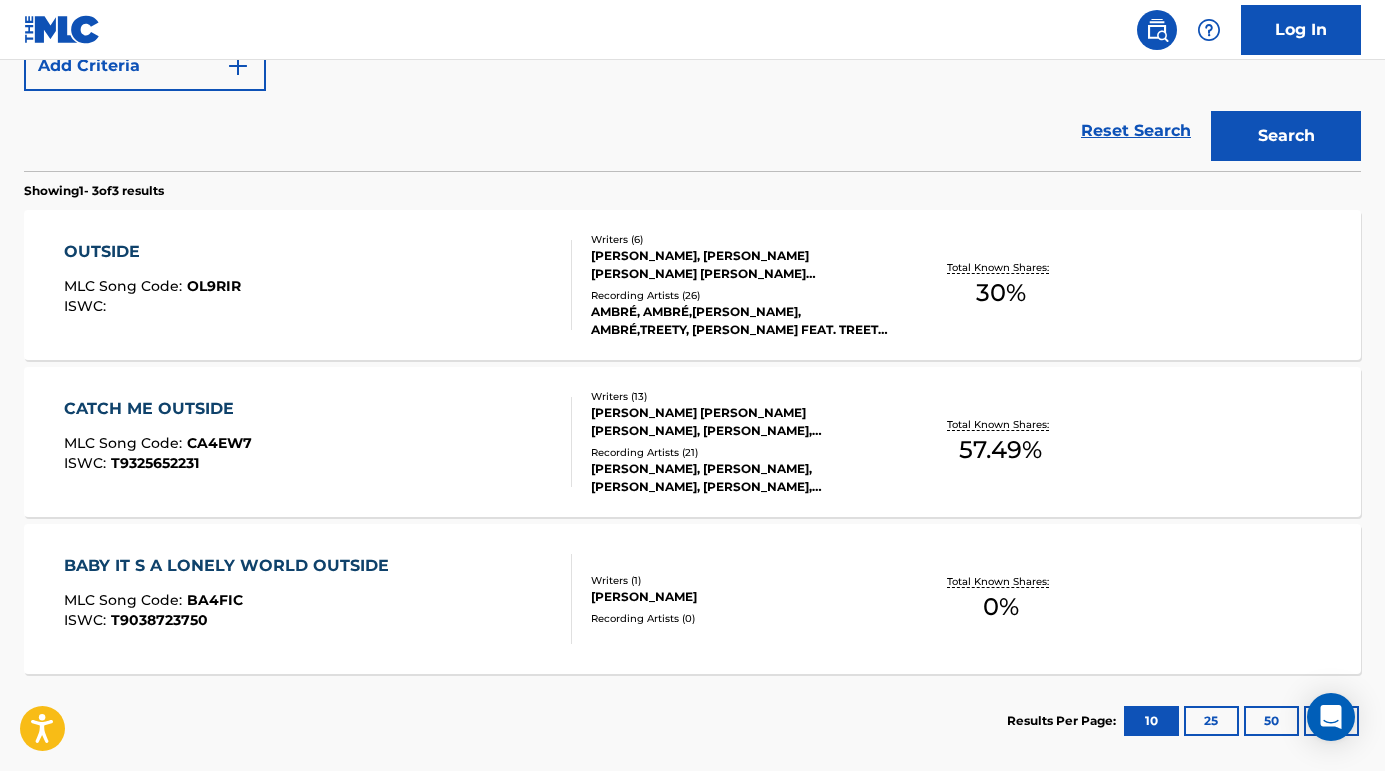 scroll, scrollTop: 544, scrollLeft: 0, axis: vertical 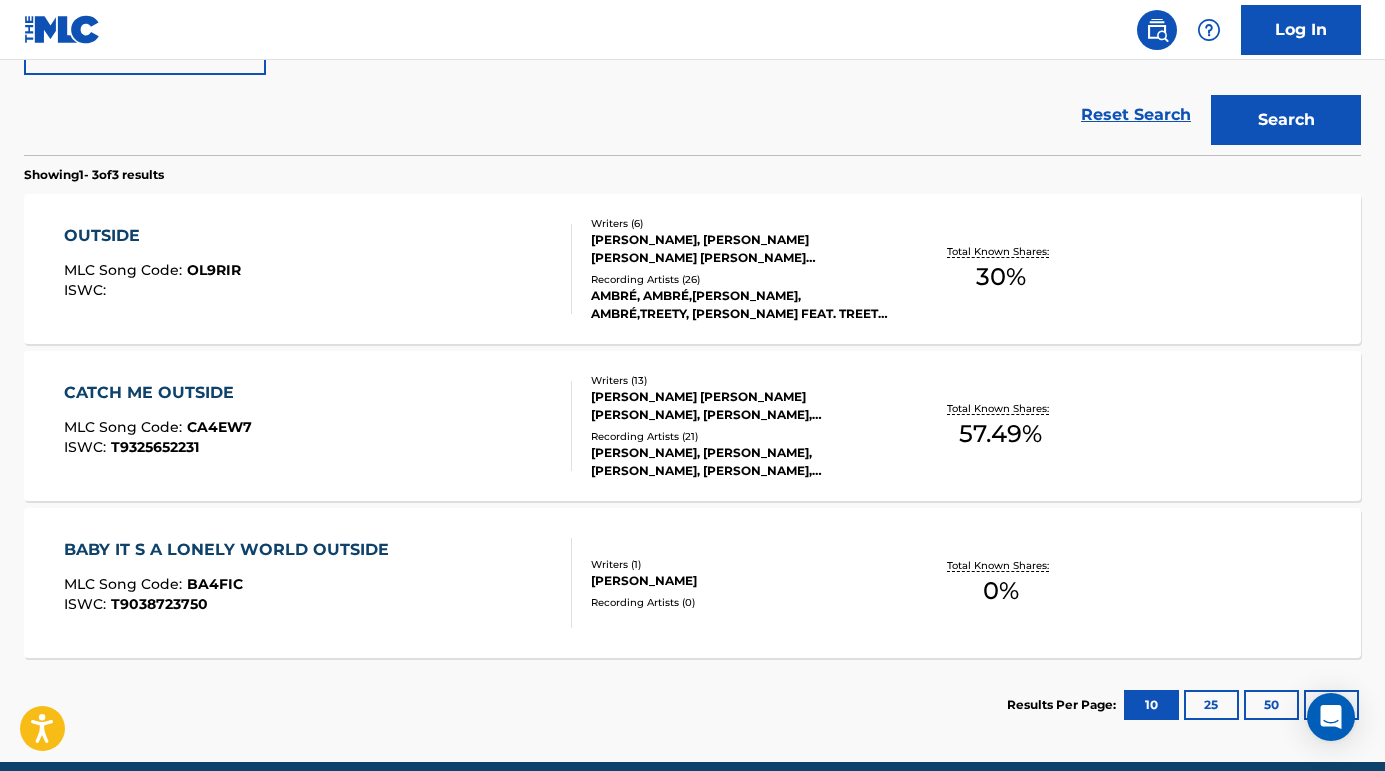 click on "OUTSIDE" at bounding box center [152, 236] 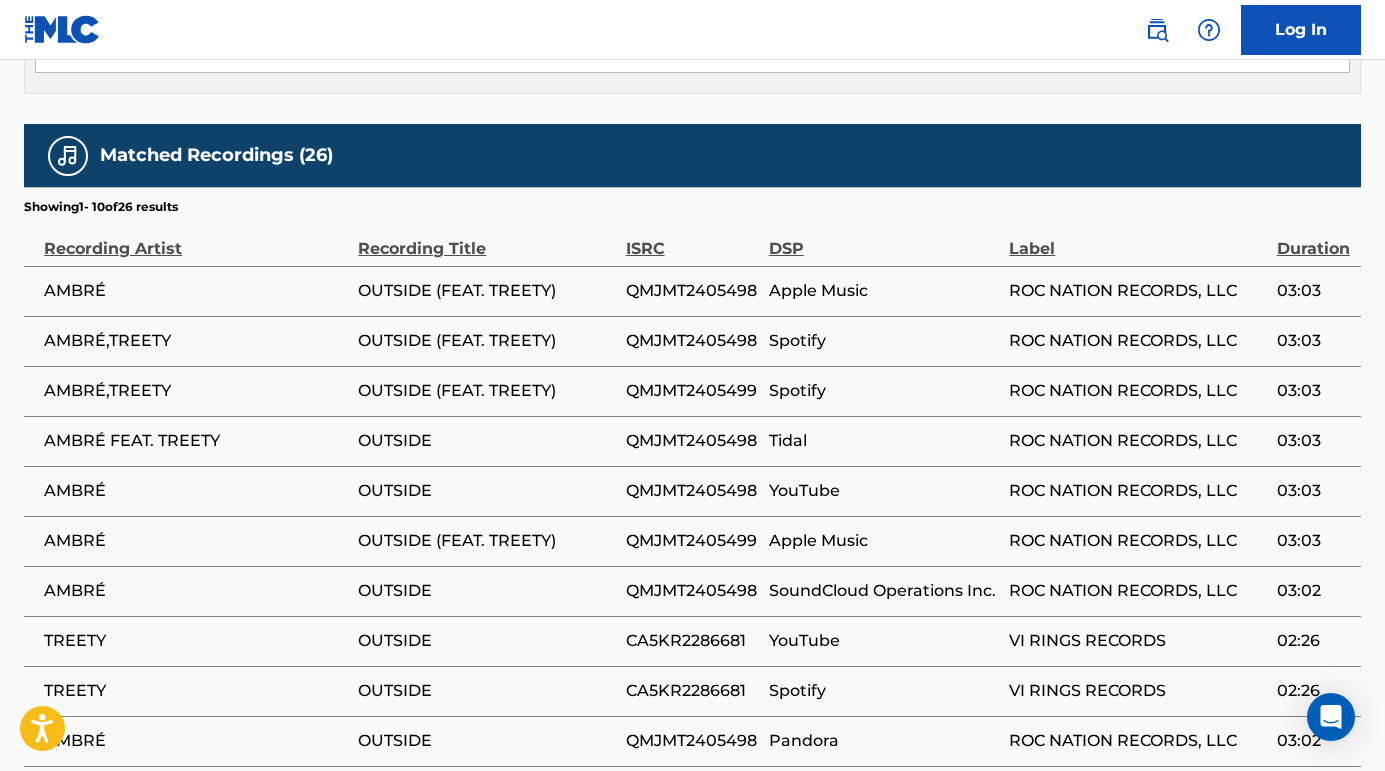 scroll, scrollTop: 1428, scrollLeft: 0, axis: vertical 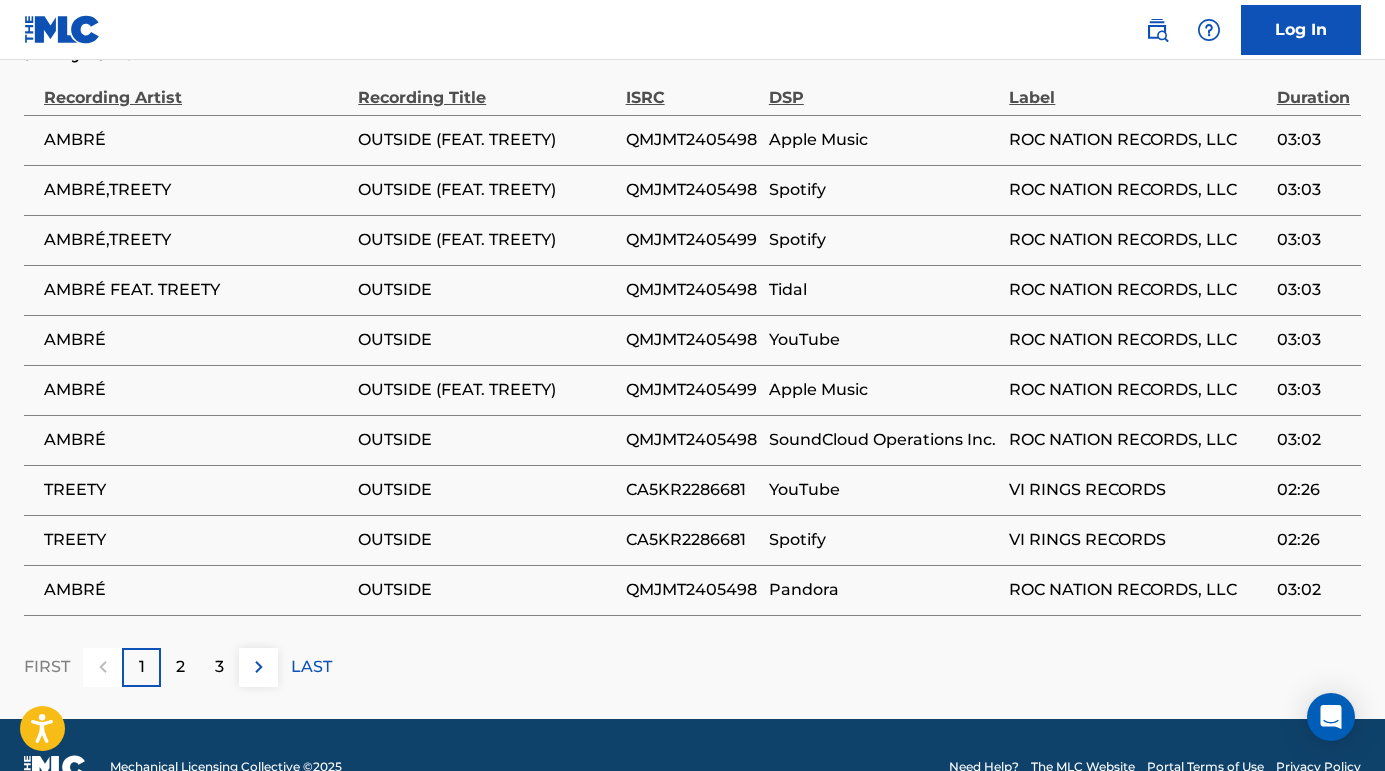 click on "< Back to public search results Copy work link OUTSIDE     Work Detail   Member Work Identifier -- MLC Song Code OL9RIR ISWC -- Duration --:-- Language -- Alternative Titles No Alternative Titles Writers   (6) Writer Name Writer IPI Writer Role [PERSON_NAME] -- Composer/Author [PERSON_NAME] 00127682658 Composer/Author [PERSON_NAME] 00127694550 Composer/Author [PERSON_NAME] 00766854489 Composer/Author [PERSON_NAME] [PERSON_NAME] 00737873104 Composer/Author INDIA [PERSON_NAME] 00732441564 Composer/Author Publishers   (1) Total shares:  30 % Publisher Name Publisher IPI Publisher Number Represented Writers Collection Share Contact Details UNIVERSAL MUSIC CORP. 00031312147 P1217J [GEOGRAPHIC_DATA] [PERSON_NAME] 30% UMPGNACopyright [STREET_ADDRESS][PERSON_NAME][US_STATE] [EMAIL_ADDRESS][DOMAIN_NAME] Total shares:  30 % Matched Recordings   (26) Showing  1  -   10  of  26   results   Recording Artist Recording Title ISRC DSP Label Duration AMBRÉ OUTSIDE (FEAT. TREETY) QMJMT2405498 Apple Music 03:03" at bounding box center (692, -325) 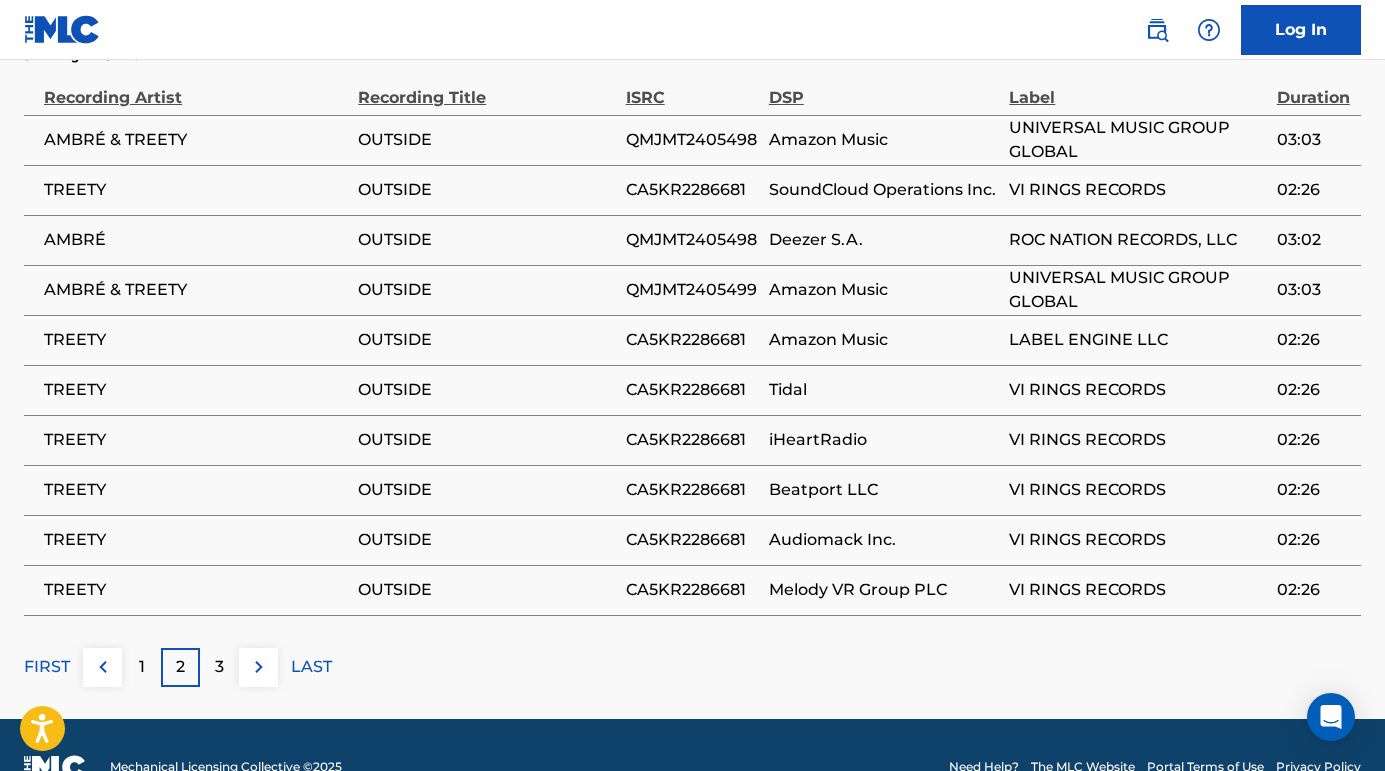 click on "3" at bounding box center [219, 667] 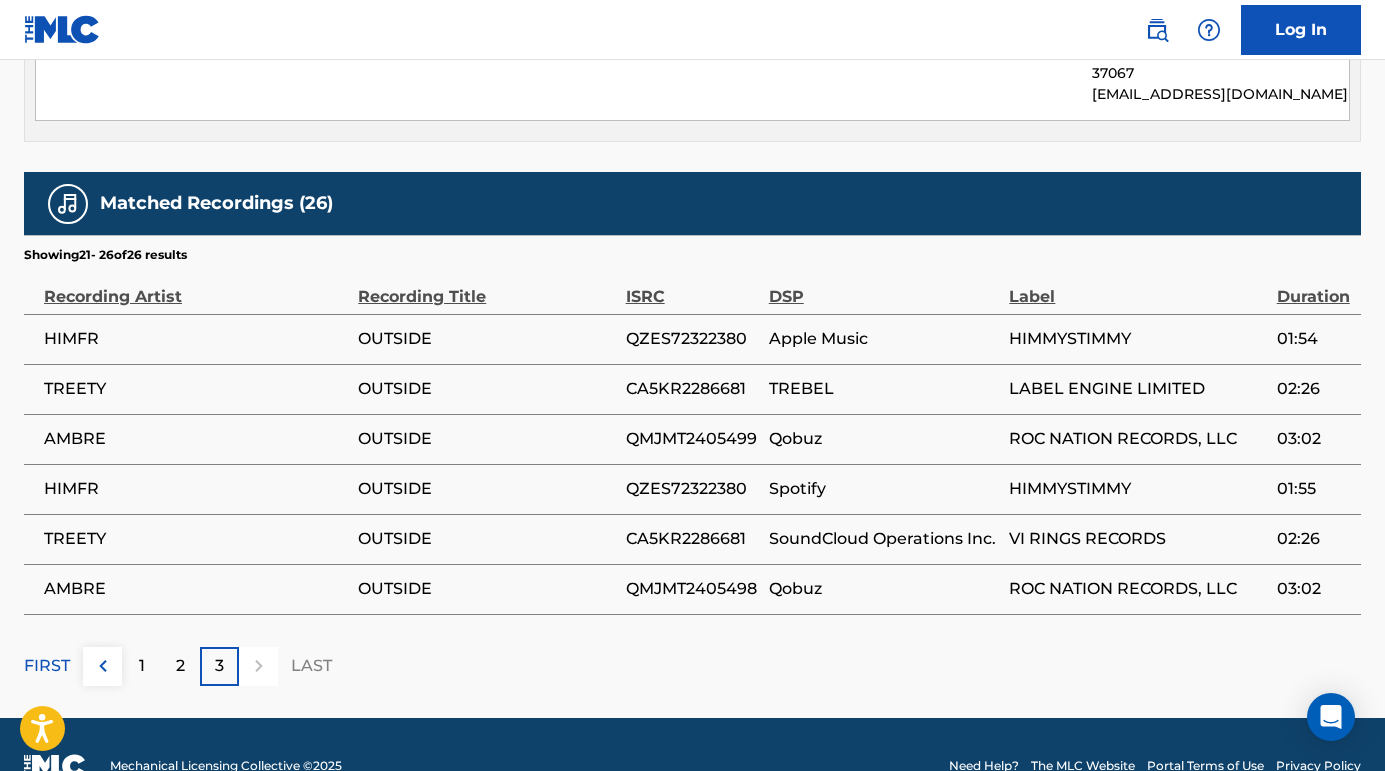 scroll, scrollTop: 1228, scrollLeft: 0, axis: vertical 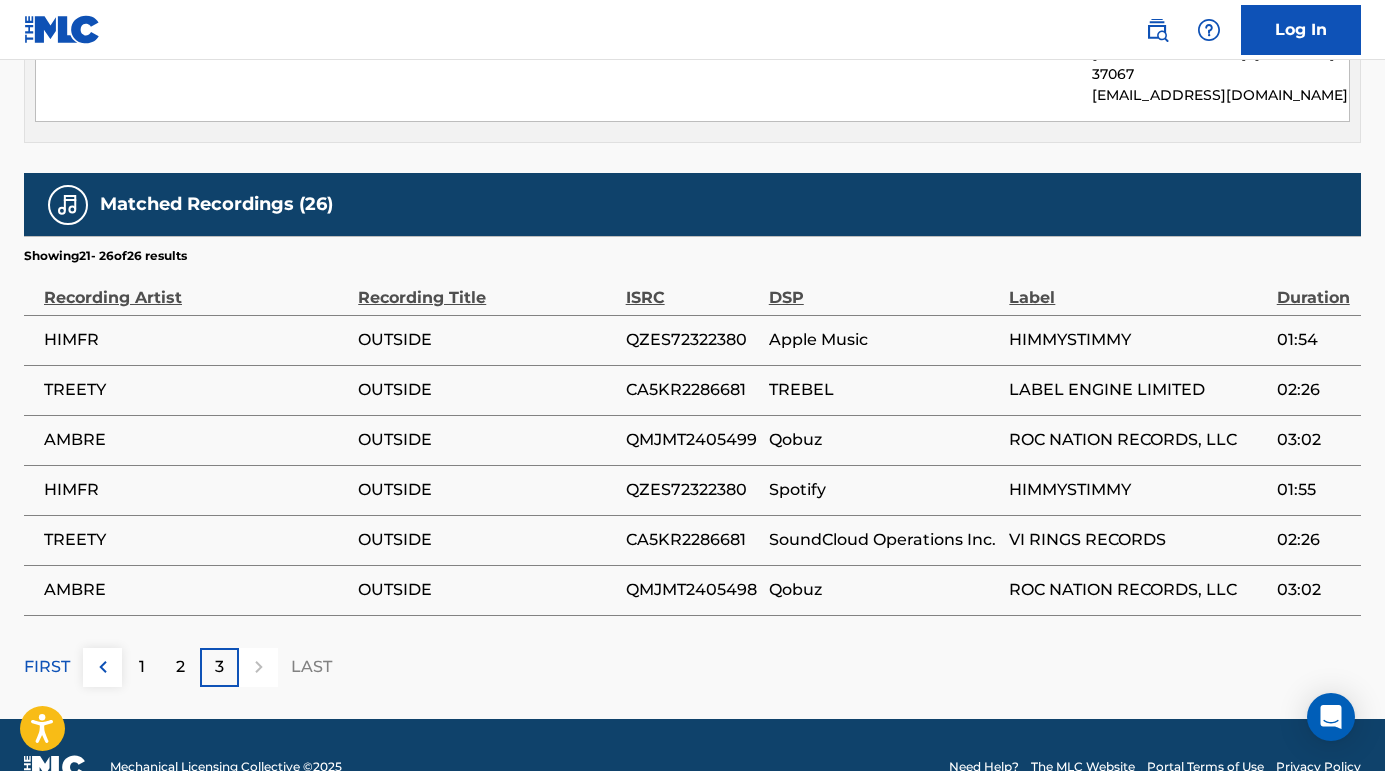 click at bounding box center [103, 667] 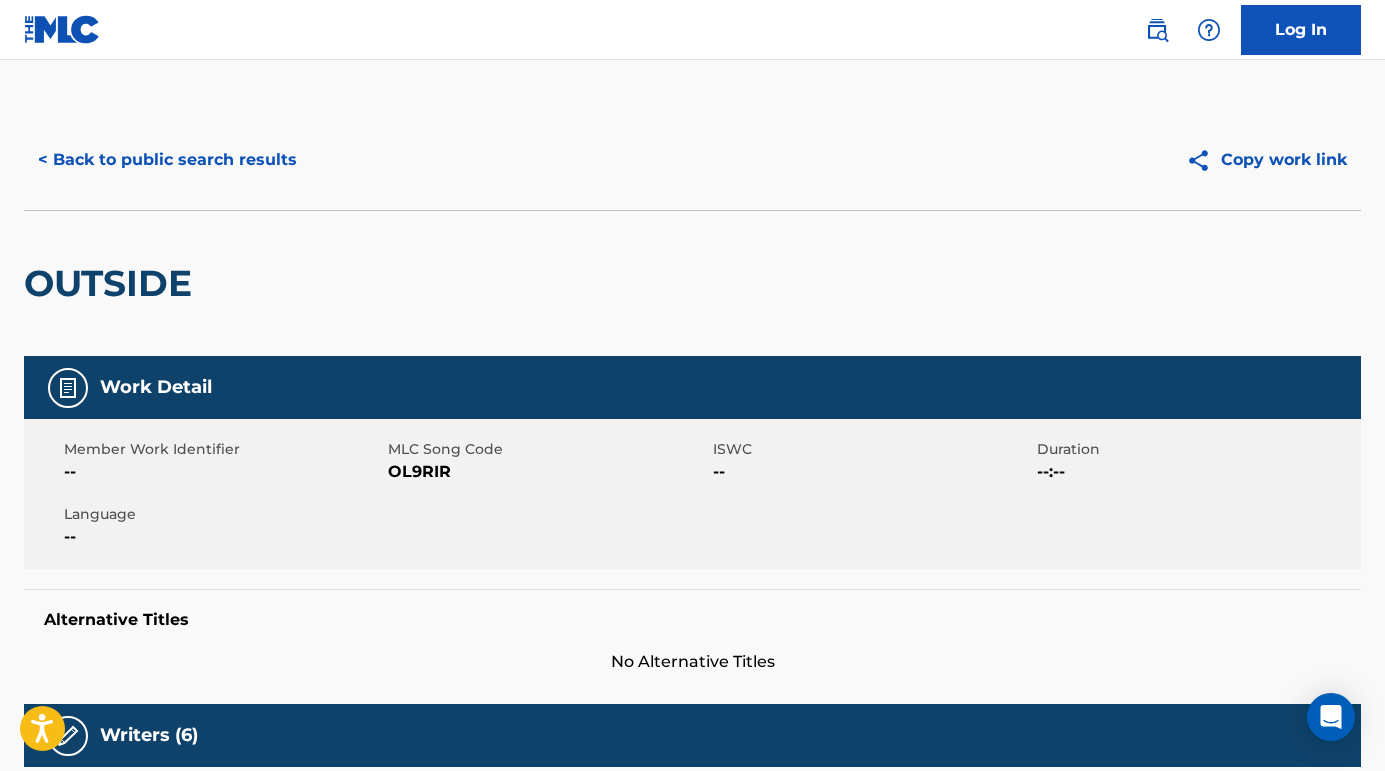 scroll, scrollTop: 0, scrollLeft: 0, axis: both 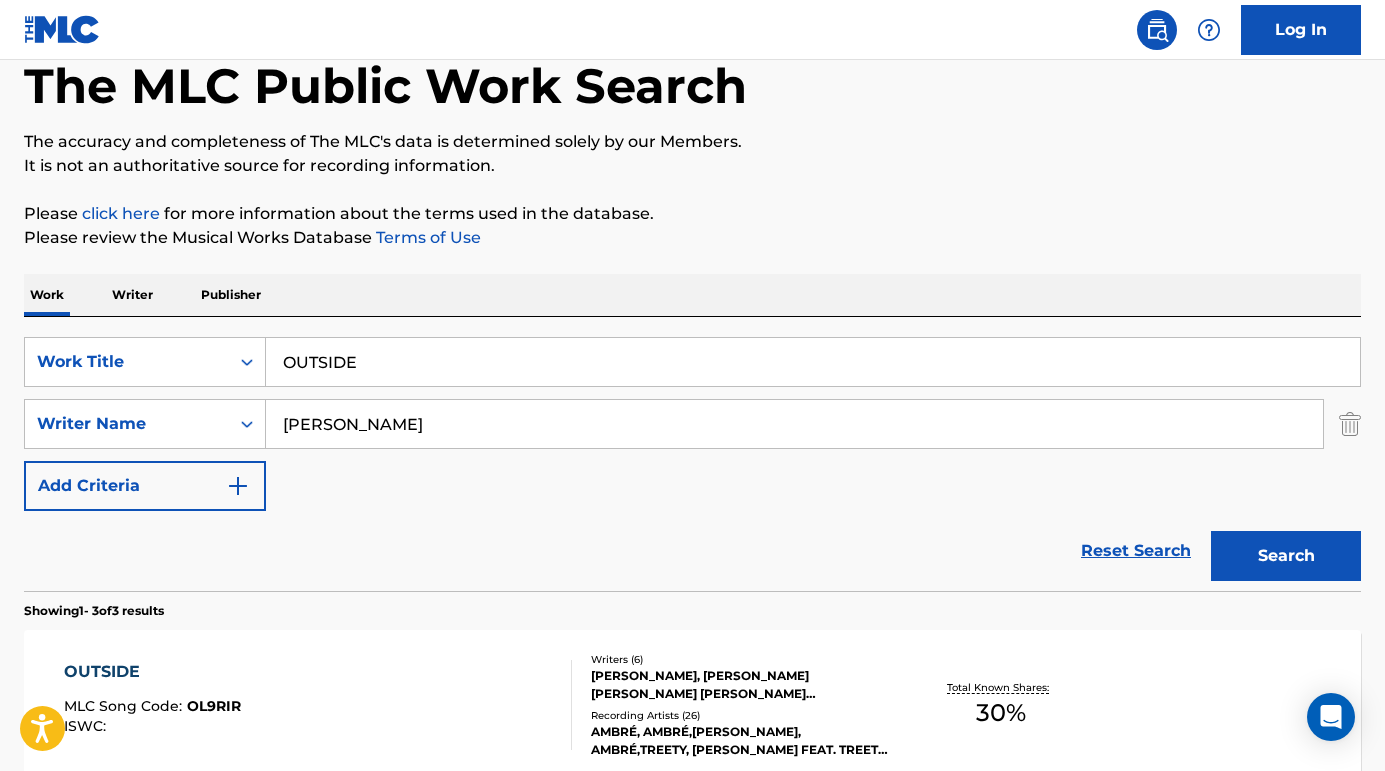 drag, startPoint x: 383, startPoint y: 410, endPoint x: 502, endPoint y: 444, distance: 123.76187 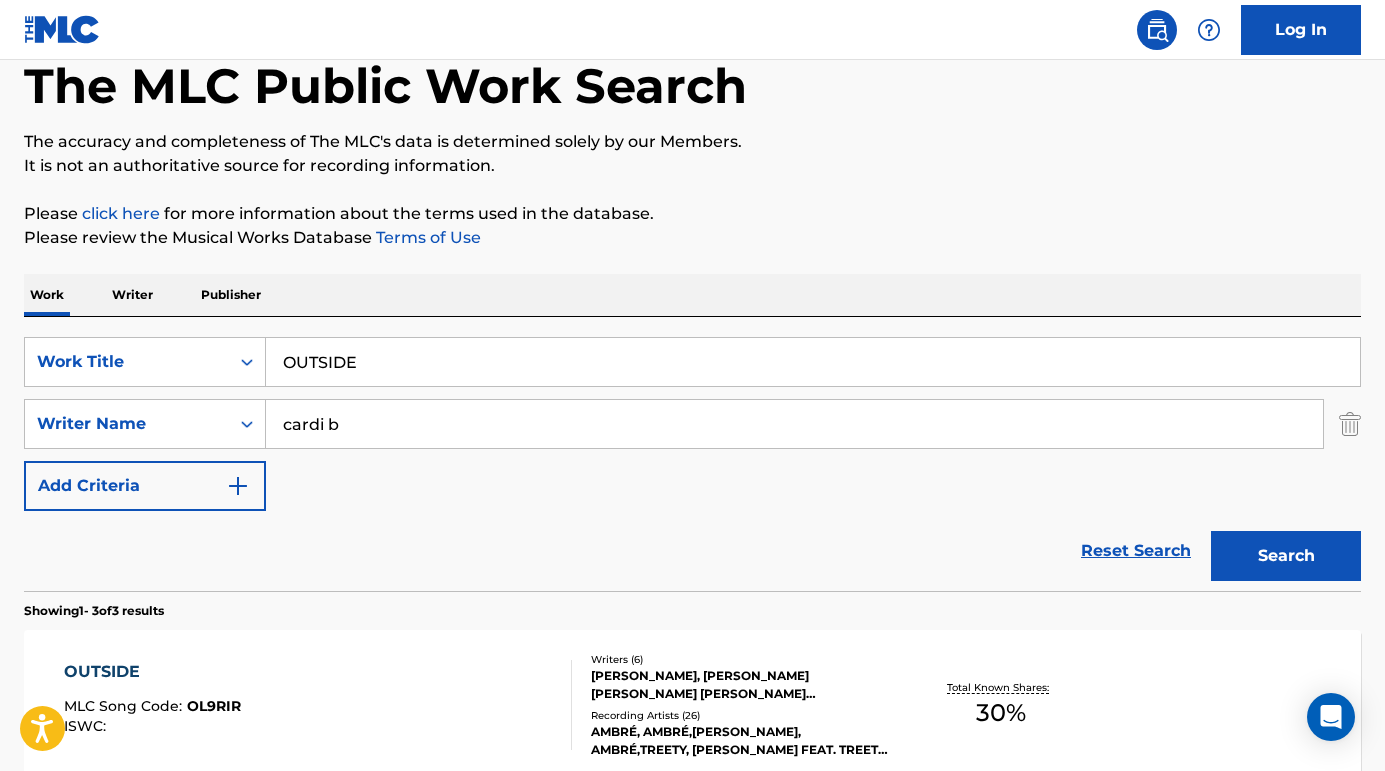 type on "cardi b" 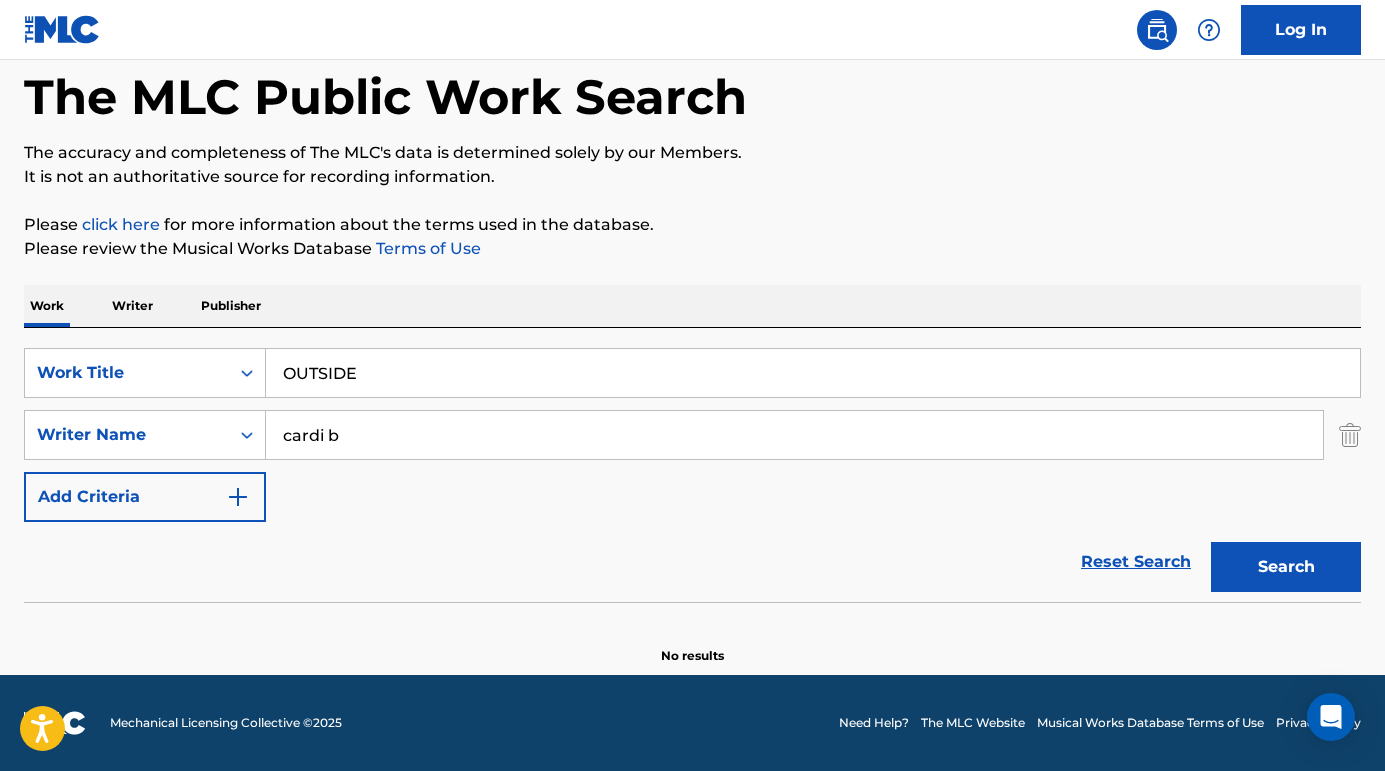 scroll, scrollTop: 97, scrollLeft: 0, axis: vertical 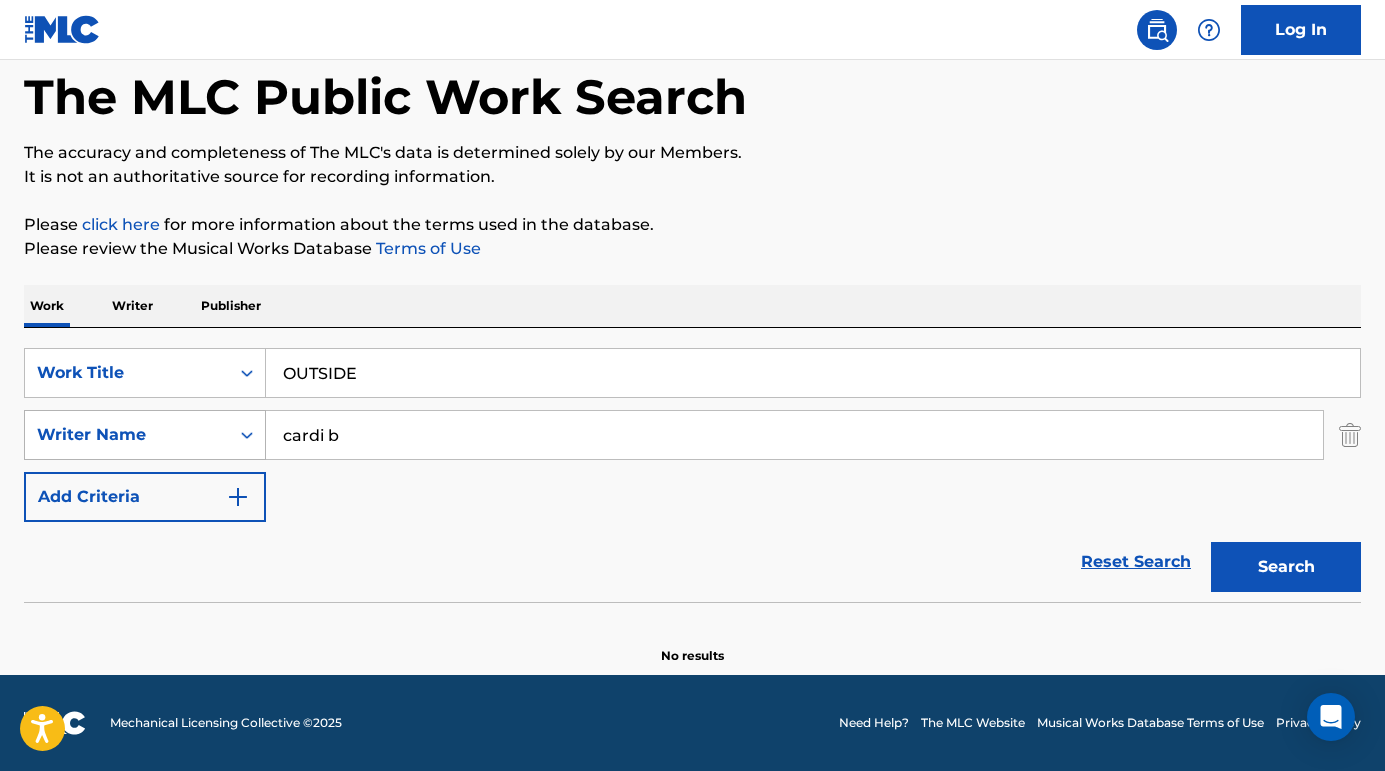 drag, startPoint x: 412, startPoint y: 447, endPoint x: 179, endPoint y: 428, distance: 233.77339 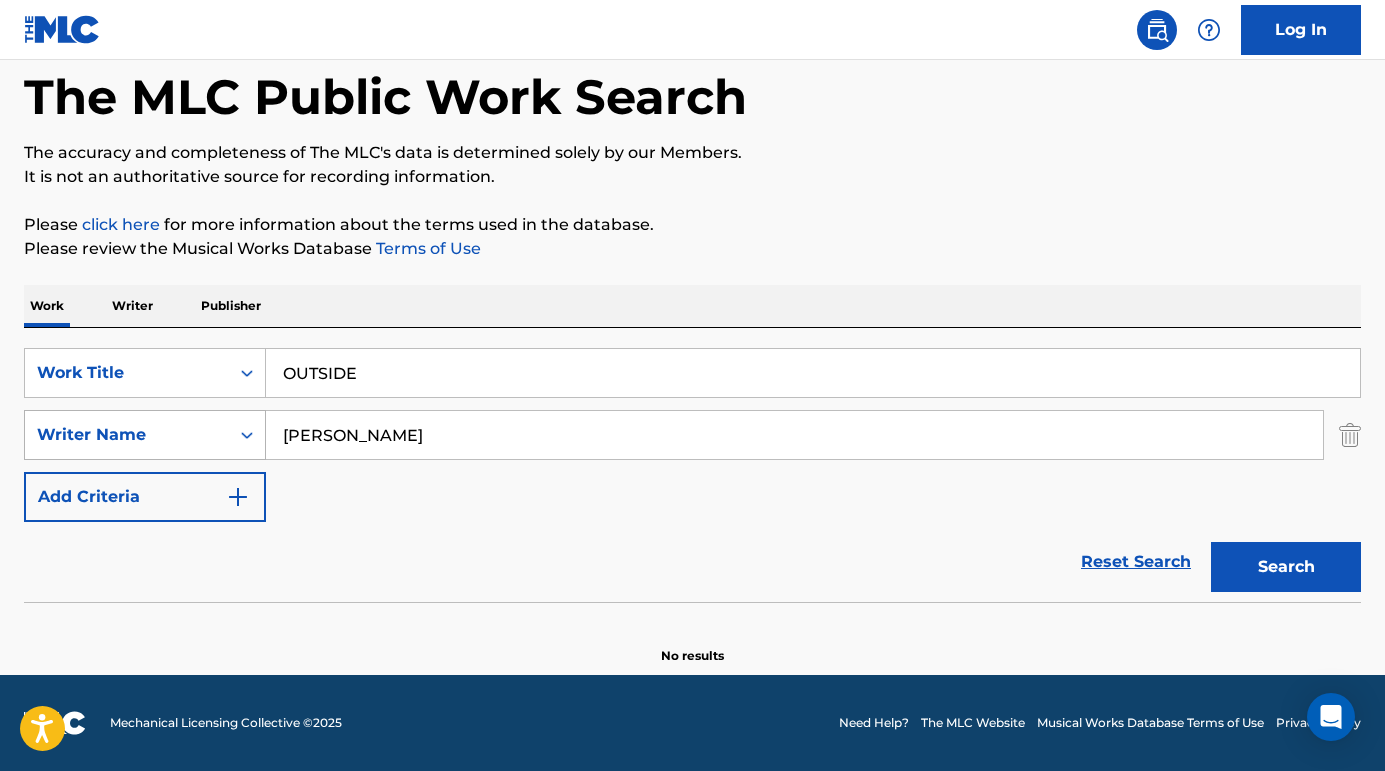 click on "Search" at bounding box center [1286, 567] 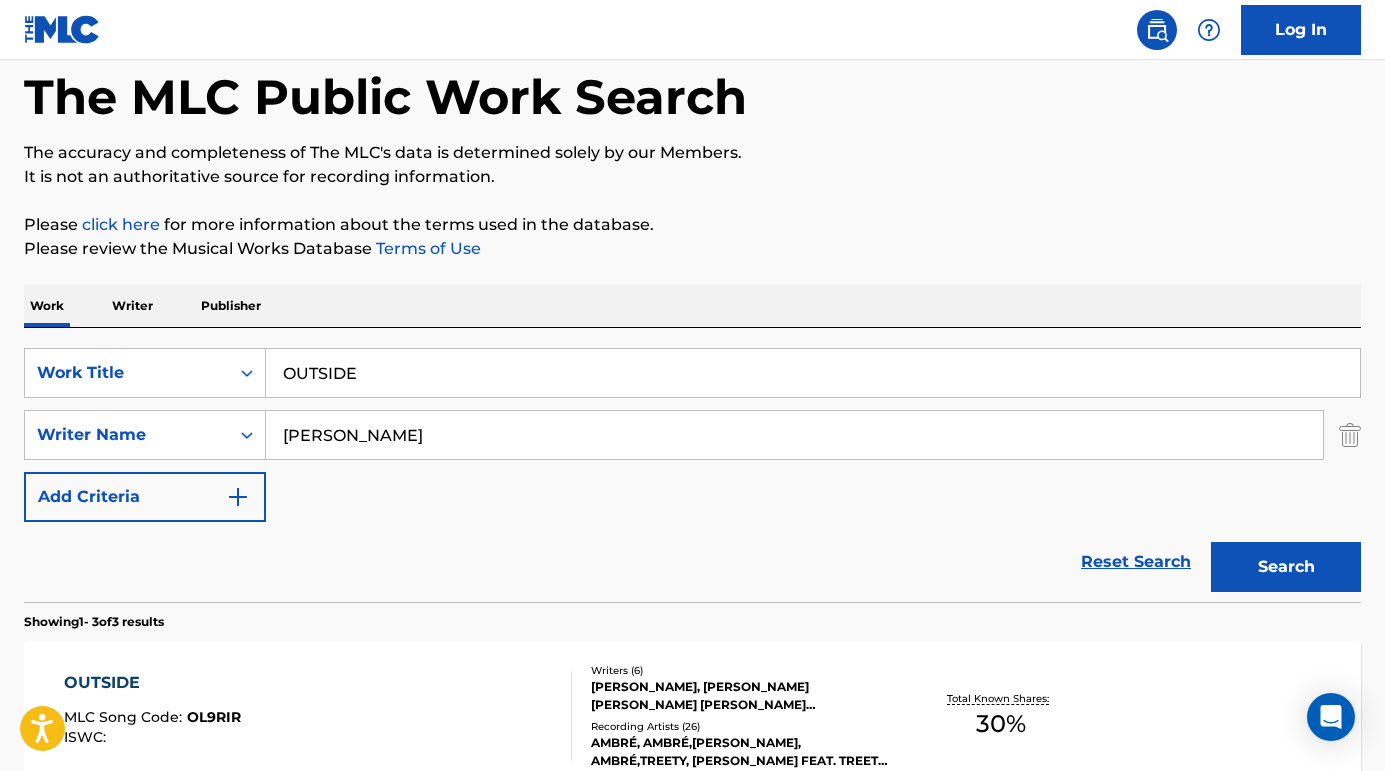 type on "[GEOGRAPHIC_DATA]" 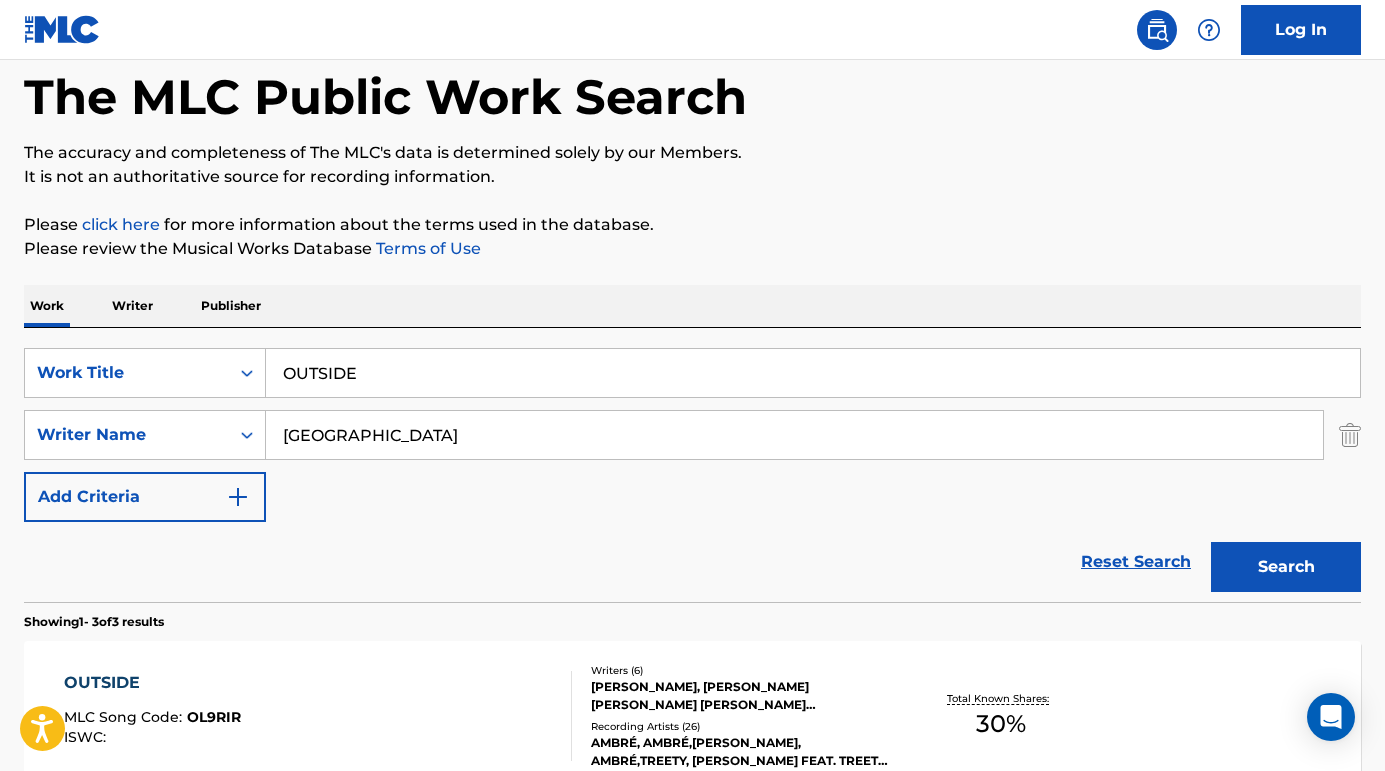 click on "OUTSIDE" at bounding box center (152, 683) 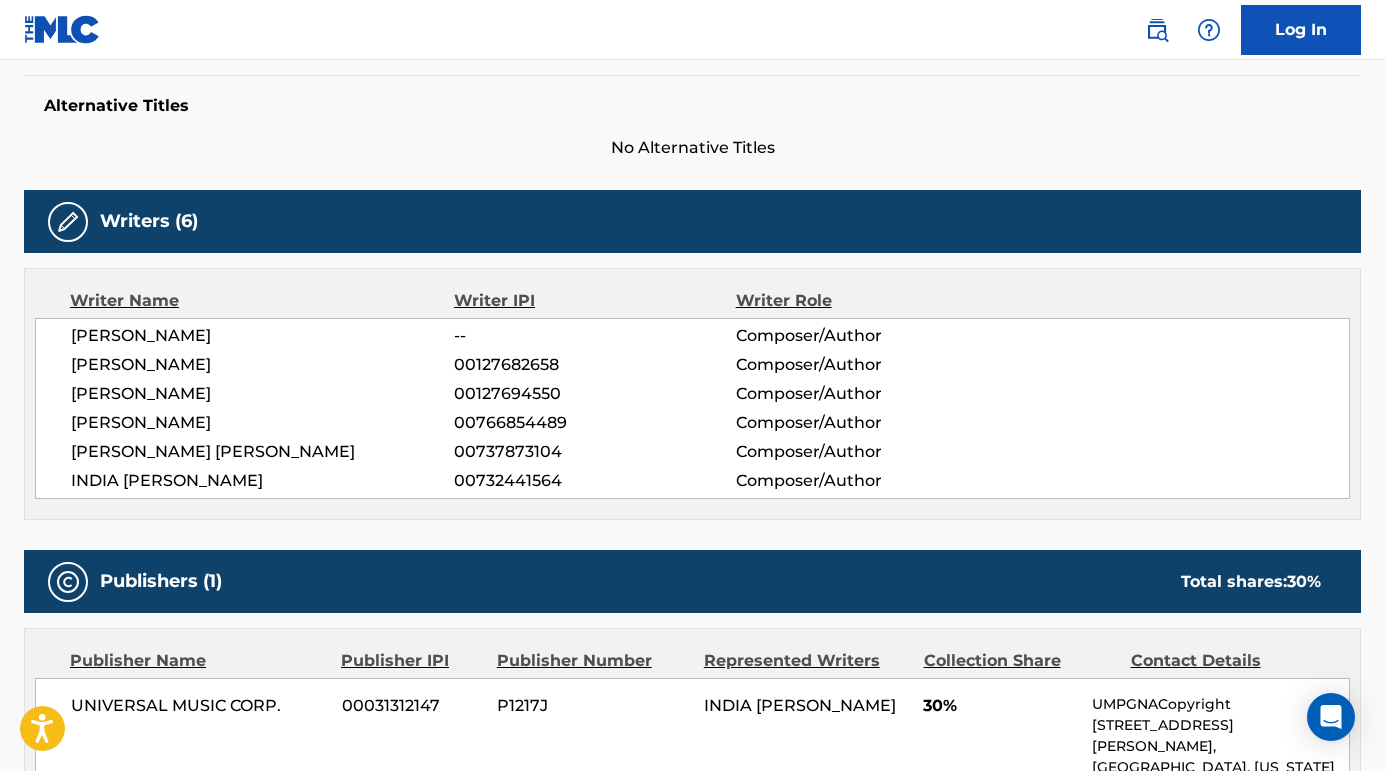 scroll, scrollTop: 514, scrollLeft: 0, axis: vertical 